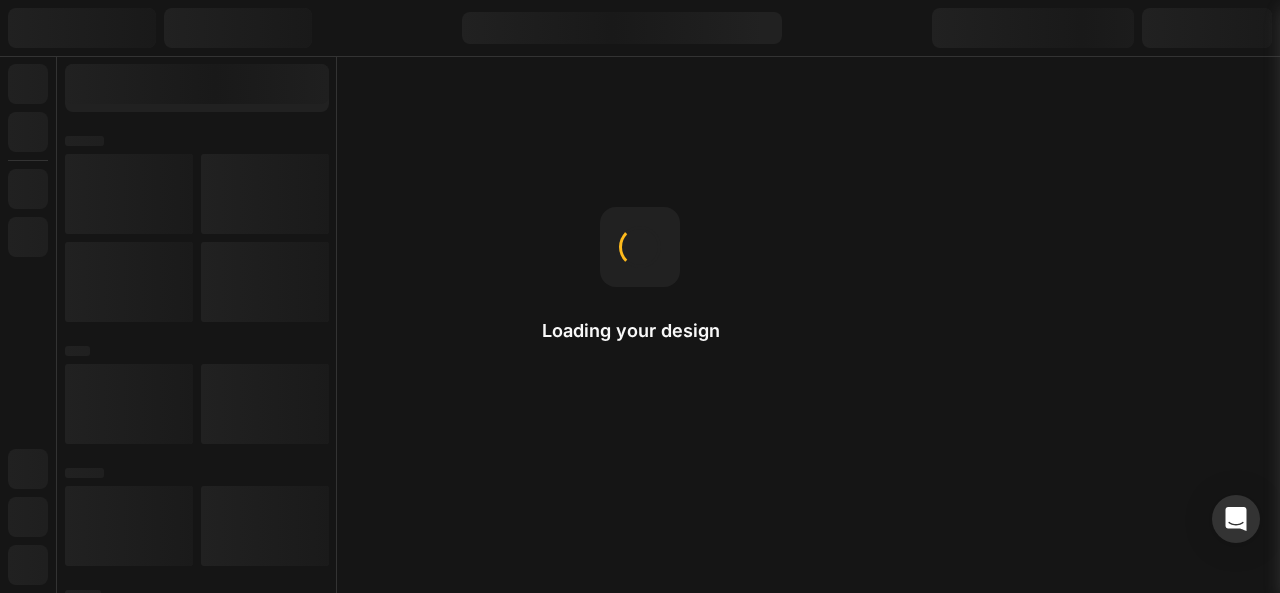 scroll, scrollTop: 0, scrollLeft: 0, axis: both 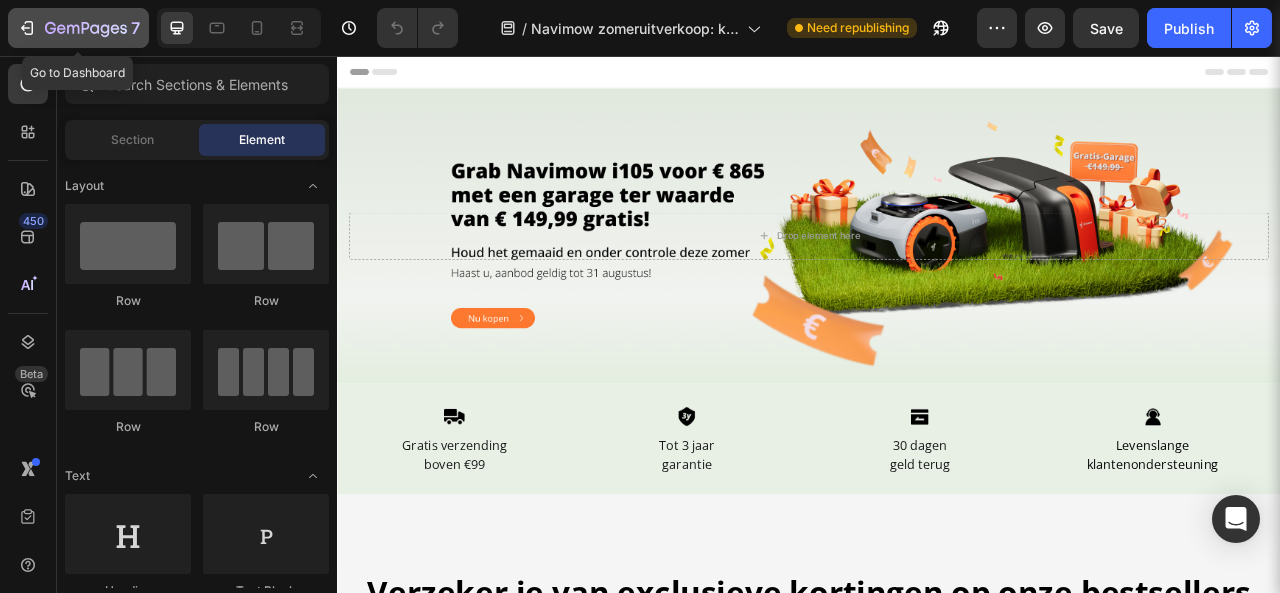 click on "7" at bounding box center [78, 28] 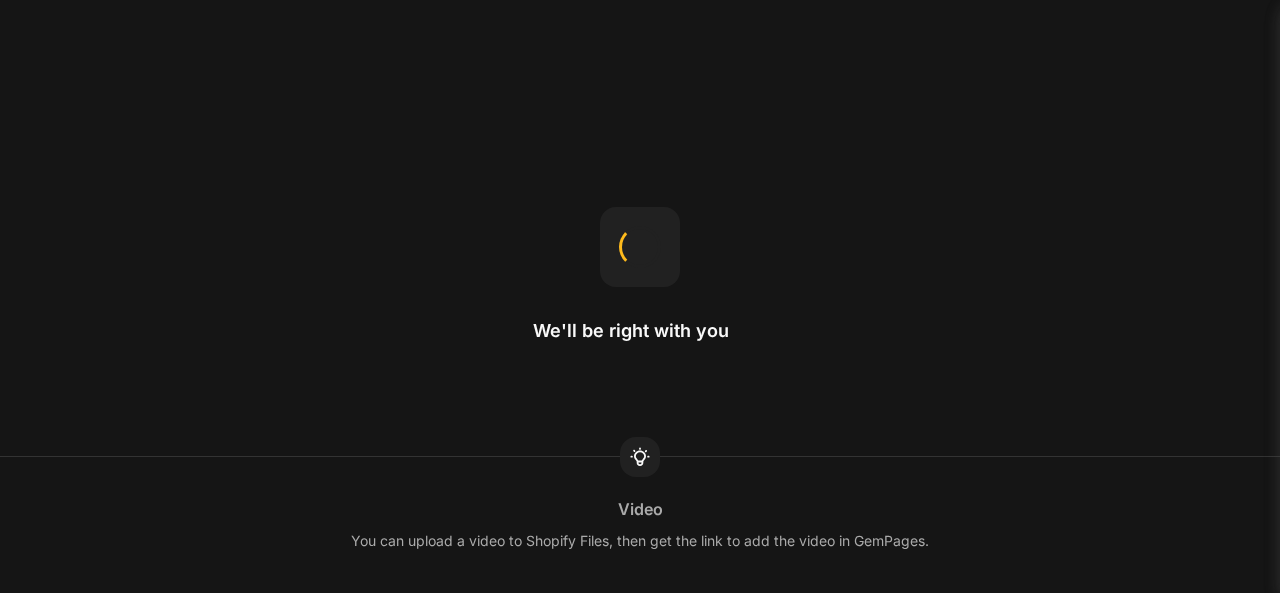 scroll, scrollTop: 0, scrollLeft: 0, axis: both 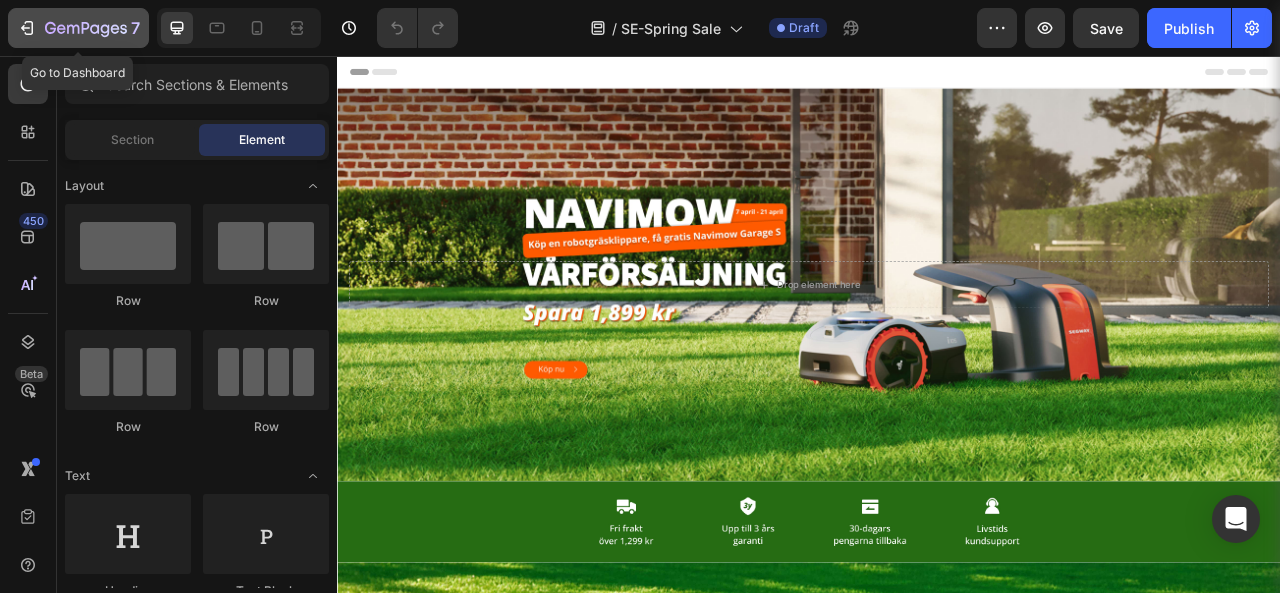 click on "7" 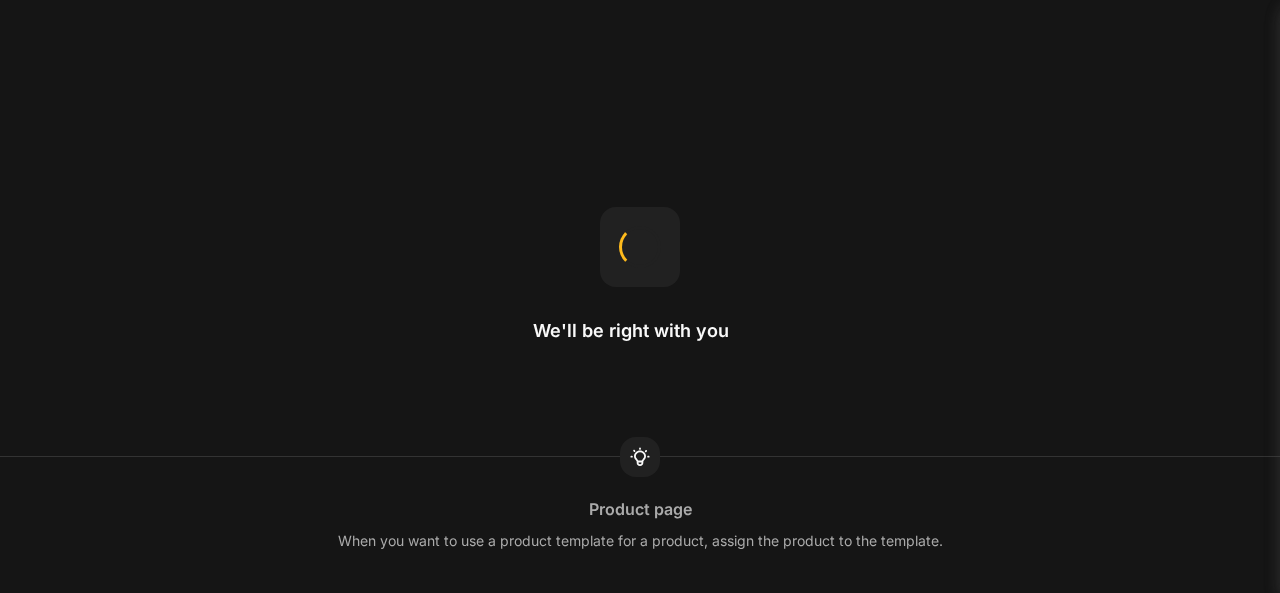 scroll, scrollTop: 0, scrollLeft: 0, axis: both 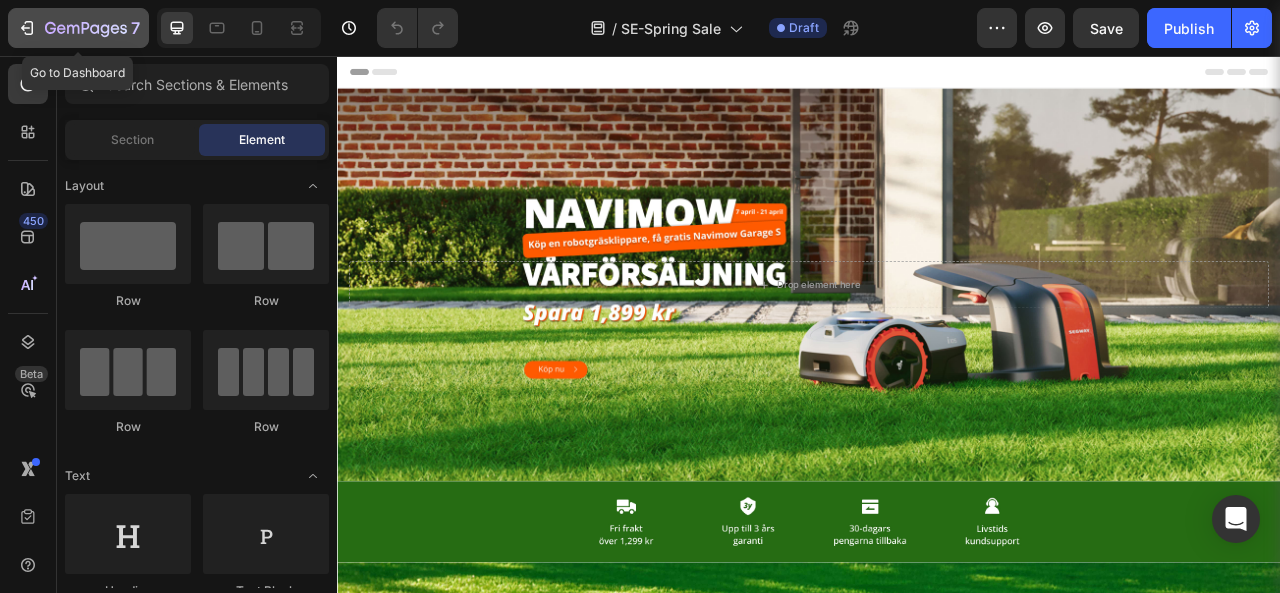 click 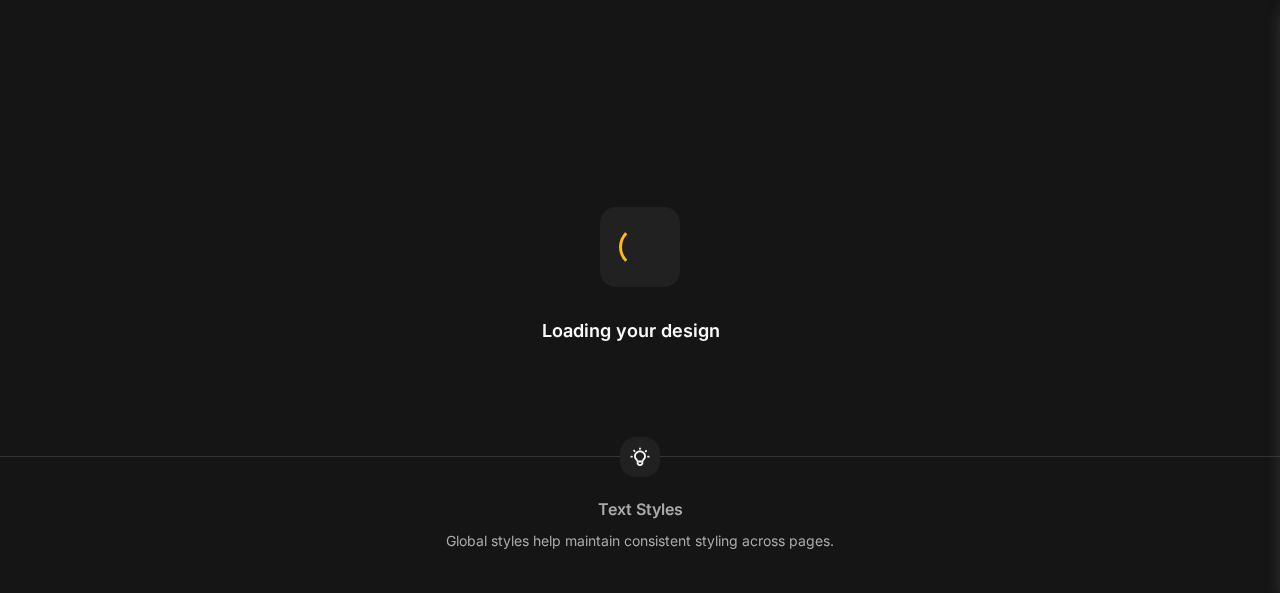 scroll, scrollTop: 0, scrollLeft: 0, axis: both 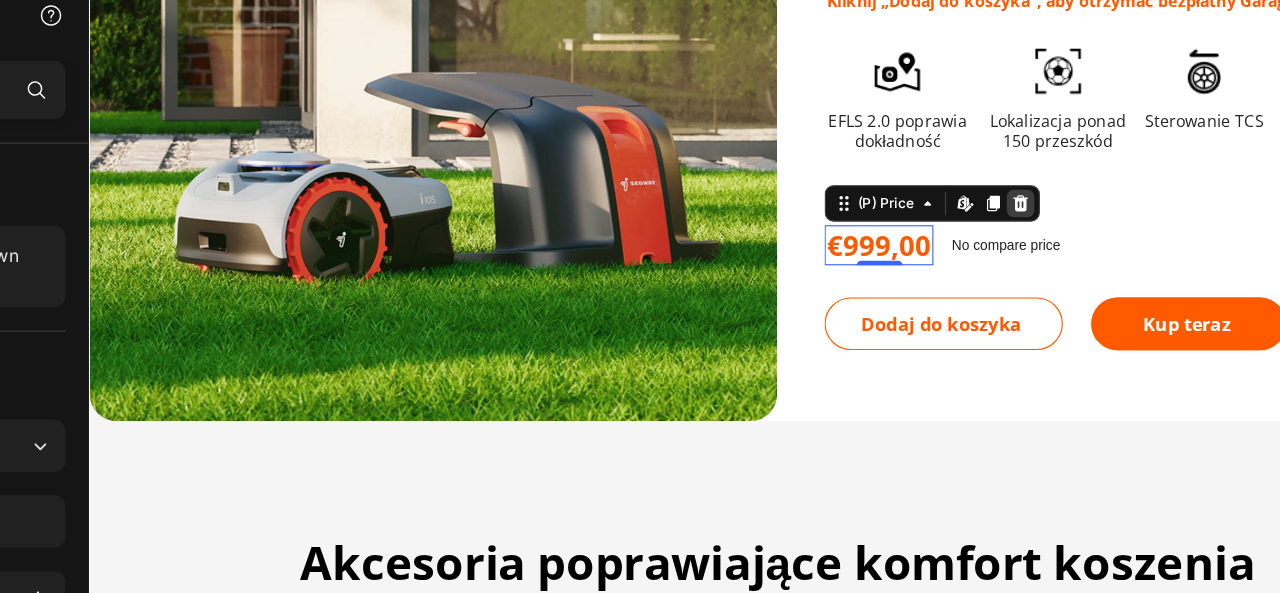 click 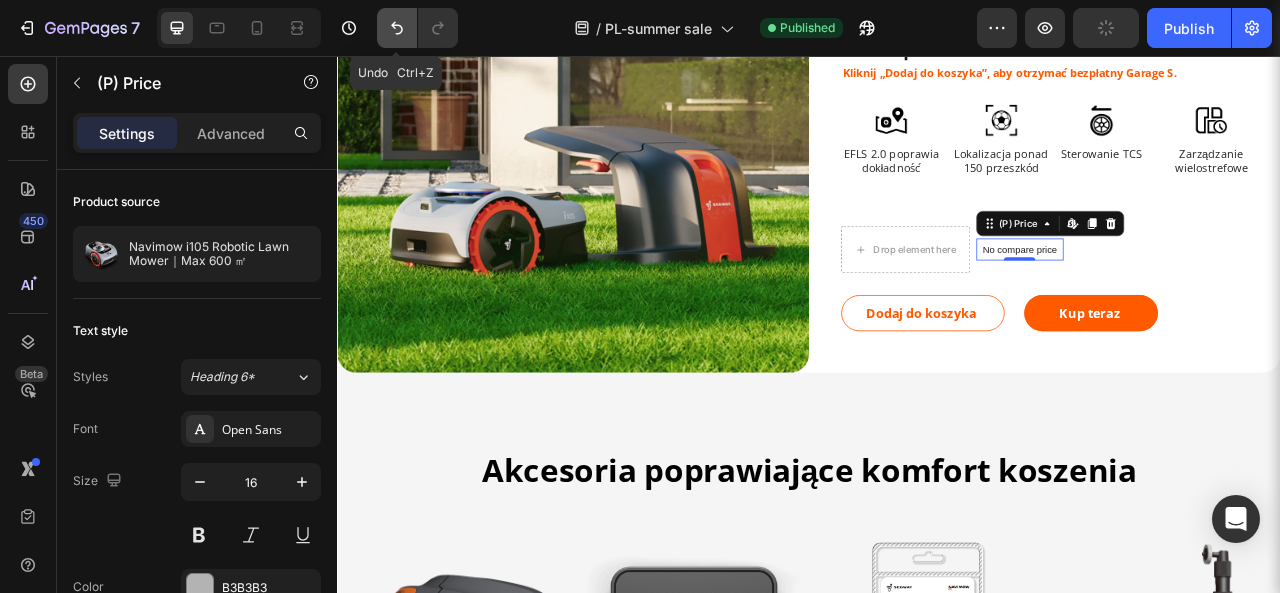 click 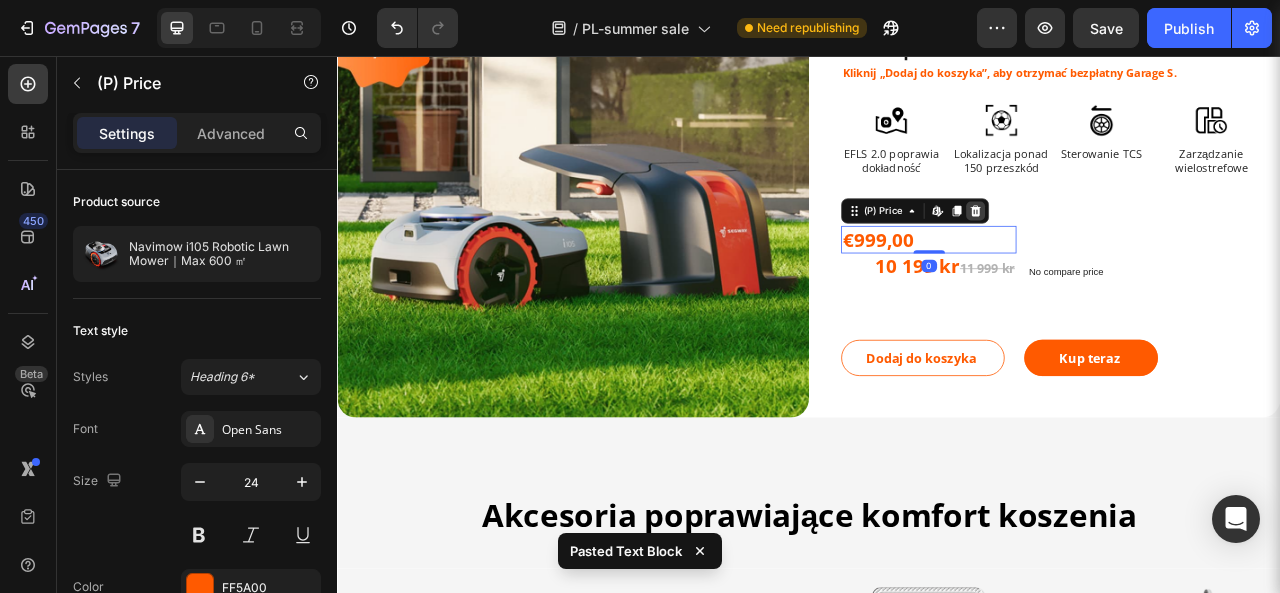 click 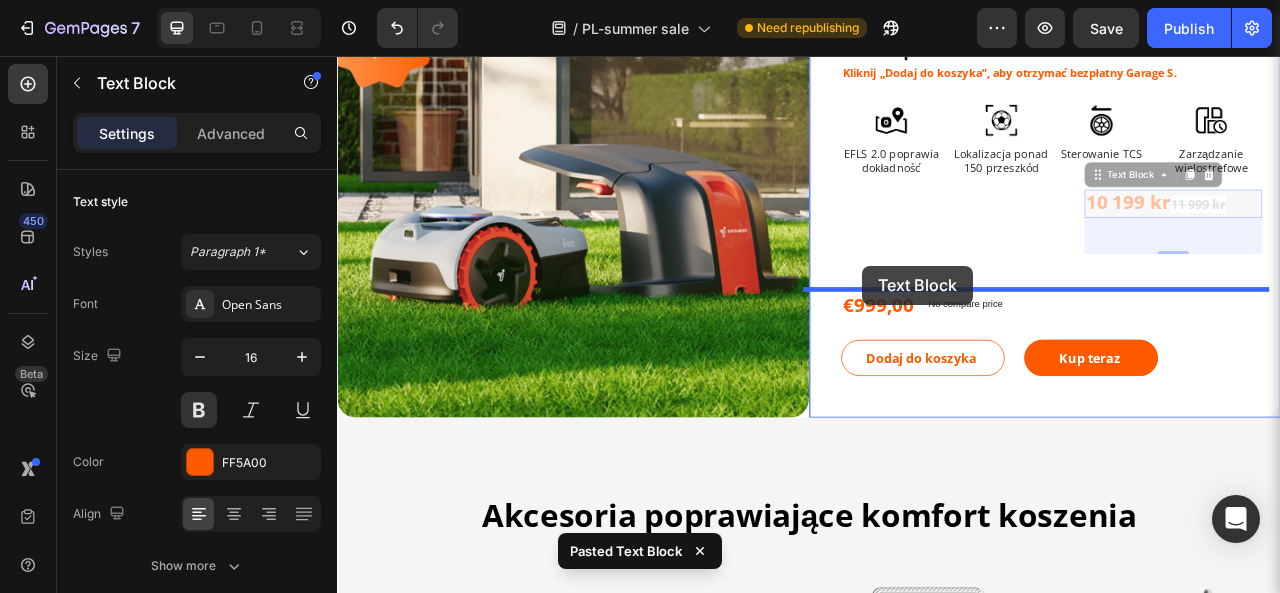 drag, startPoint x: 1290, startPoint y: 210, endPoint x: 1005, endPoint y: 323, distance: 306.5844 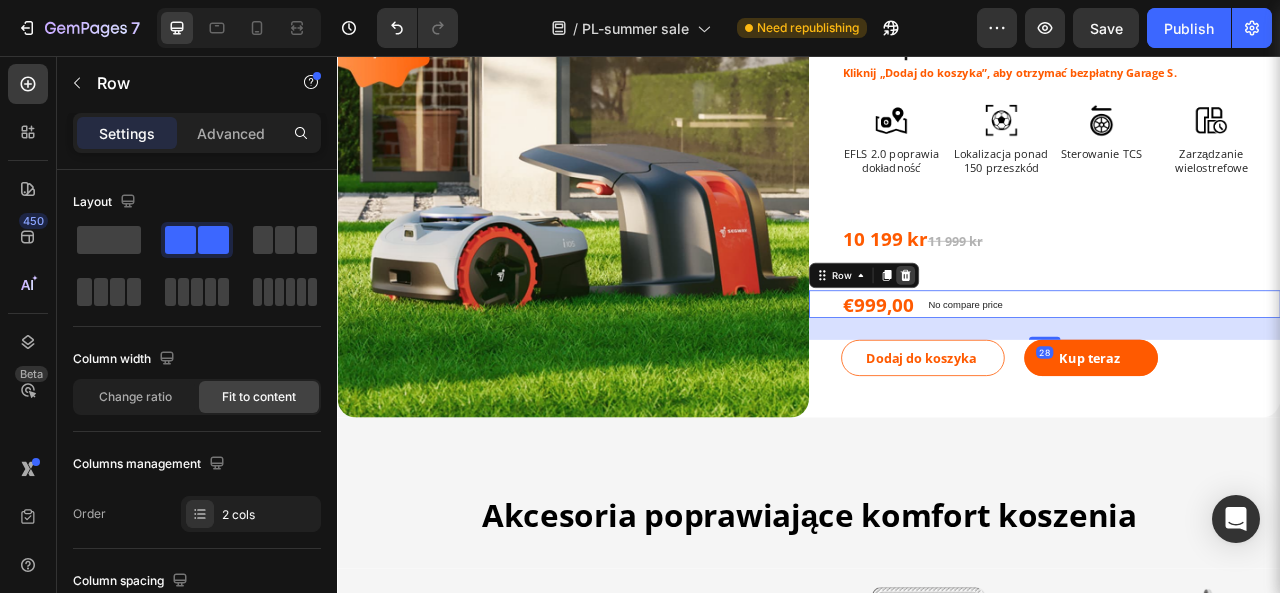 click 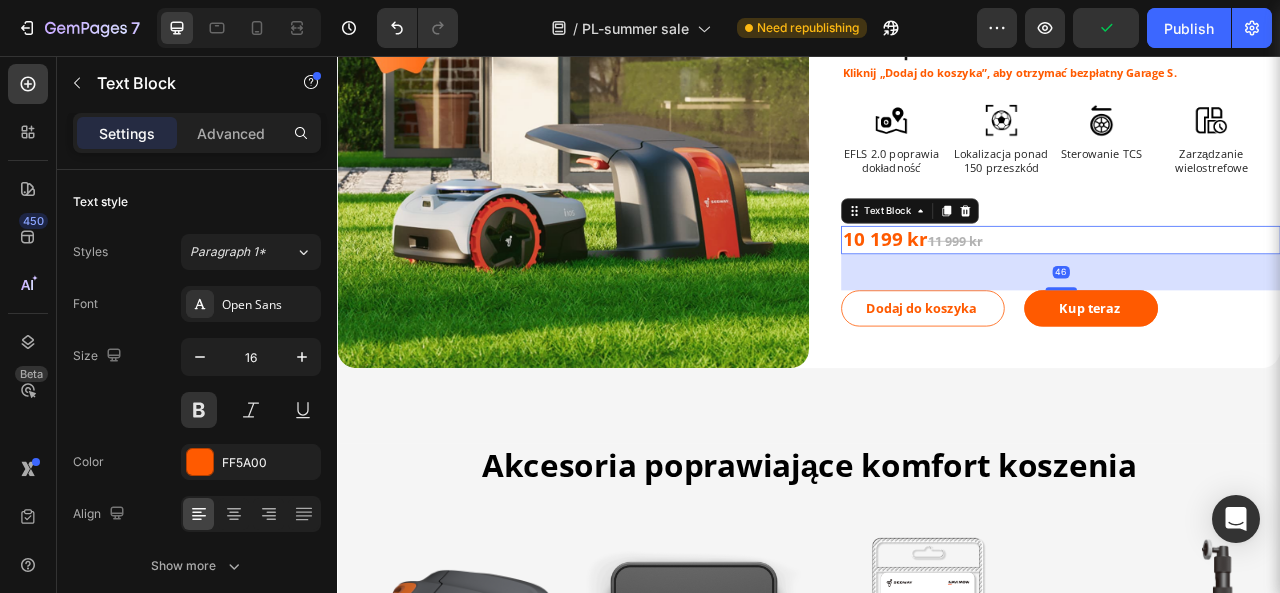 click on "11 999 kr" at bounding box center (1123, 291) 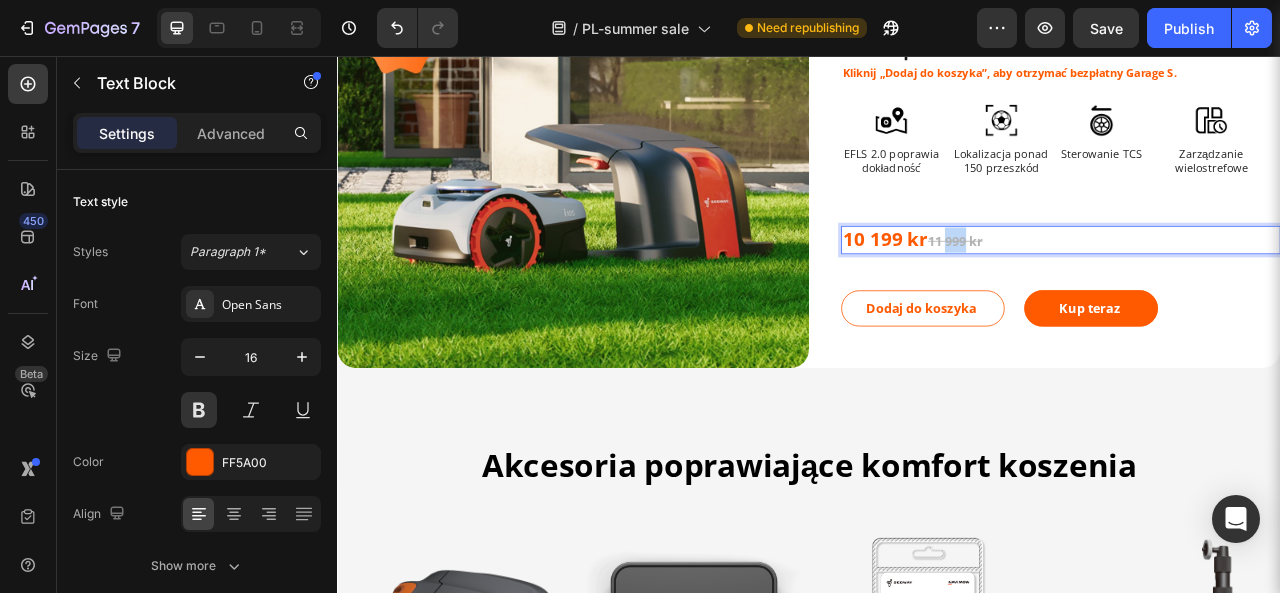 click on "11 999 kr" at bounding box center [1123, 291] 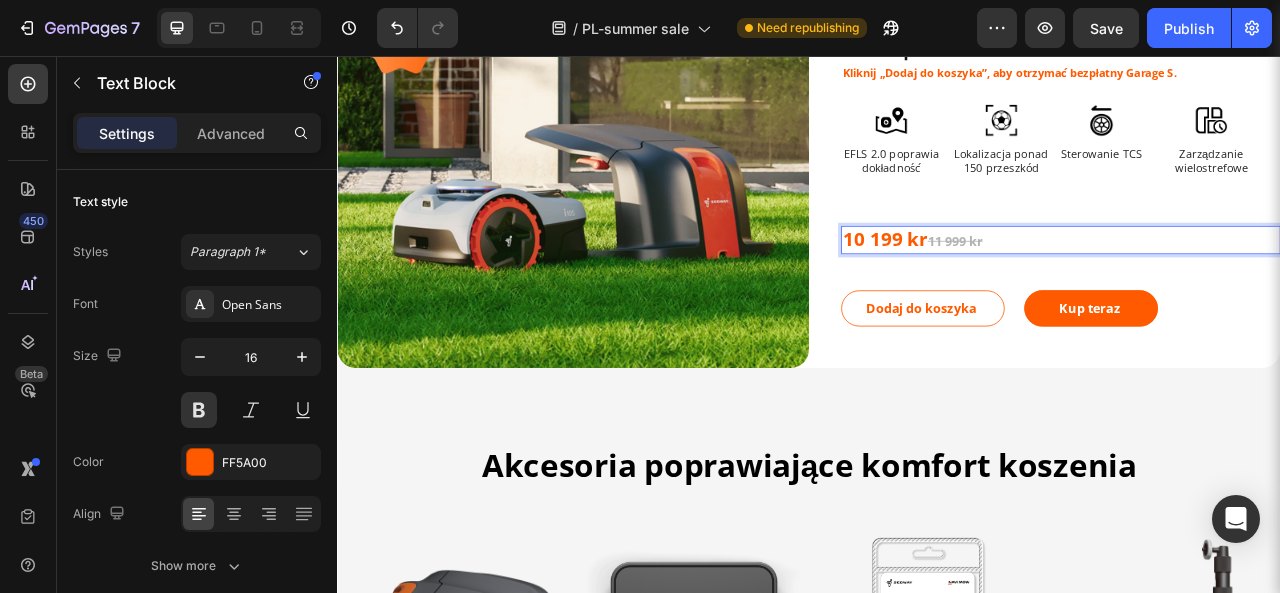 click on "10 199 kr   11 999 kr" at bounding box center (1257, 290) 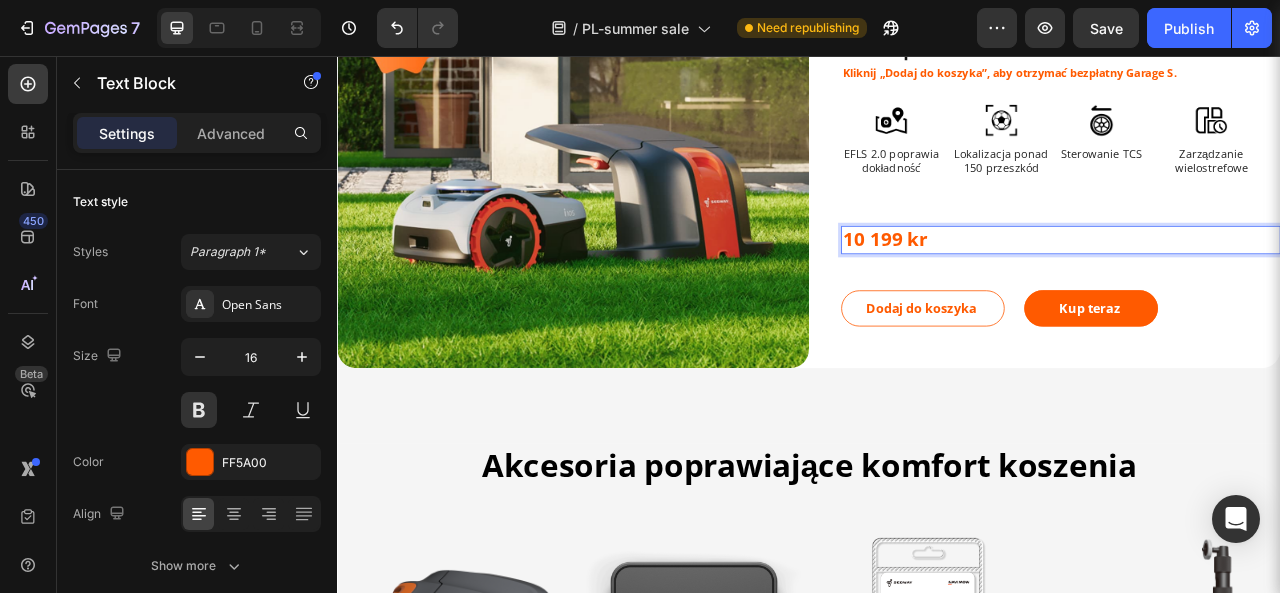 drag, startPoint x: 1088, startPoint y: 284, endPoint x: 974, endPoint y: 293, distance: 114.35471 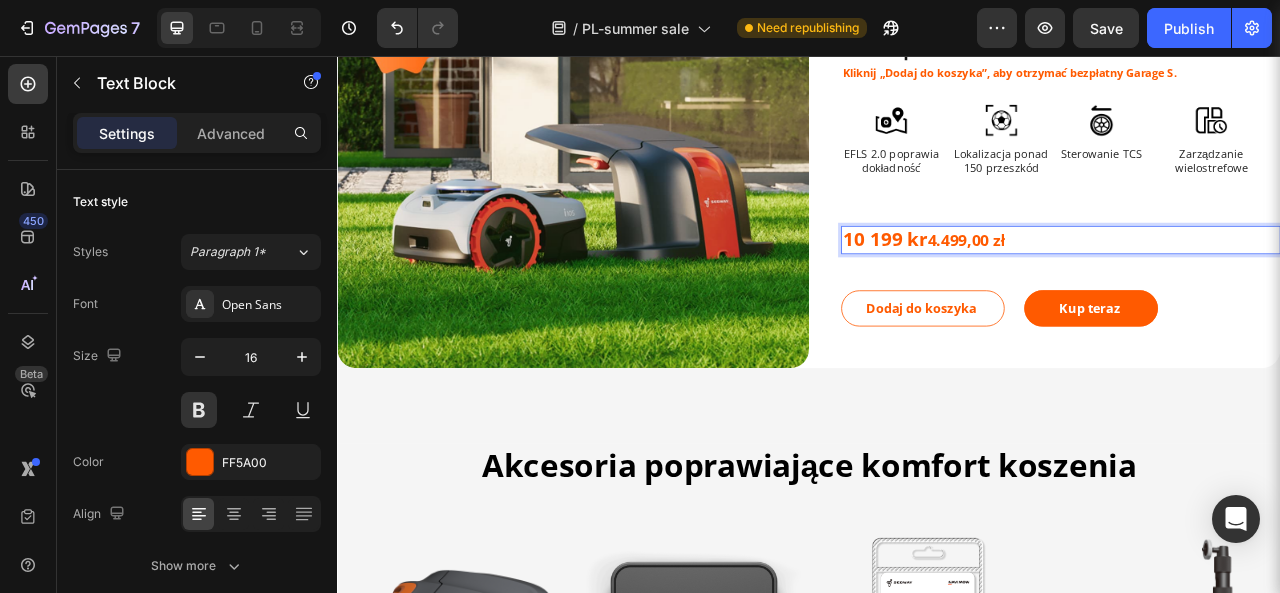 click on "10 199 kr" at bounding box center [1034, 287] 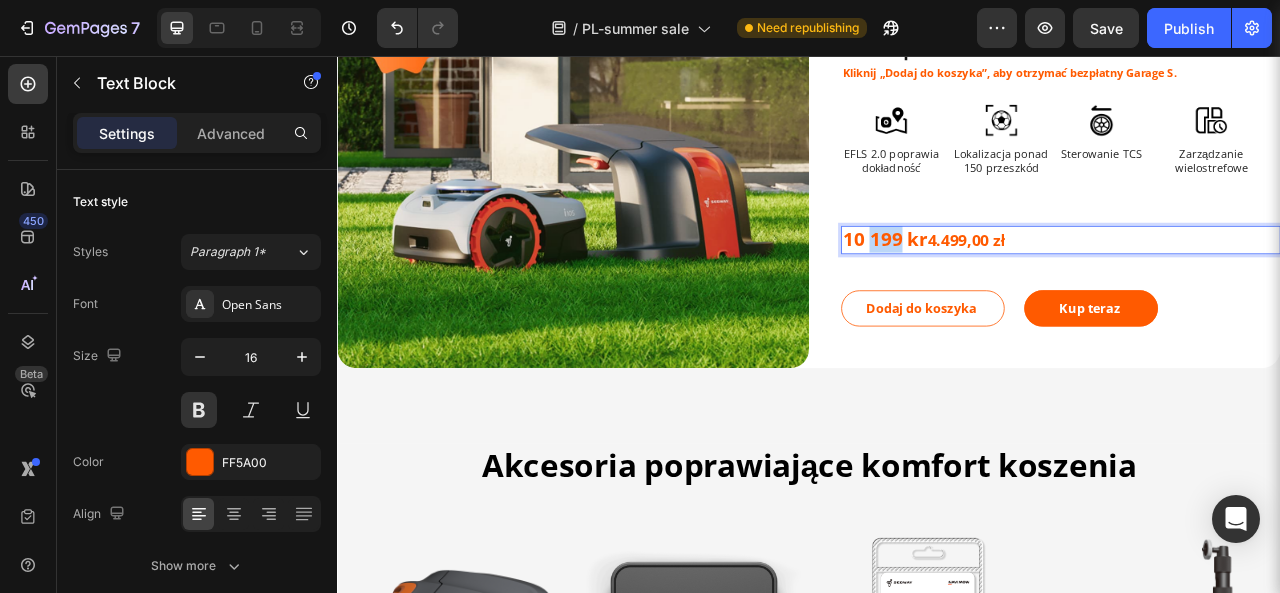 click on "10 199 kr" at bounding box center (1034, 287) 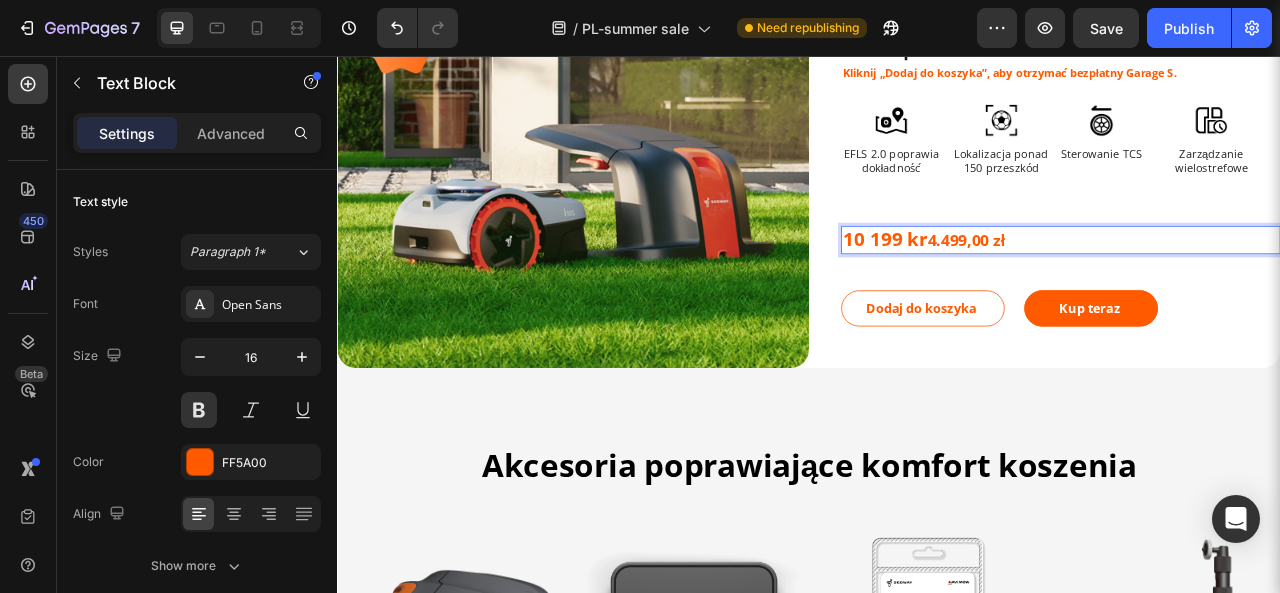 click on "4.499,00 zł" at bounding box center [1137, 289] 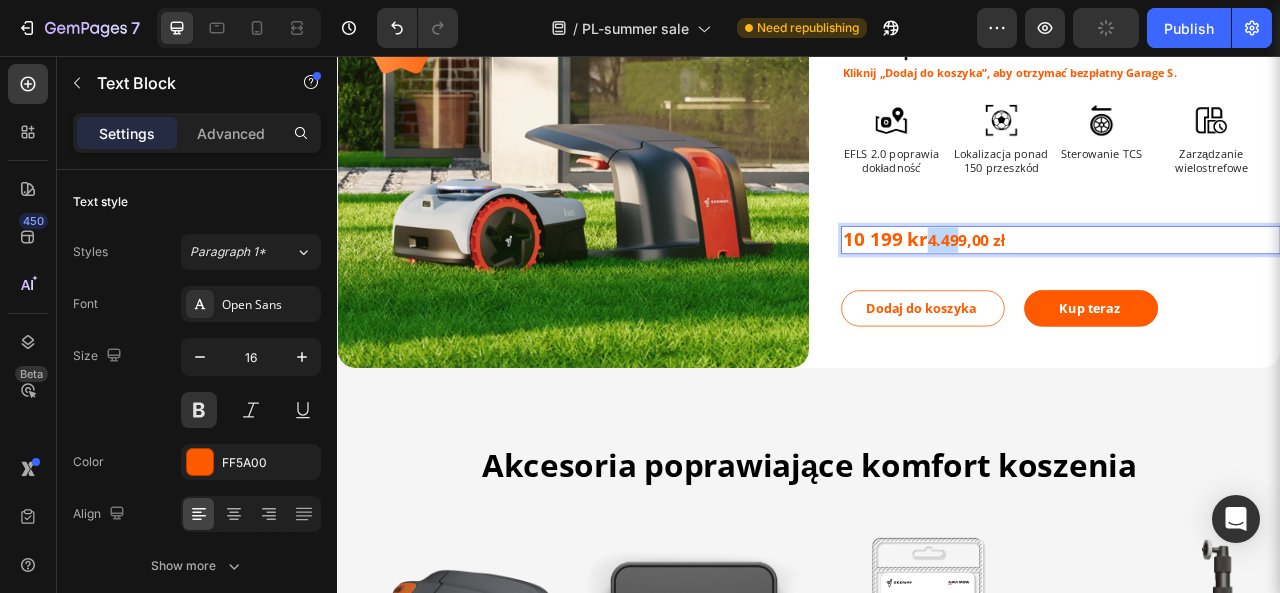 drag, startPoint x: 1094, startPoint y: 289, endPoint x: 1126, endPoint y: 290, distance: 32.01562 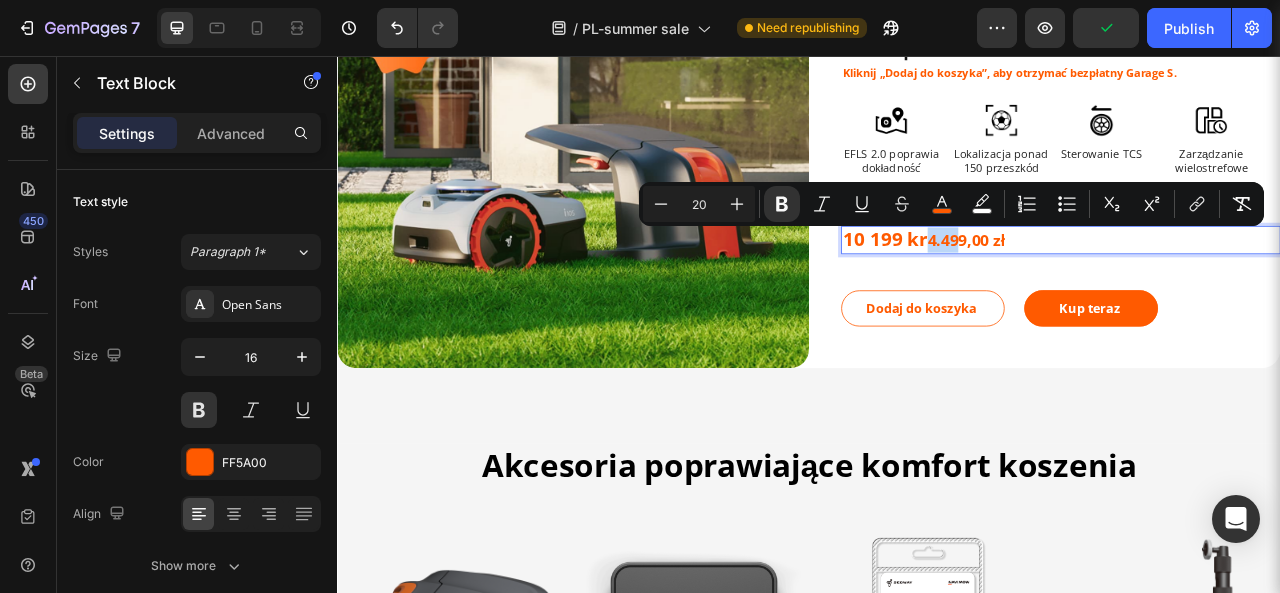 type on "24" 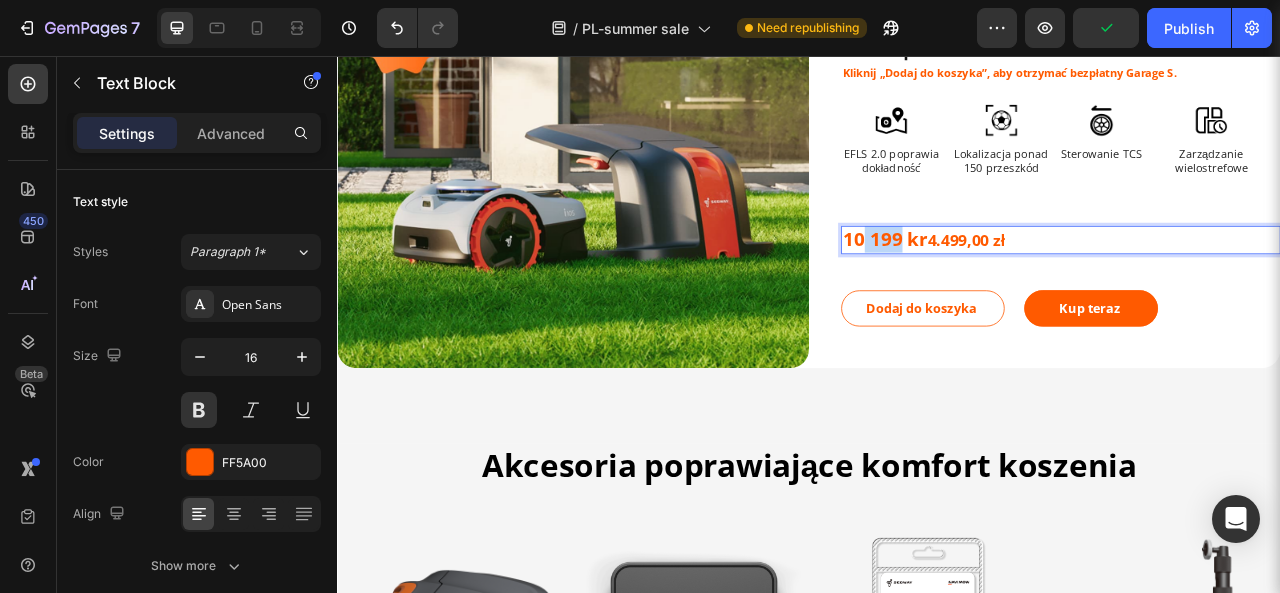 drag, startPoint x: 1046, startPoint y: 295, endPoint x: 997, endPoint y: 292, distance: 49.09175 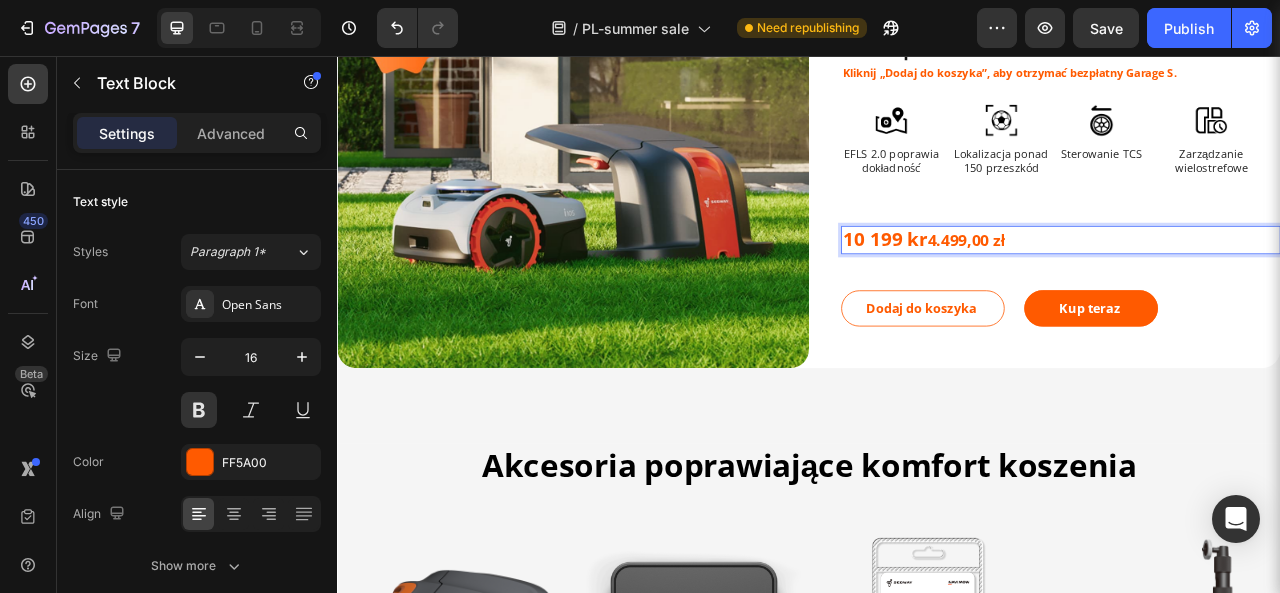 click on "10 199 kr" at bounding box center (1034, 287) 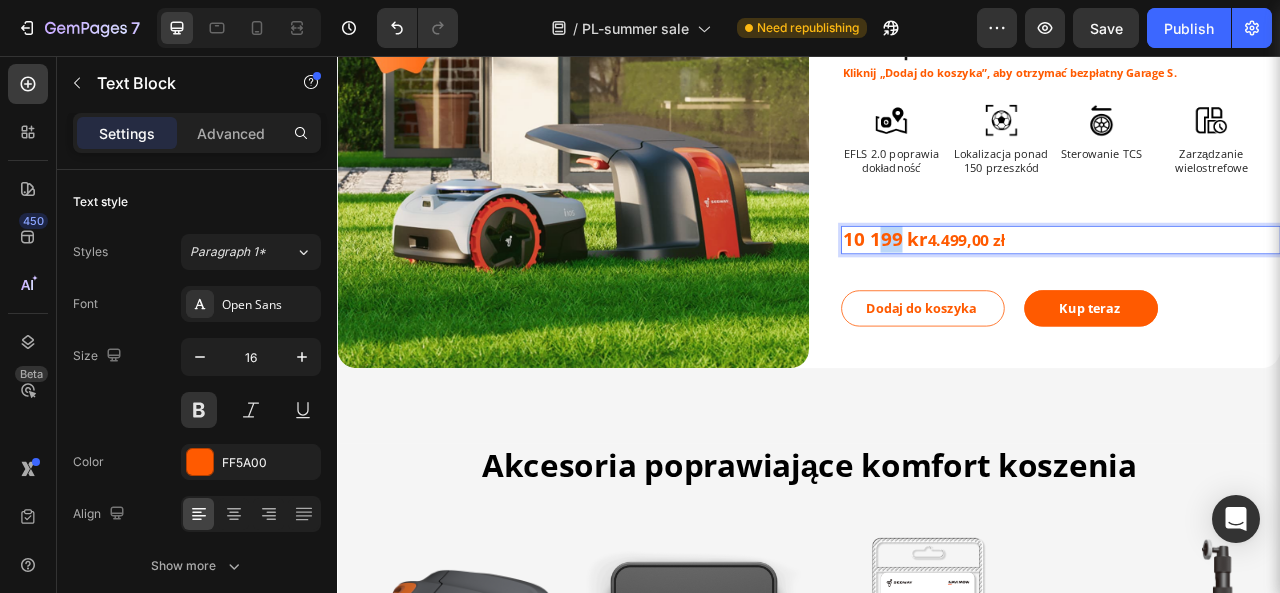 drag, startPoint x: 1045, startPoint y: 291, endPoint x: 1018, endPoint y: 290, distance: 27.018513 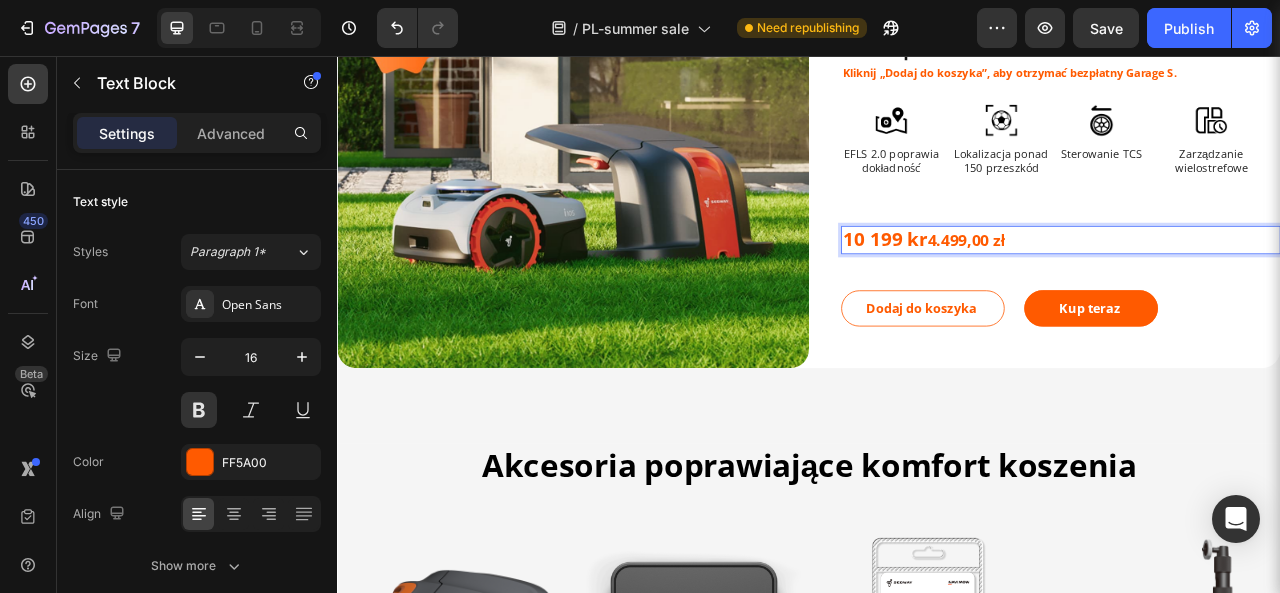 click on "4.499,00 zł" at bounding box center (1137, 289) 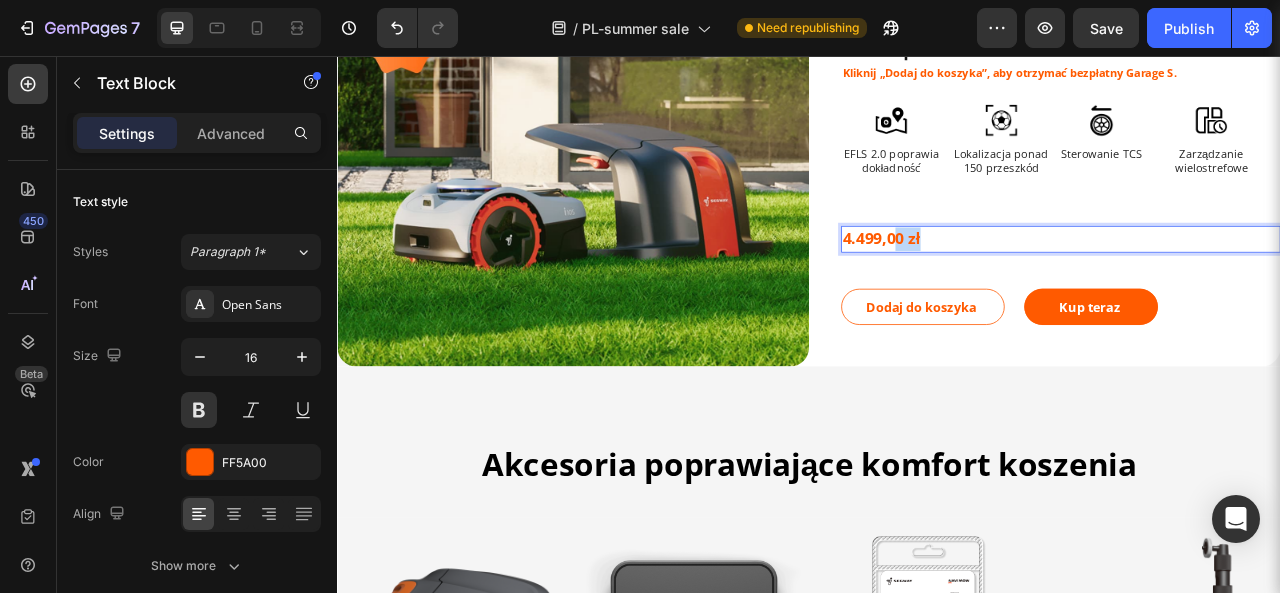 drag, startPoint x: 1089, startPoint y: 290, endPoint x: 1034, endPoint y: 290, distance: 55 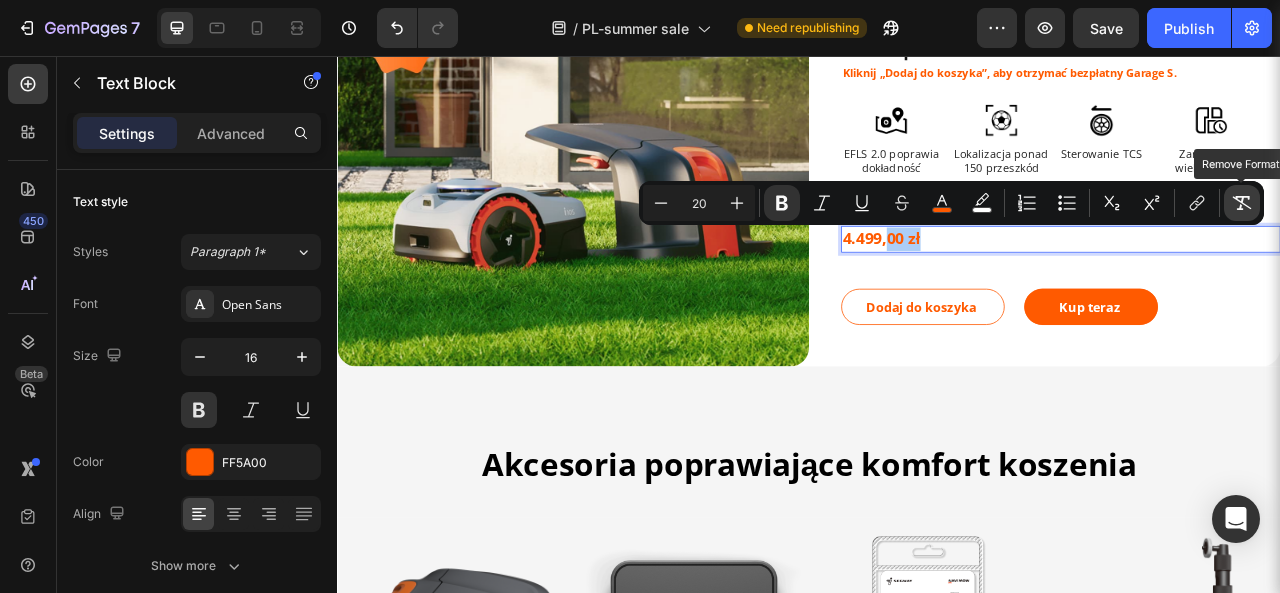click 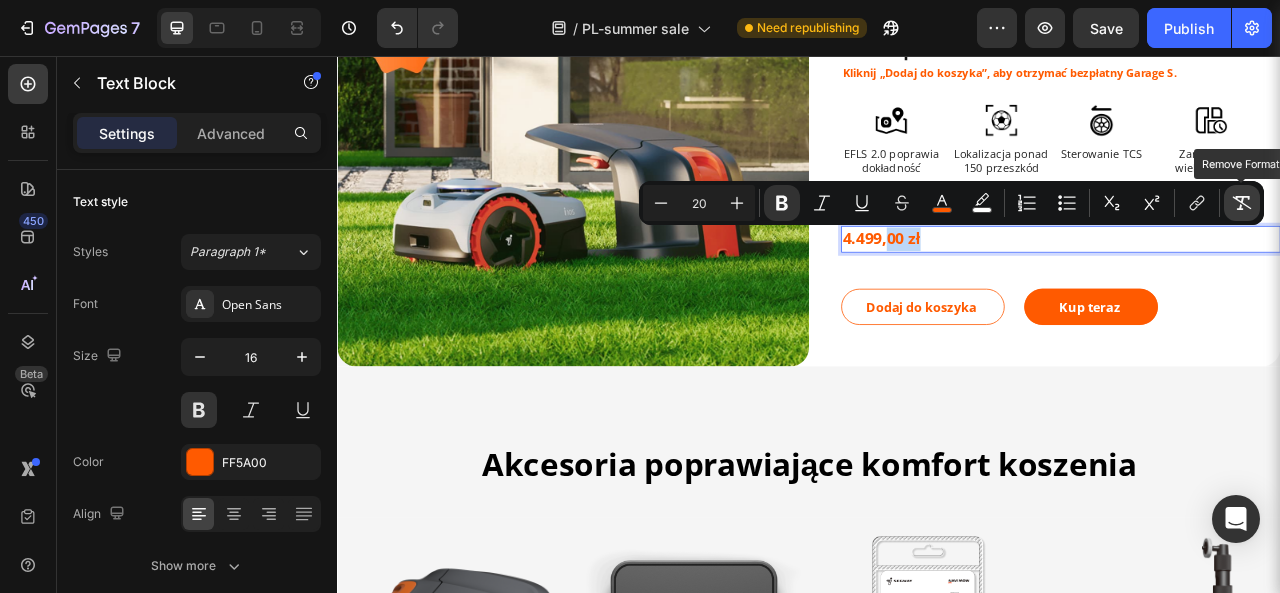 type on "16" 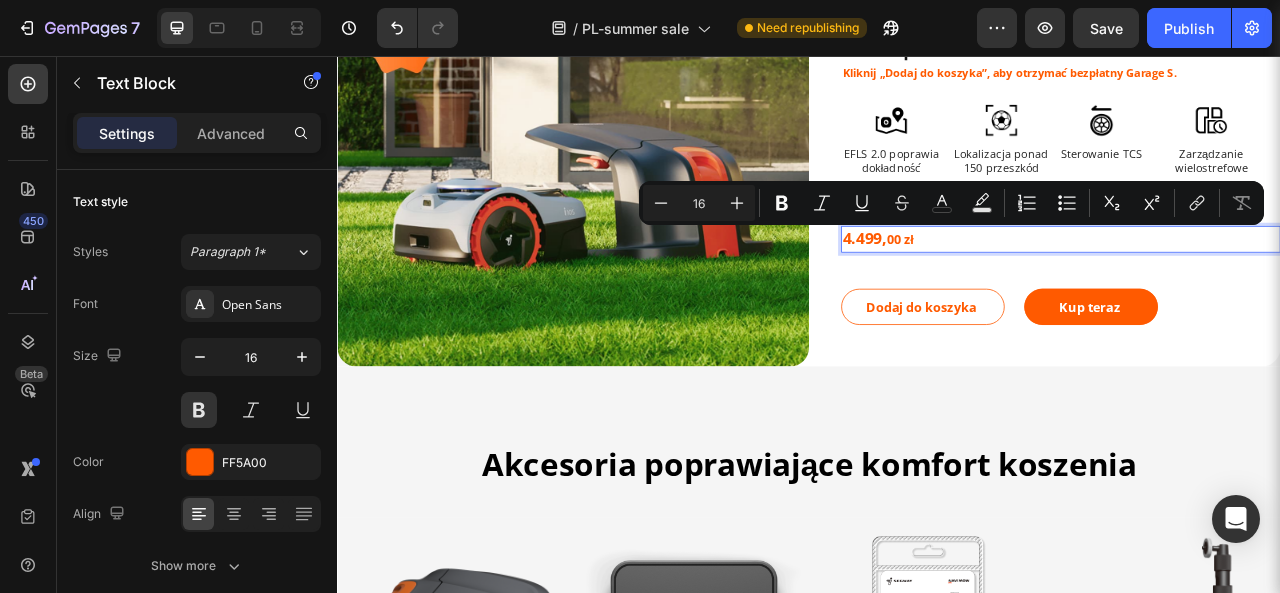 click on "4.499, 00 zł" at bounding box center (1257, 289) 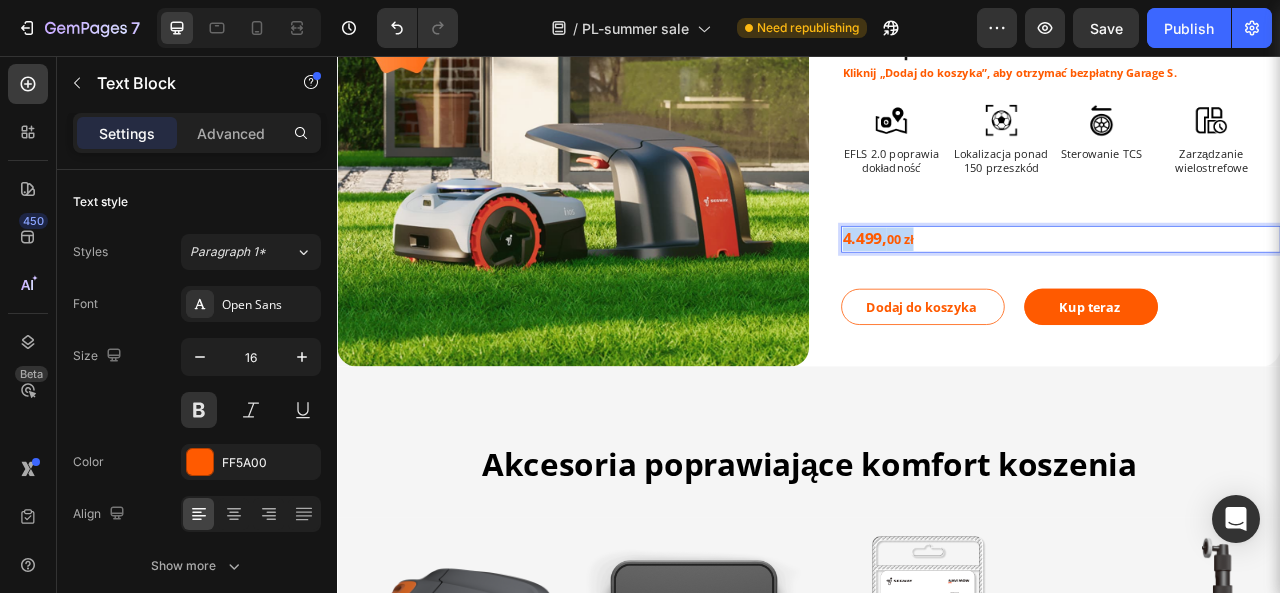 drag, startPoint x: 1087, startPoint y: 286, endPoint x: 974, endPoint y: 295, distance: 113.35784 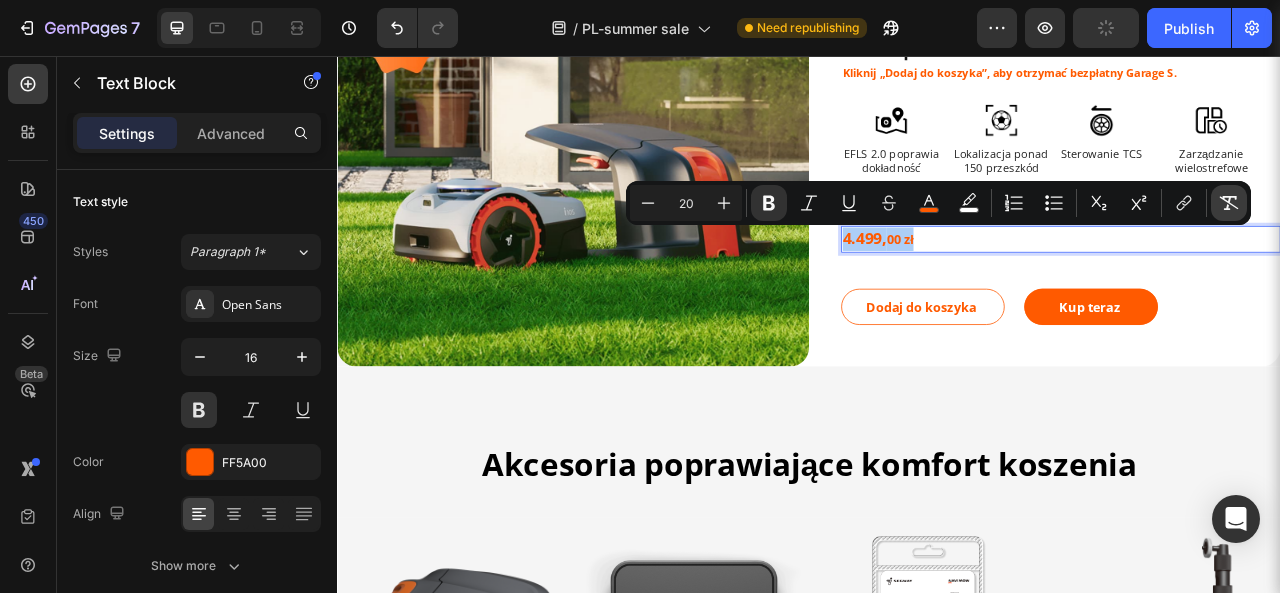 click 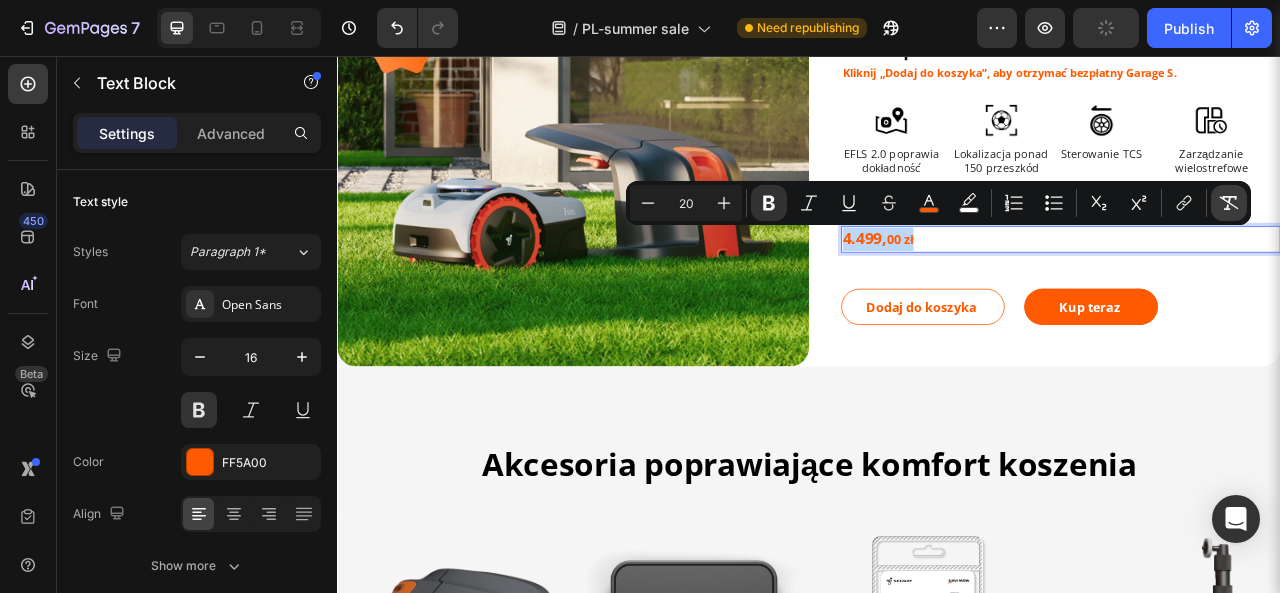 type on "16" 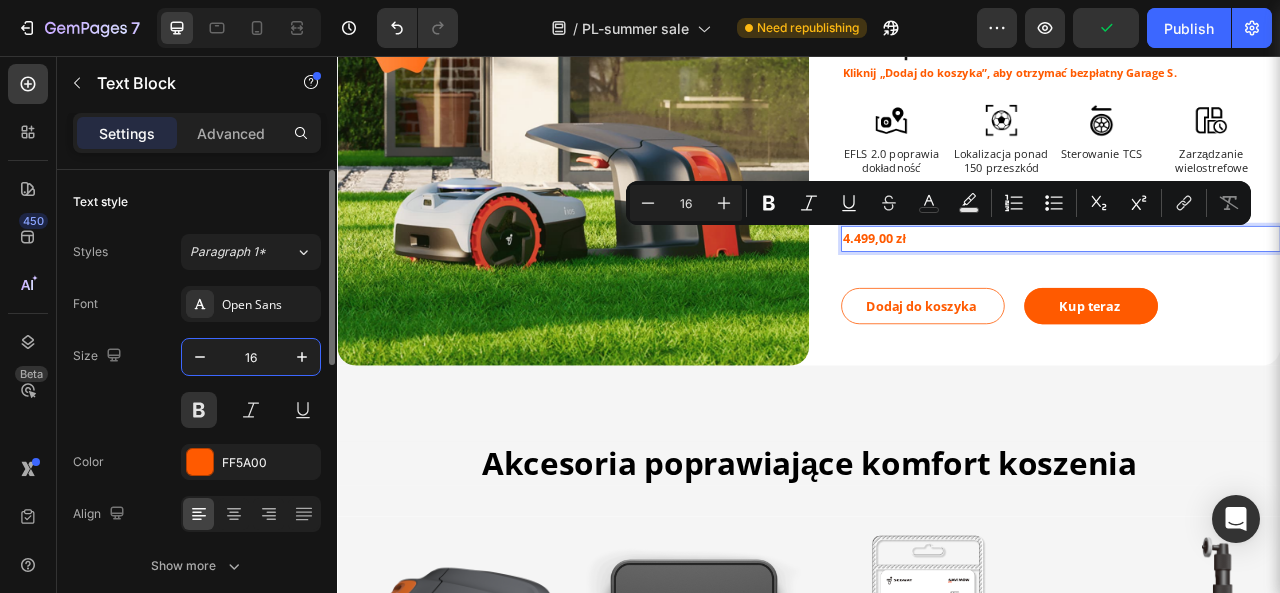 click on "16" at bounding box center (251, 357) 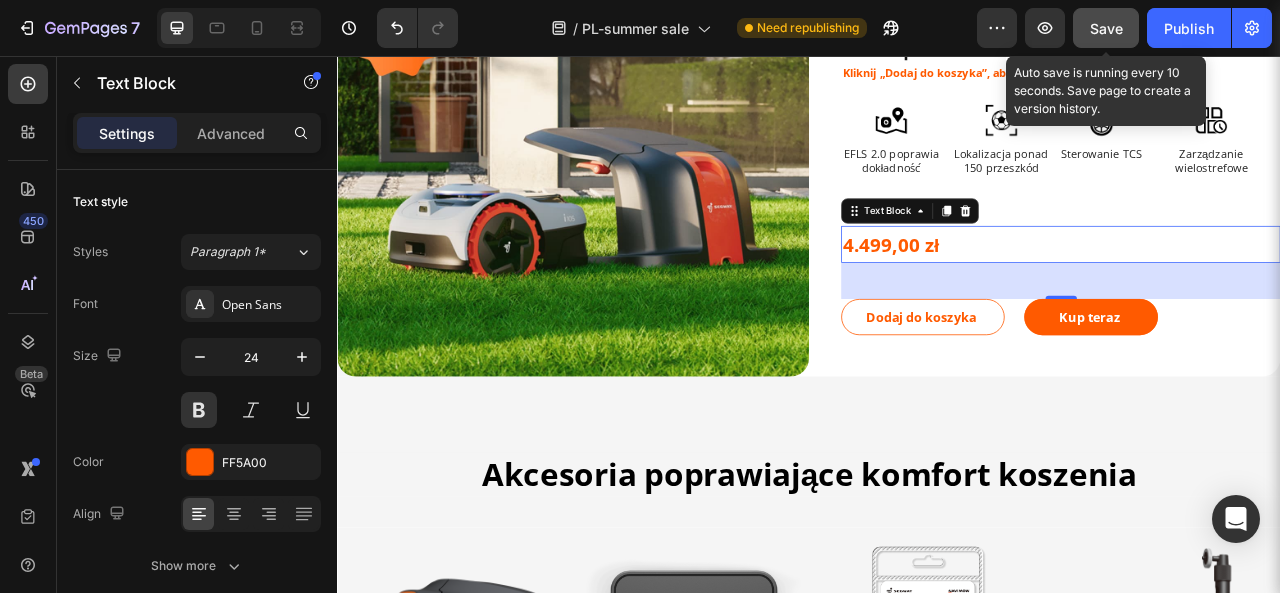 click on "Save" at bounding box center (1106, 28) 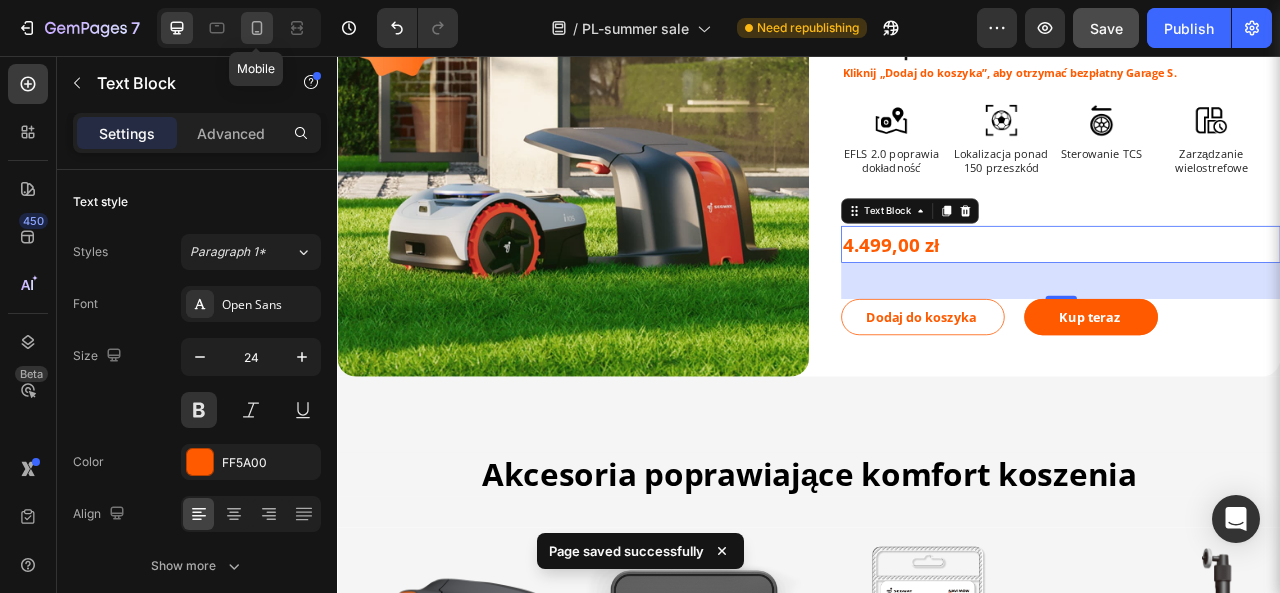 click 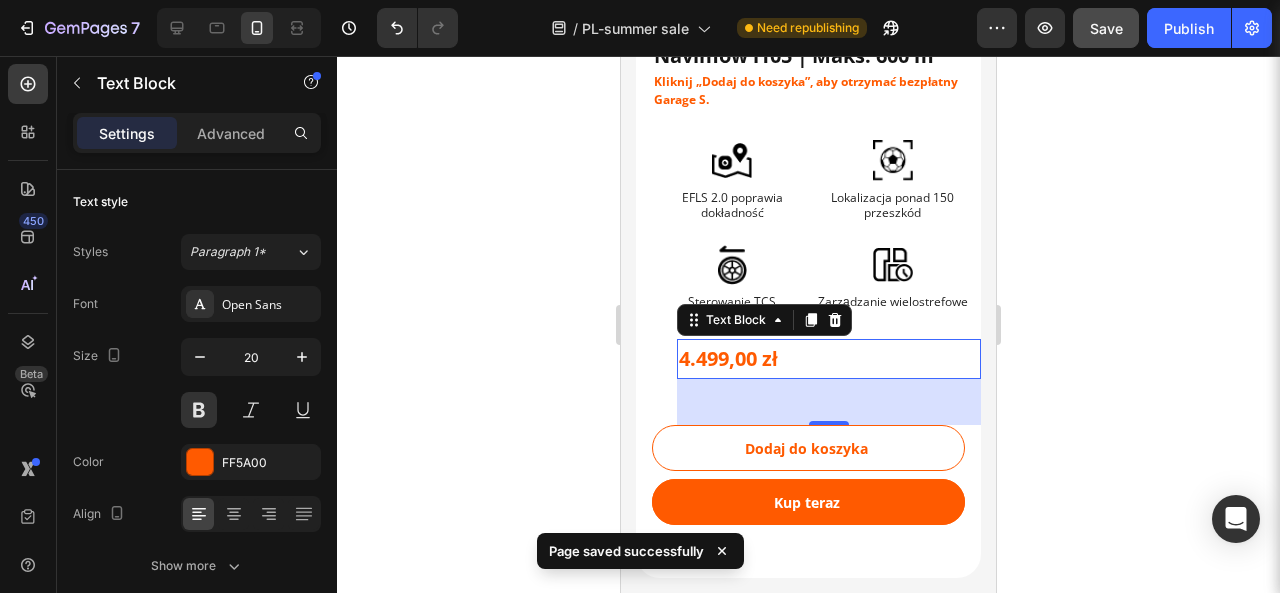 scroll, scrollTop: 1954, scrollLeft: 0, axis: vertical 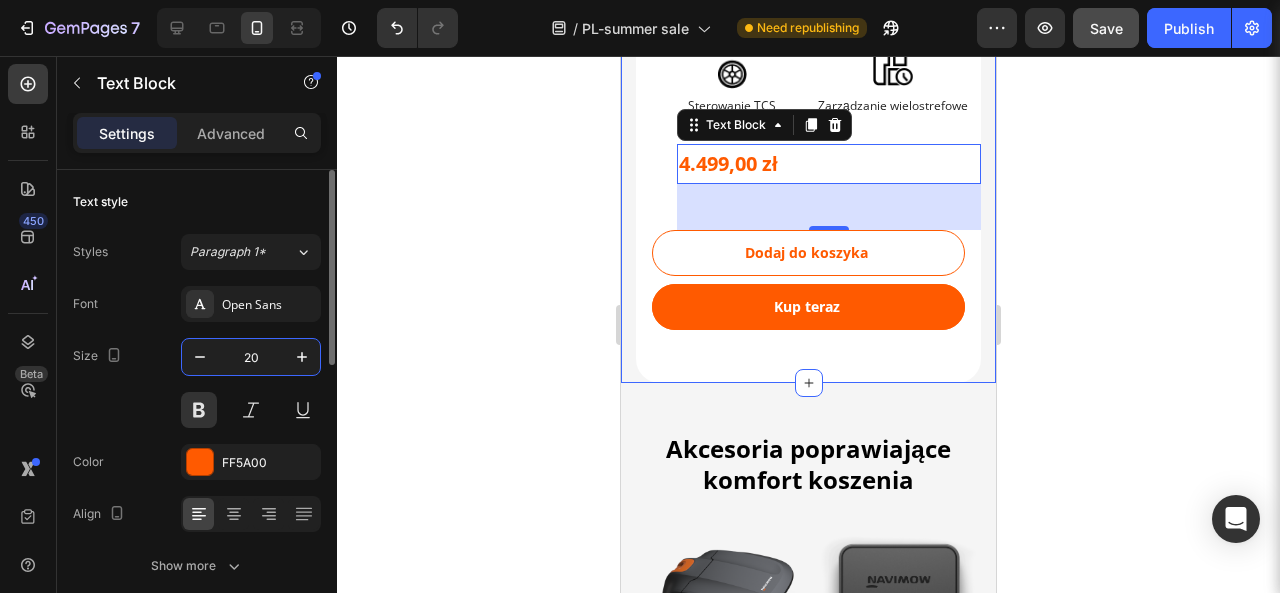 click on "20" at bounding box center (251, 357) 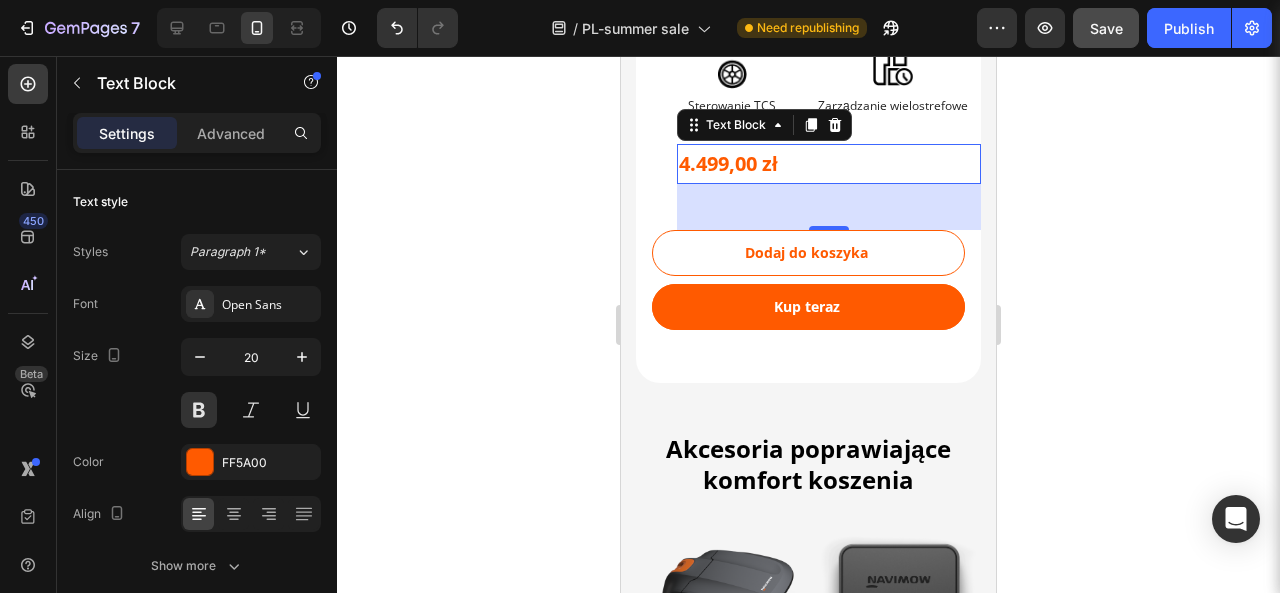 click 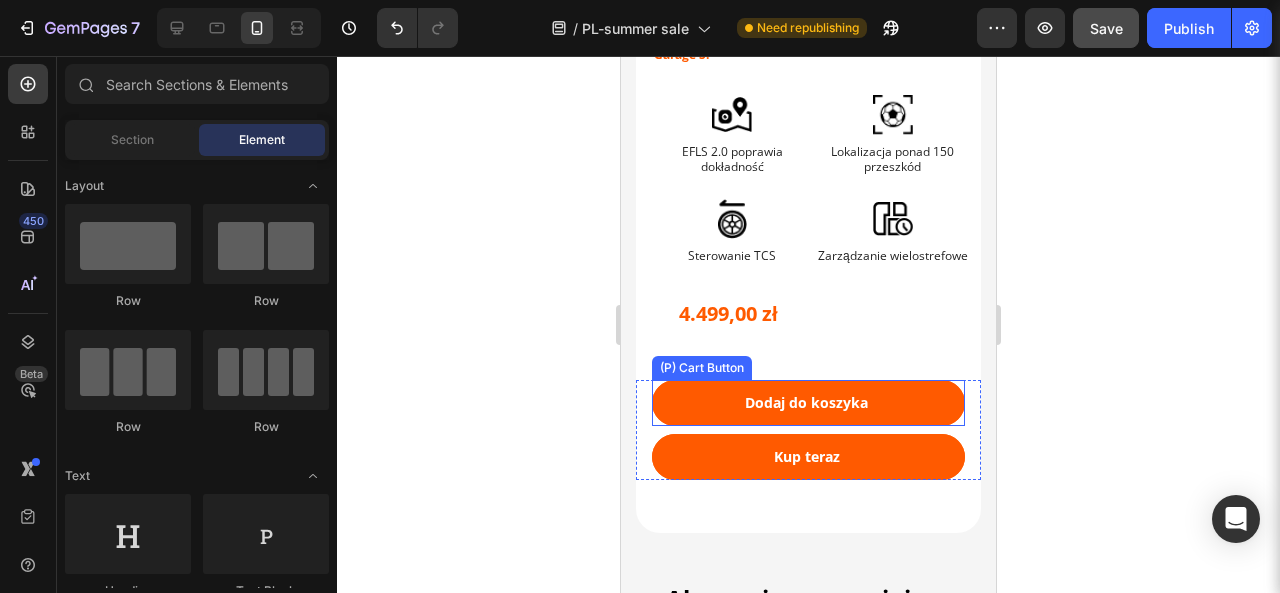 scroll, scrollTop: 1802, scrollLeft: 0, axis: vertical 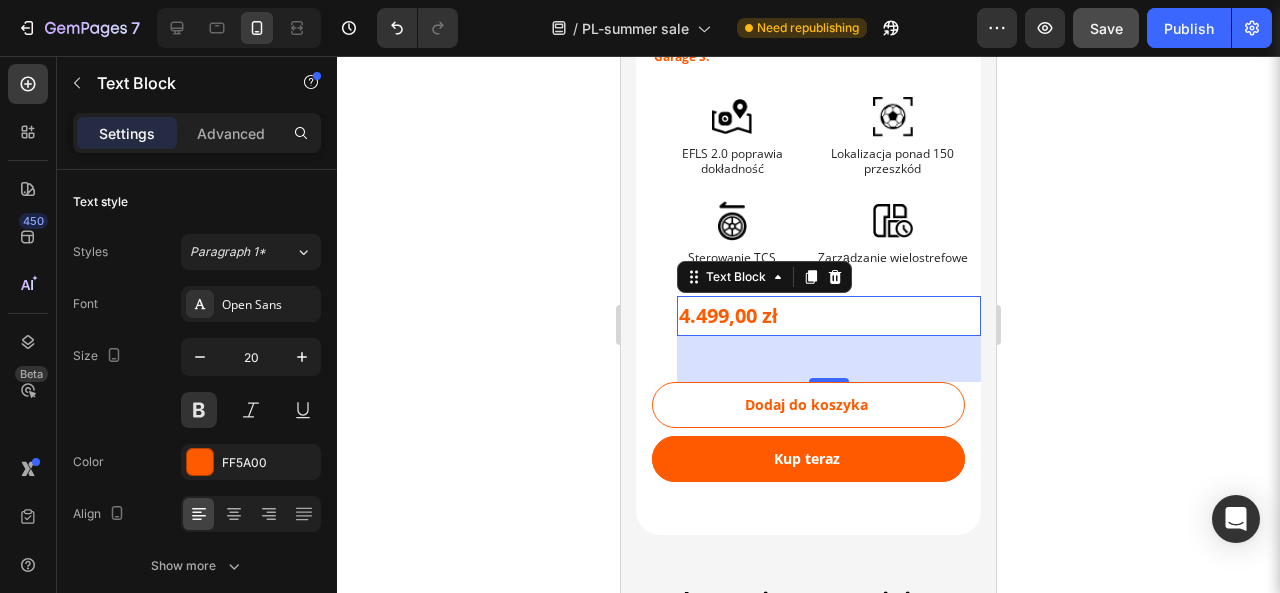 click 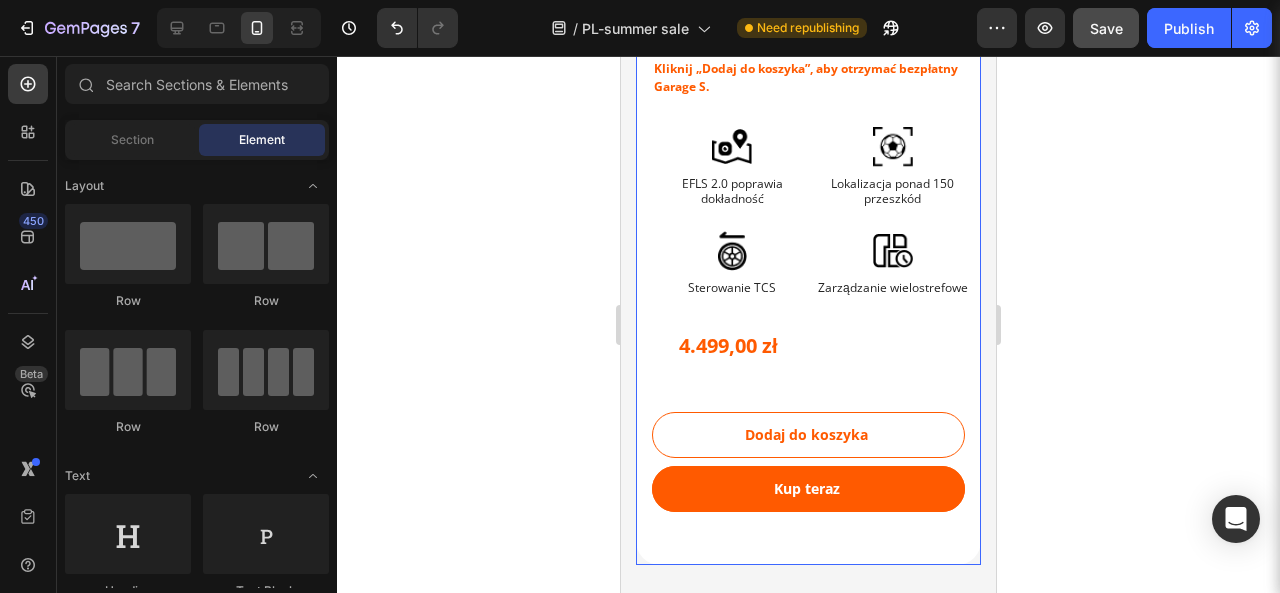 scroll, scrollTop: 1772, scrollLeft: 0, axis: vertical 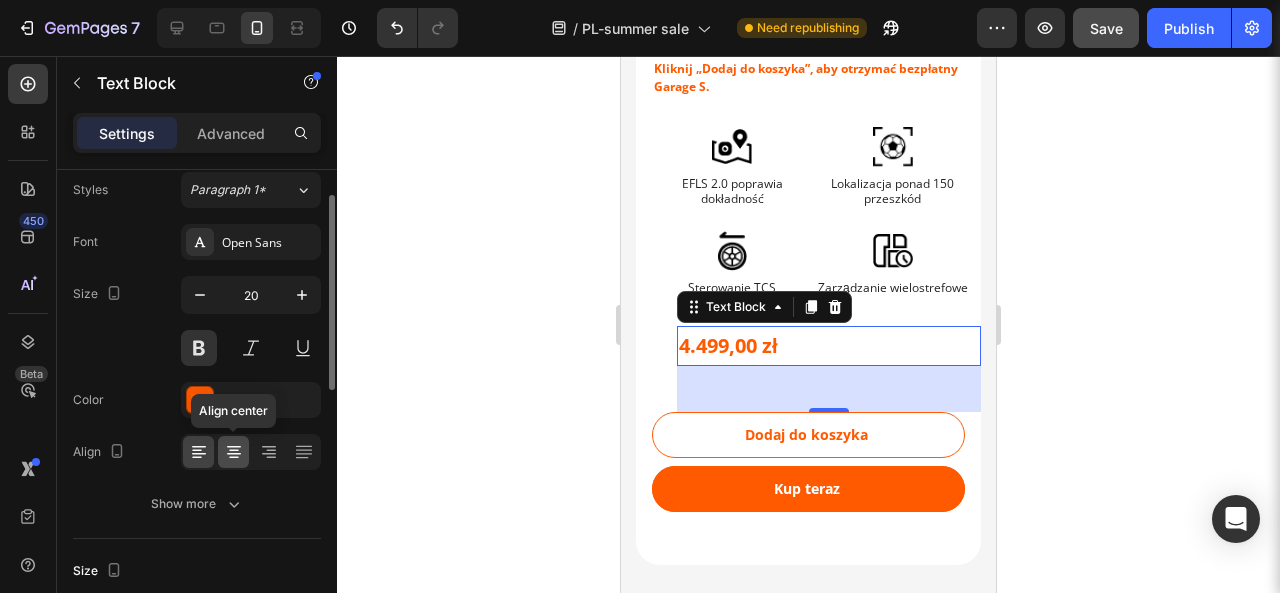 click 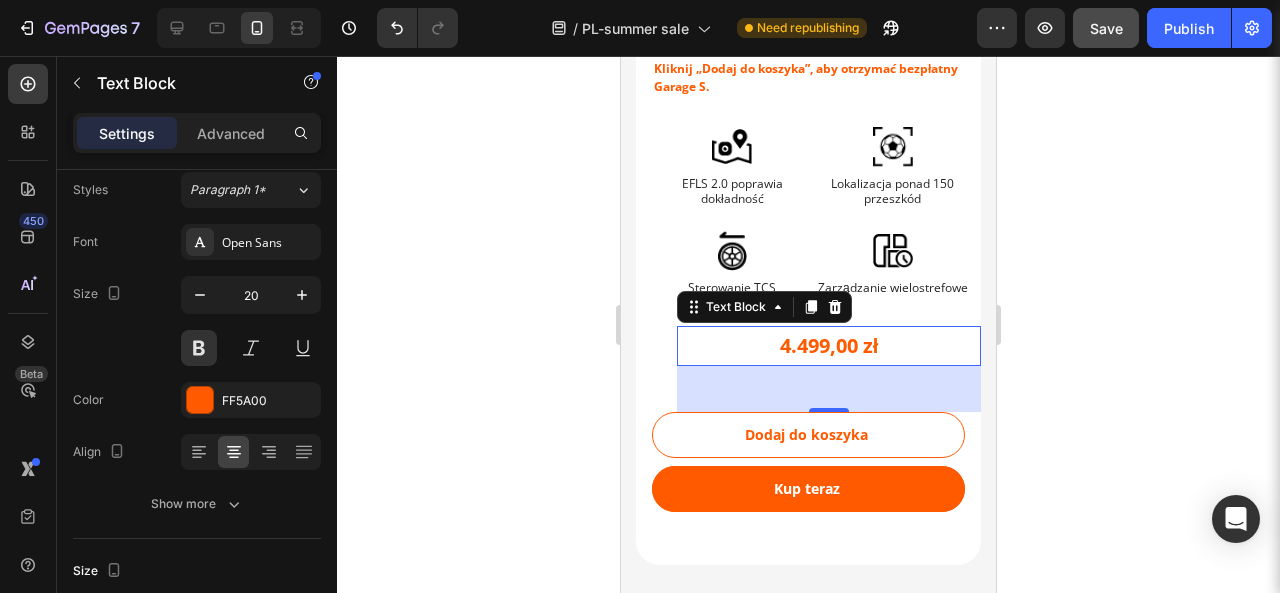click 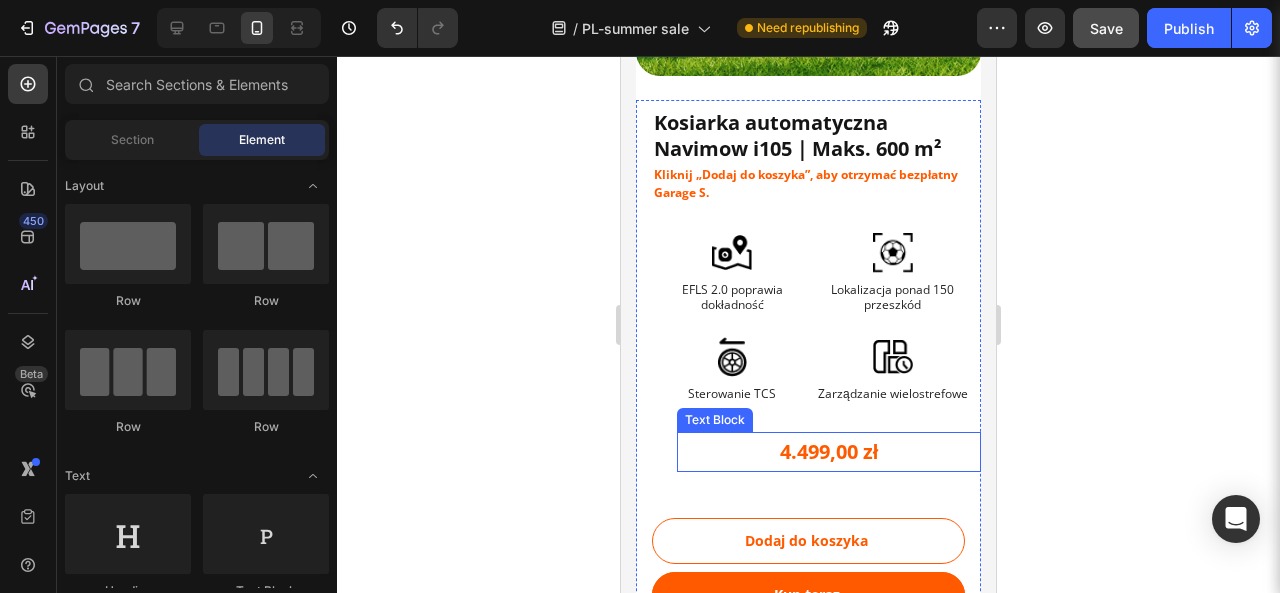 scroll, scrollTop: 1662, scrollLeft: 0, axis: vertical 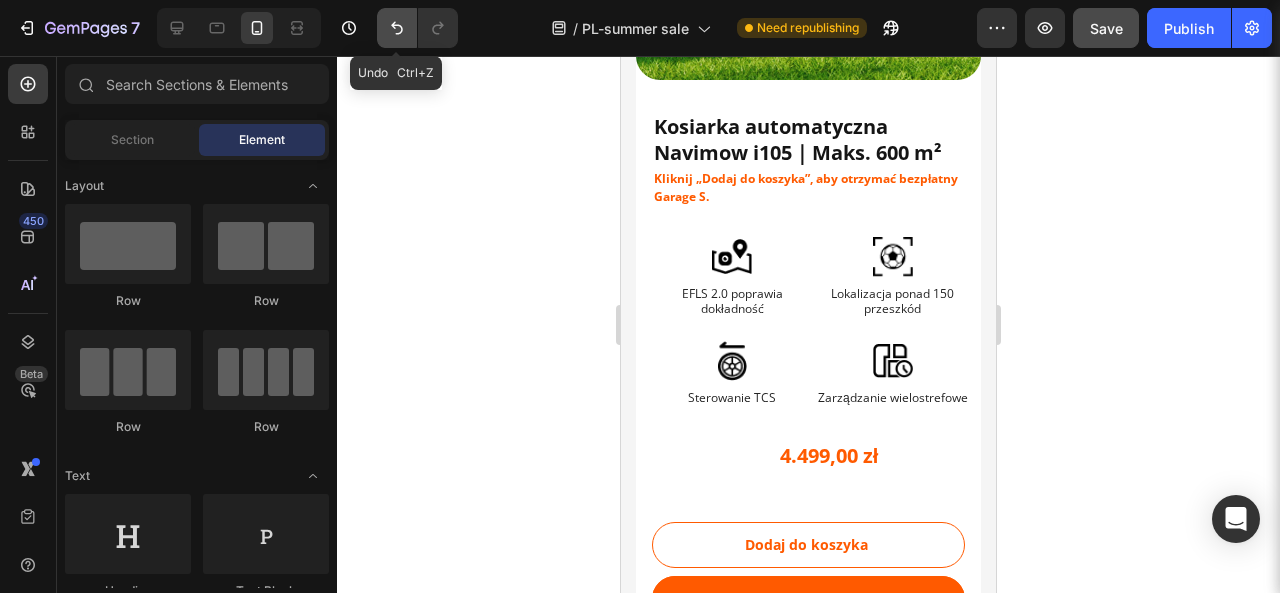 click 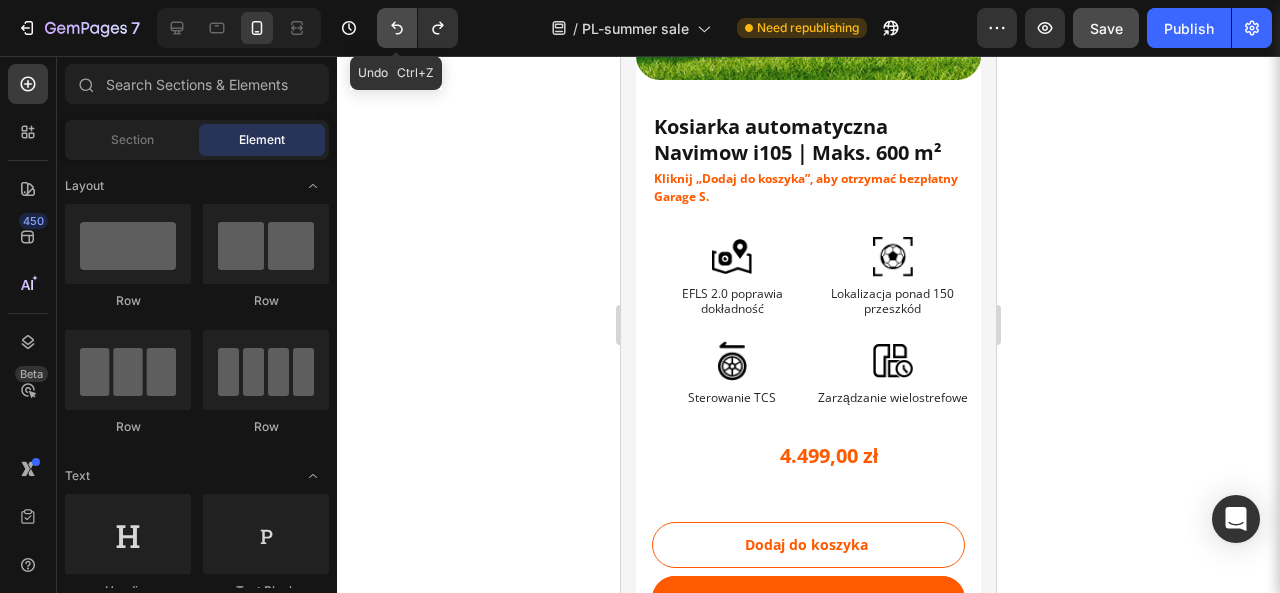 click 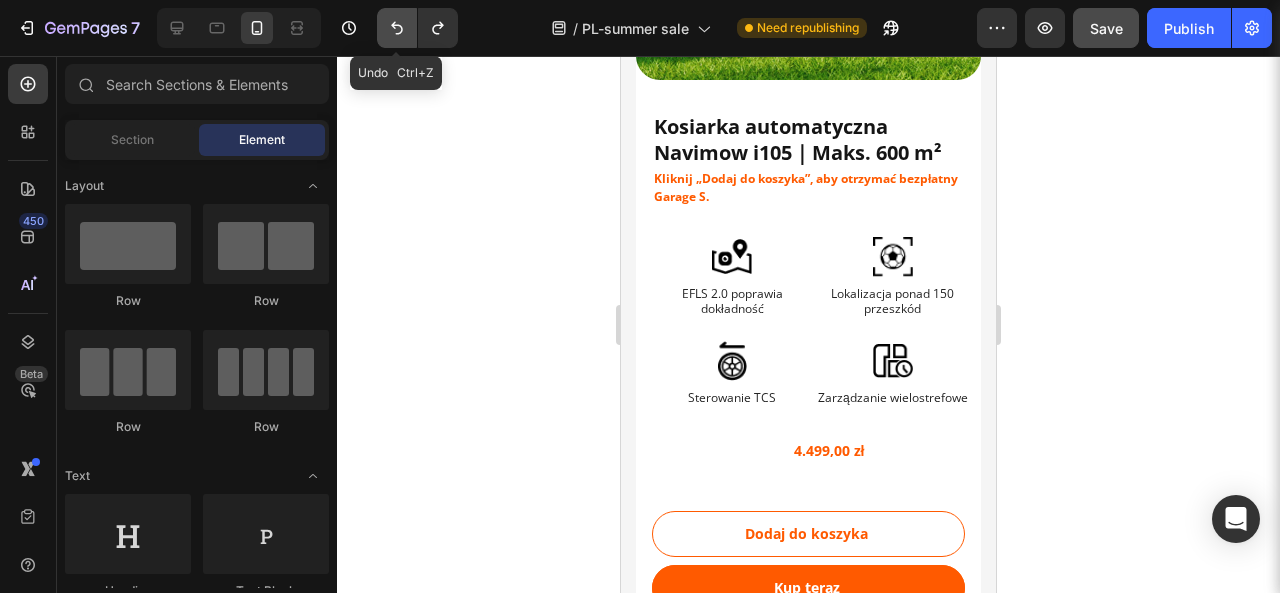 click 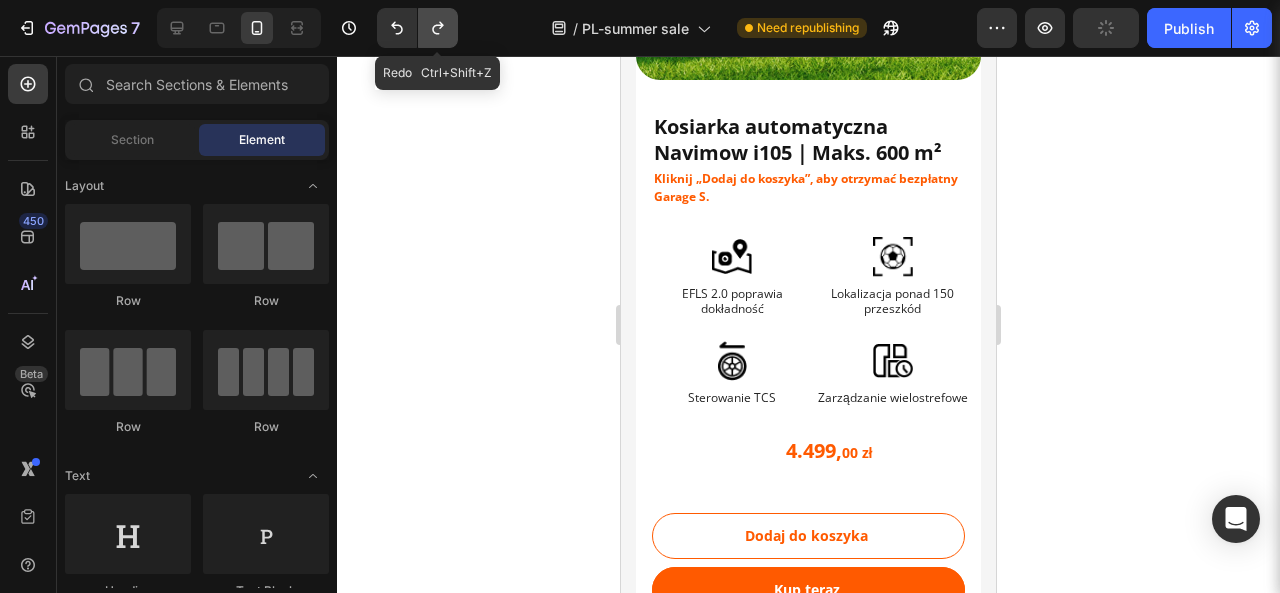 click 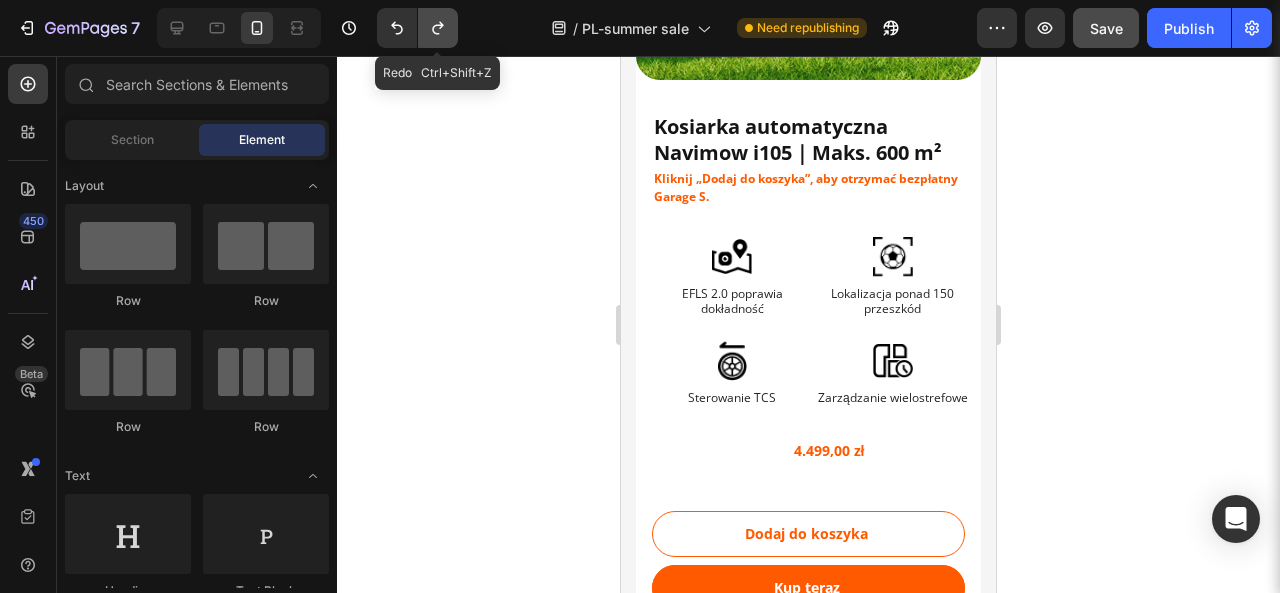 click 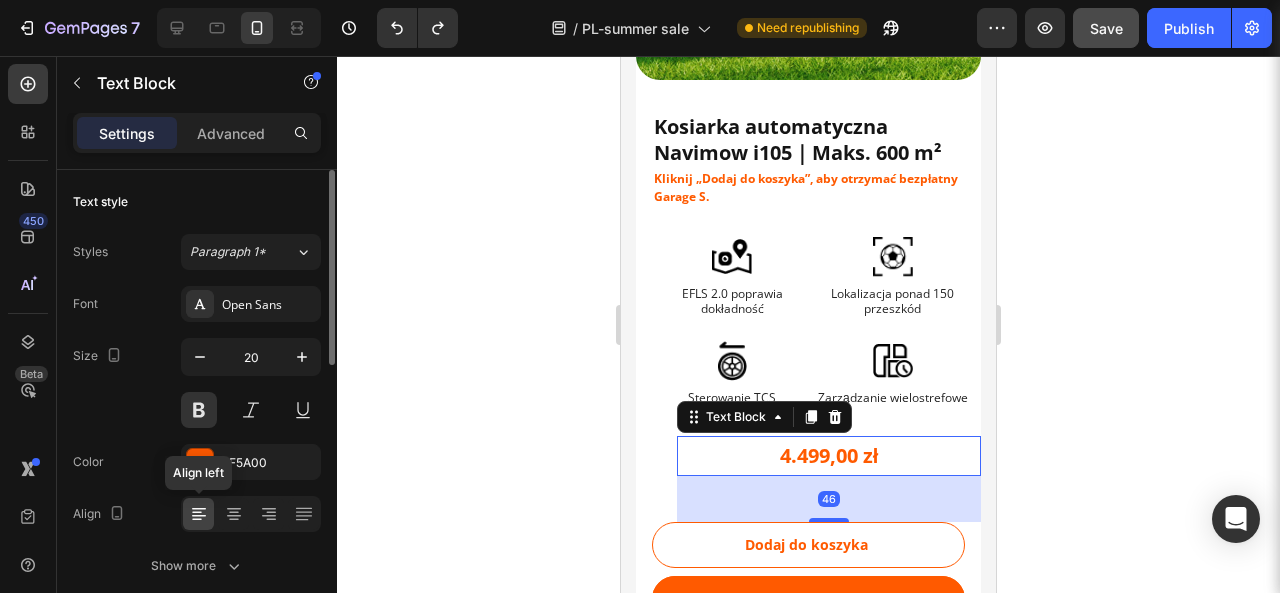 click 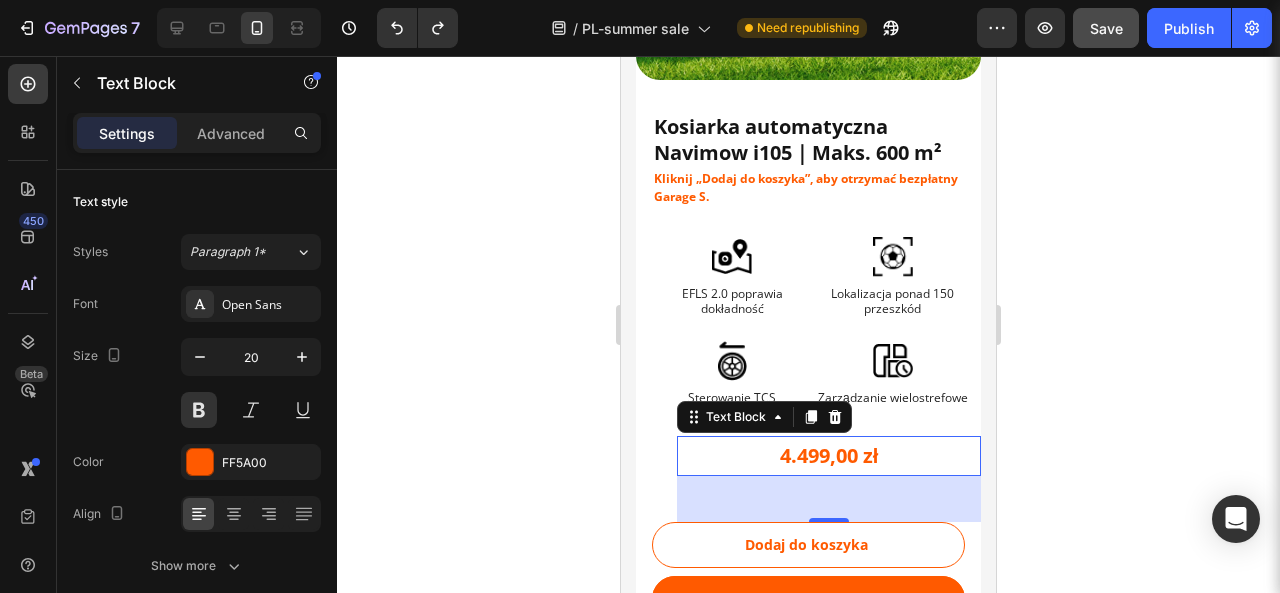 click 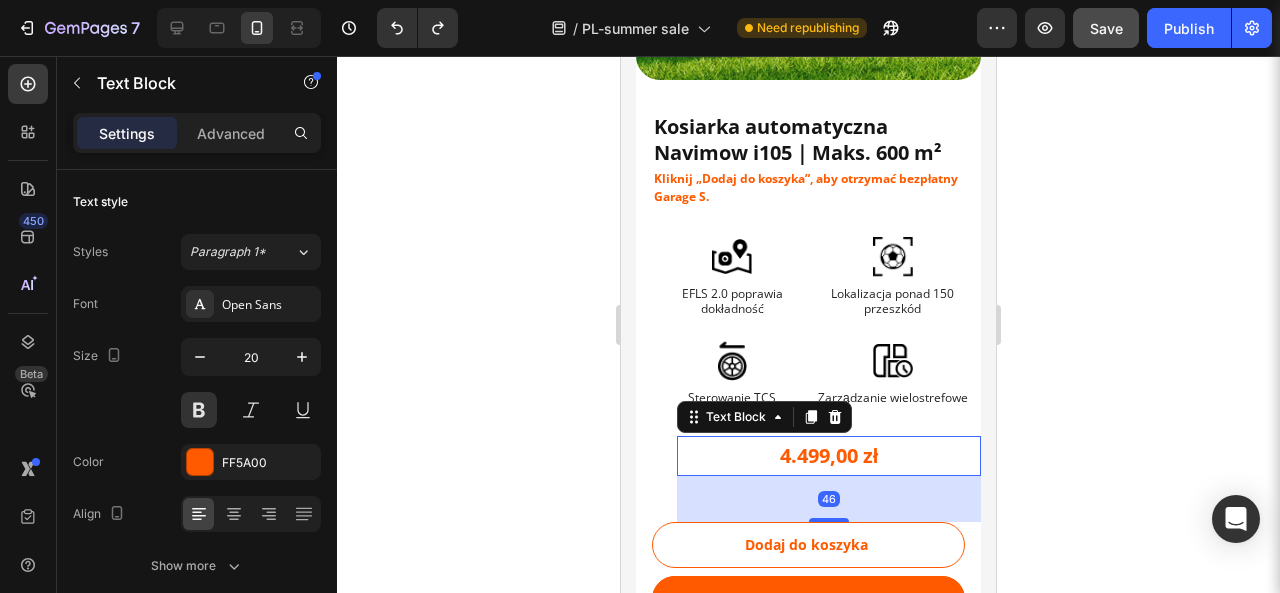 click on "4.499,00 zł" at bounding box center (829, 456) 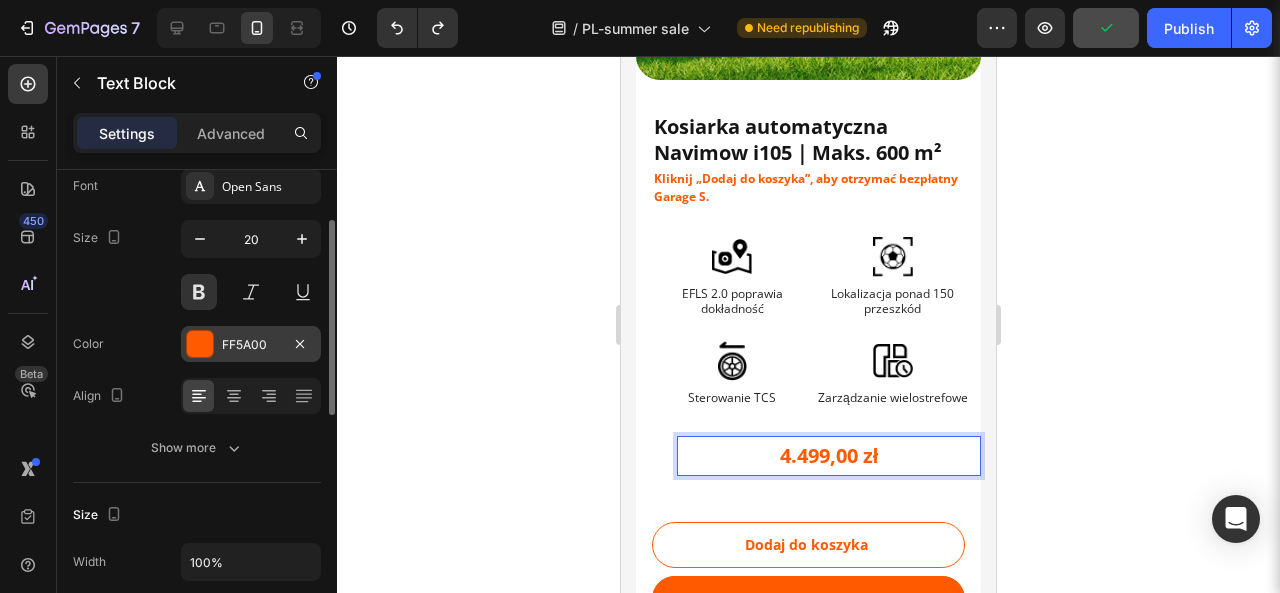 scroll, scrollTop: 122, scrollLeft: 0, axis: vertical 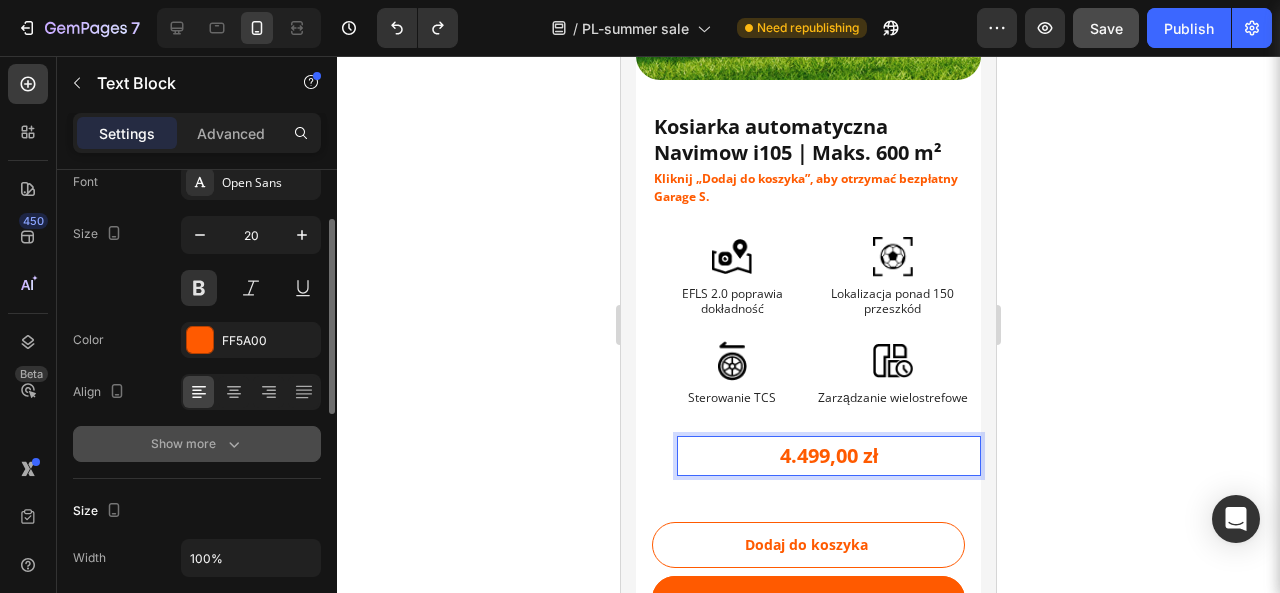 click on "Show more" at bounding box center (197, 444) 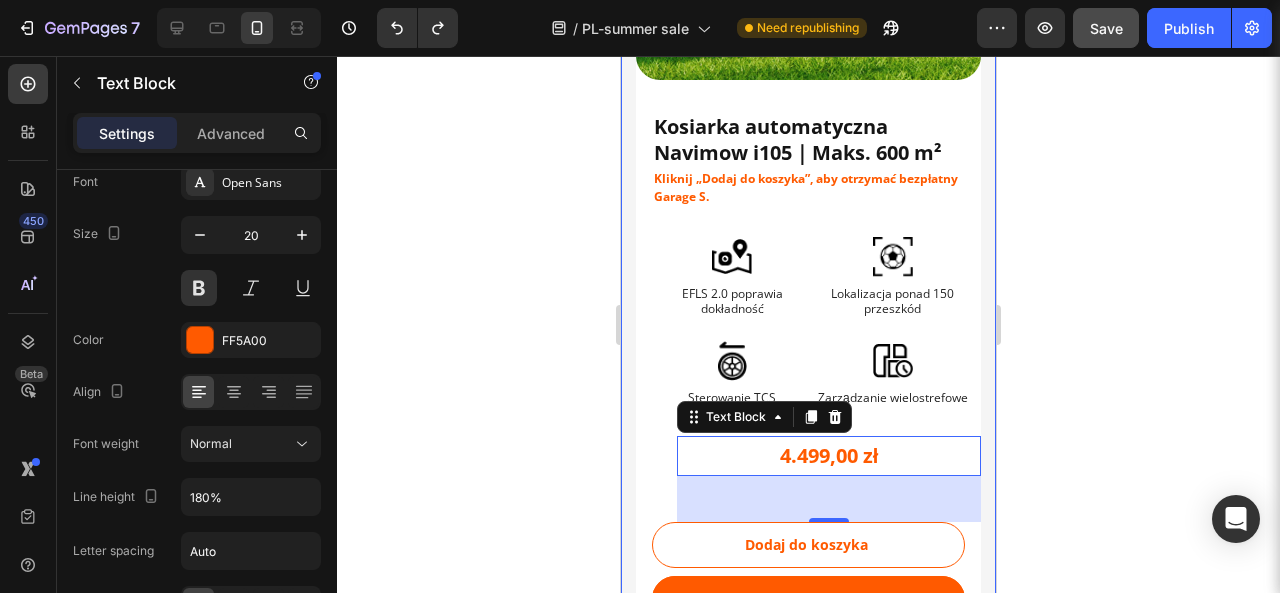 click 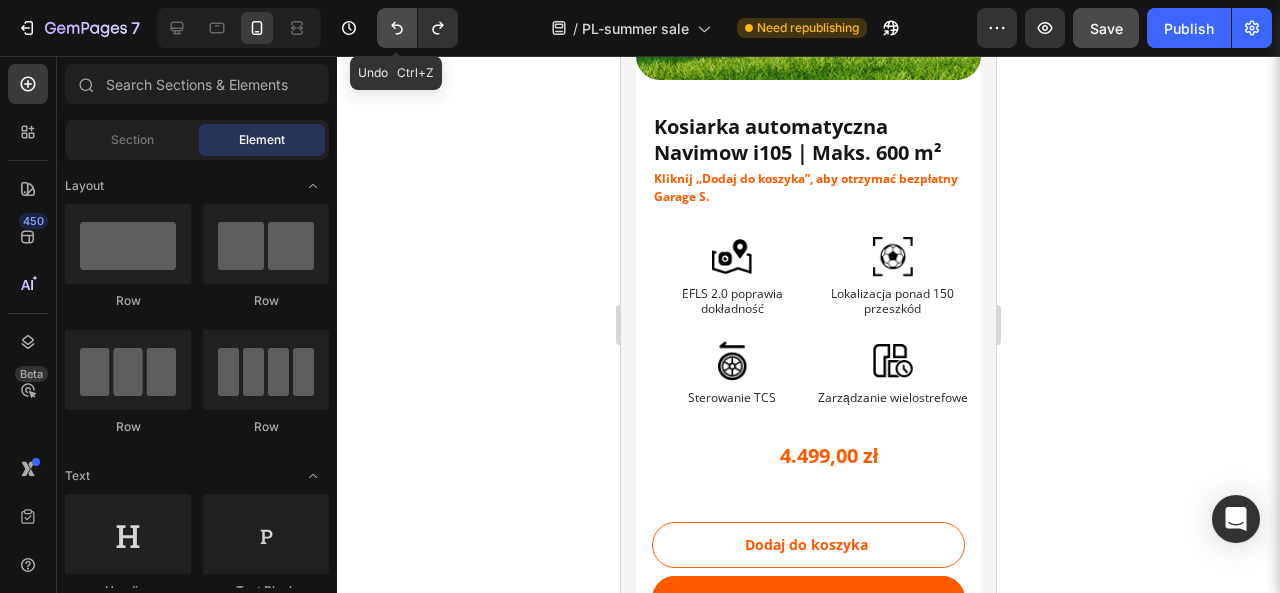 click 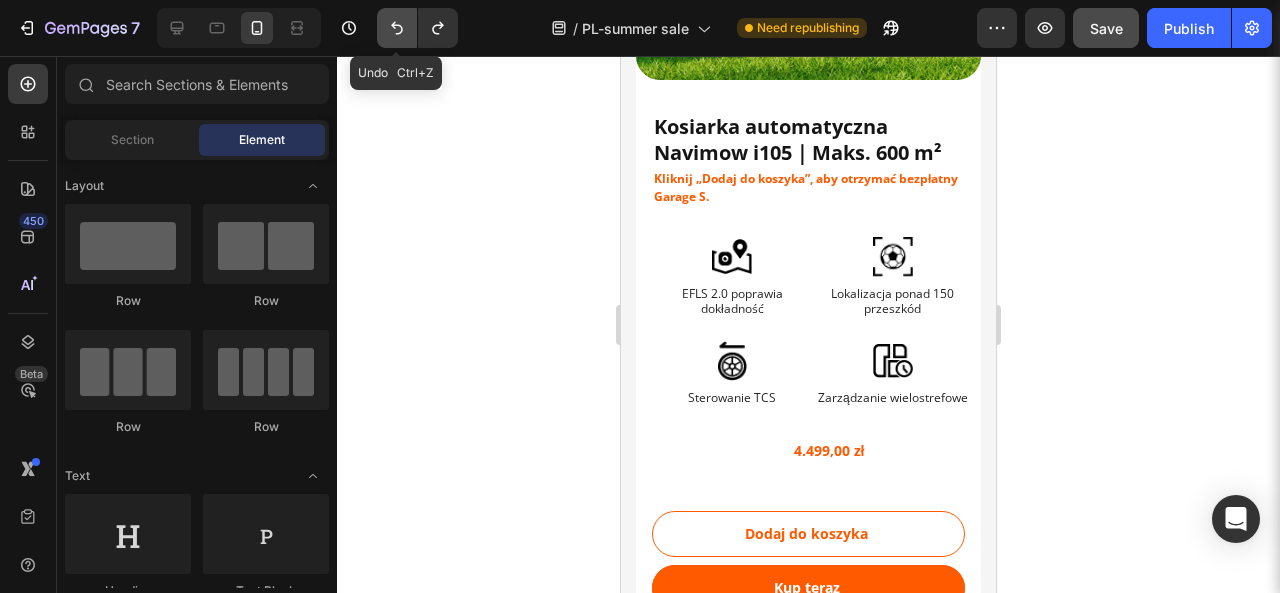 click 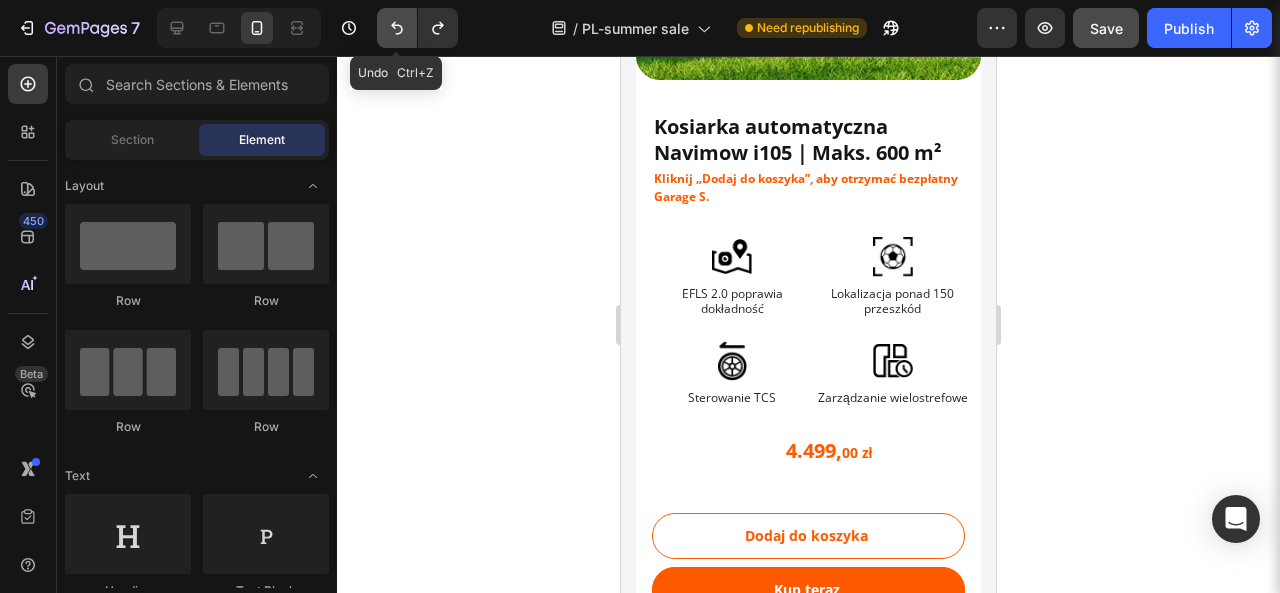 click 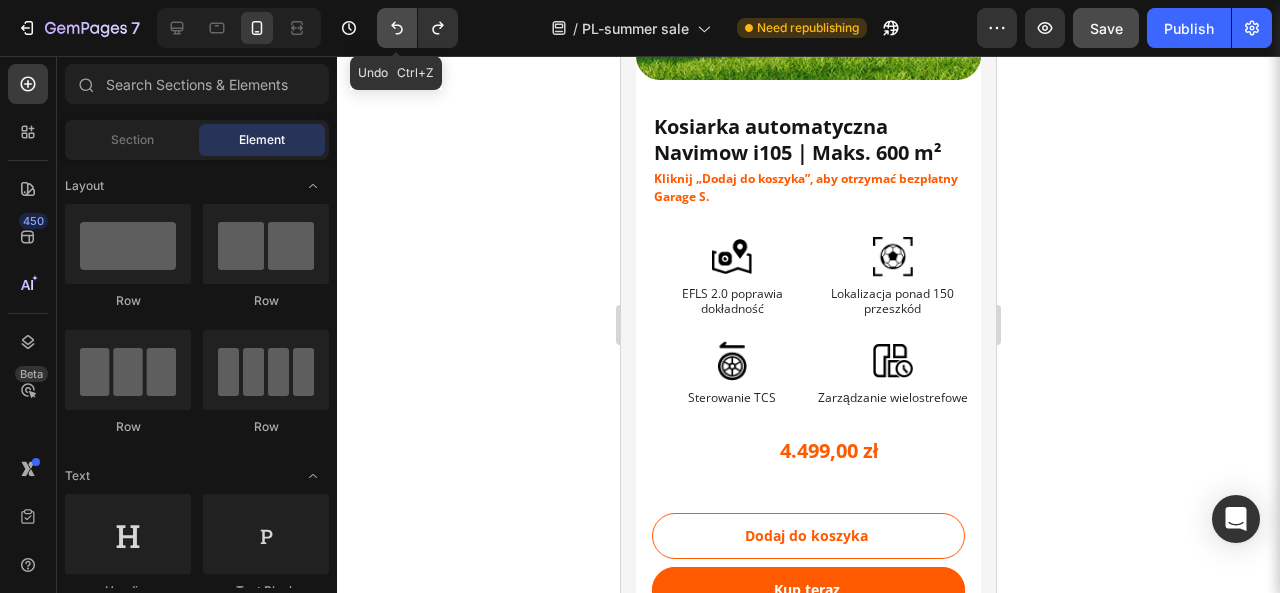 click 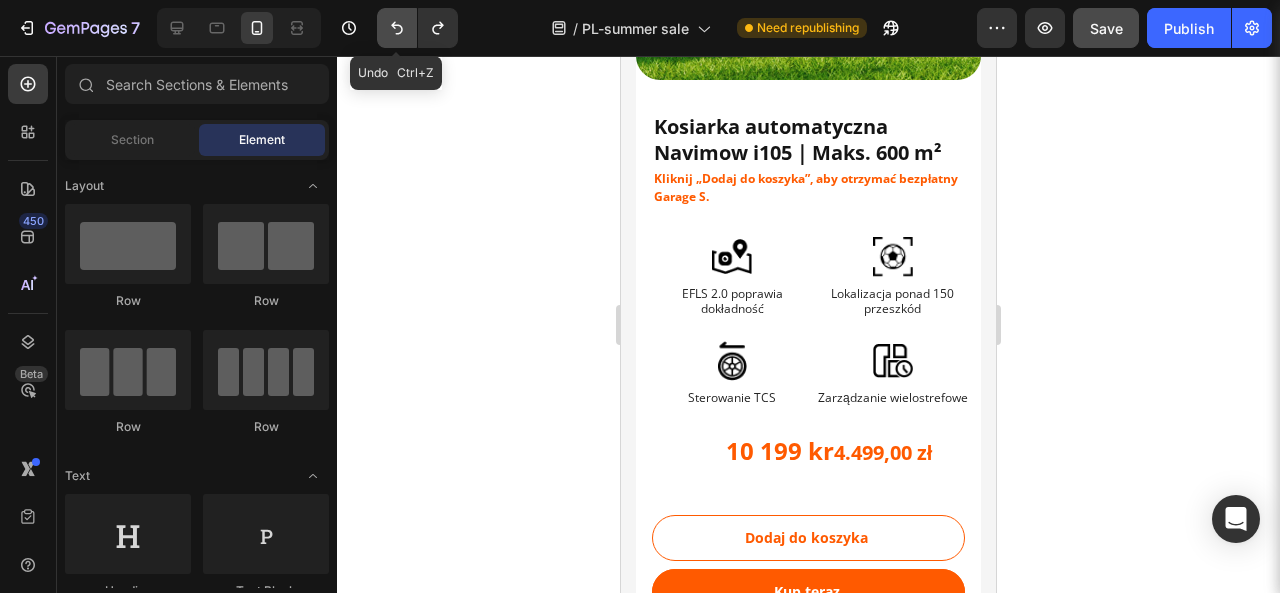 click 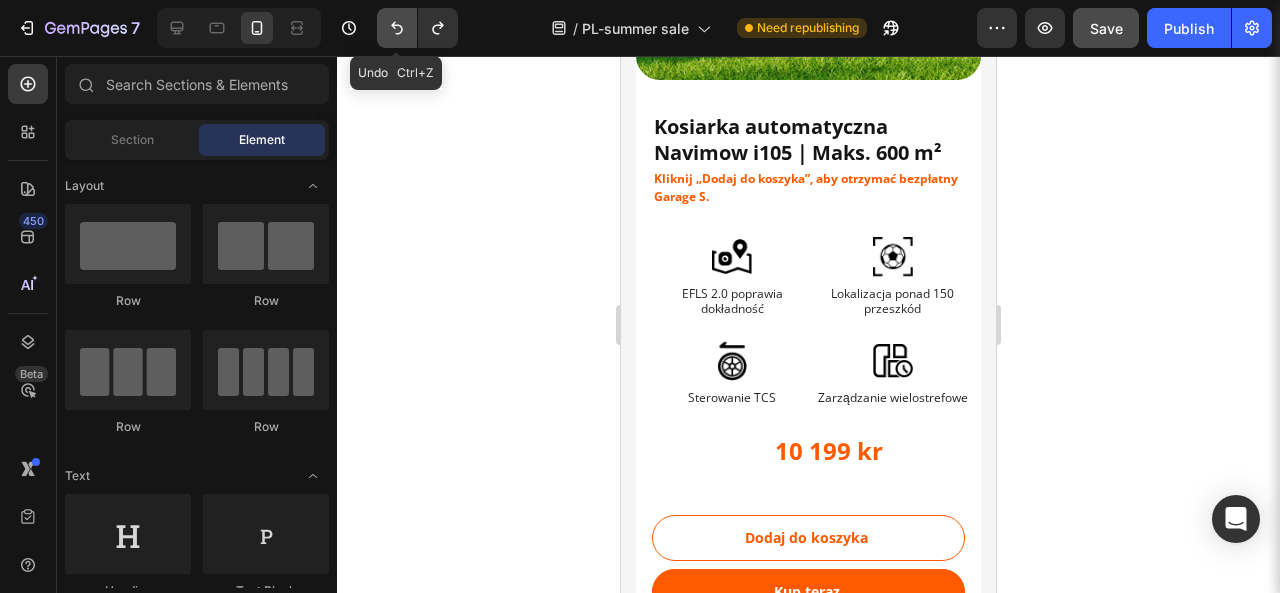 click 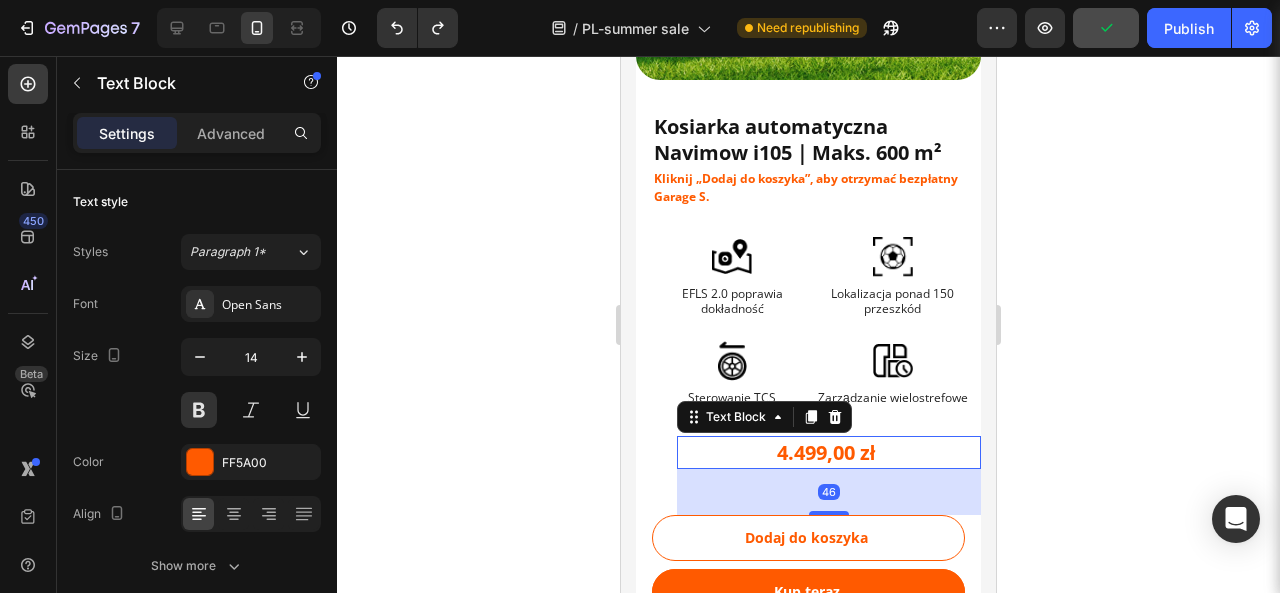 drag, startPoint x: 772, startPoint y: 445, endPoint x: 748, endPoint y: 455, distance: 26 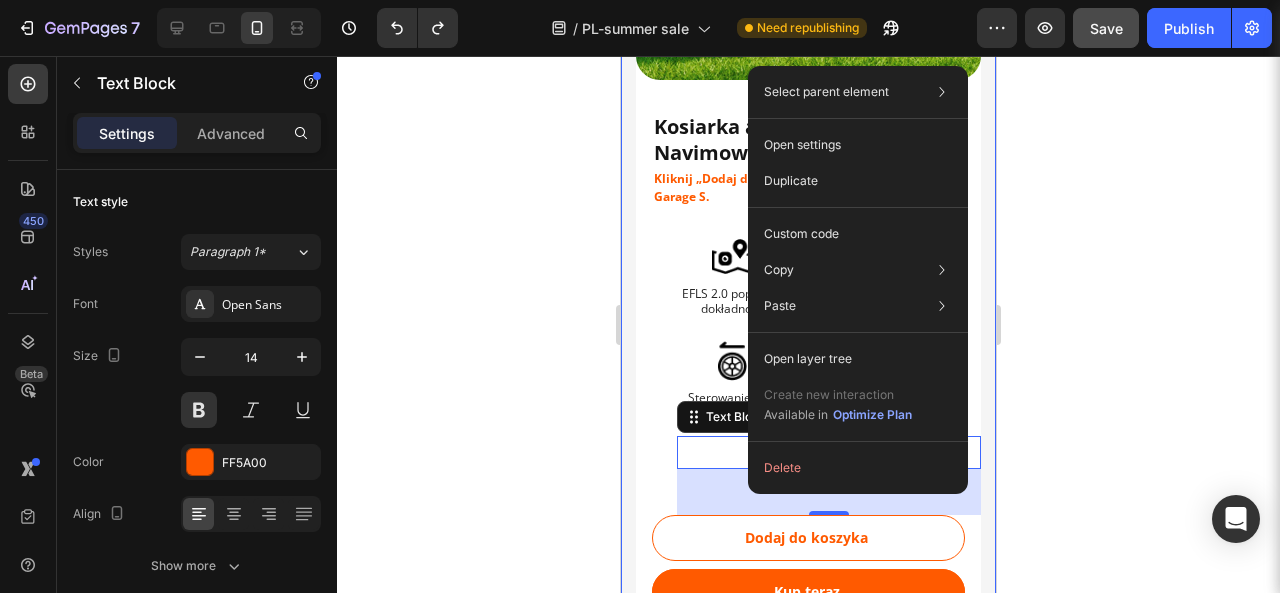 click 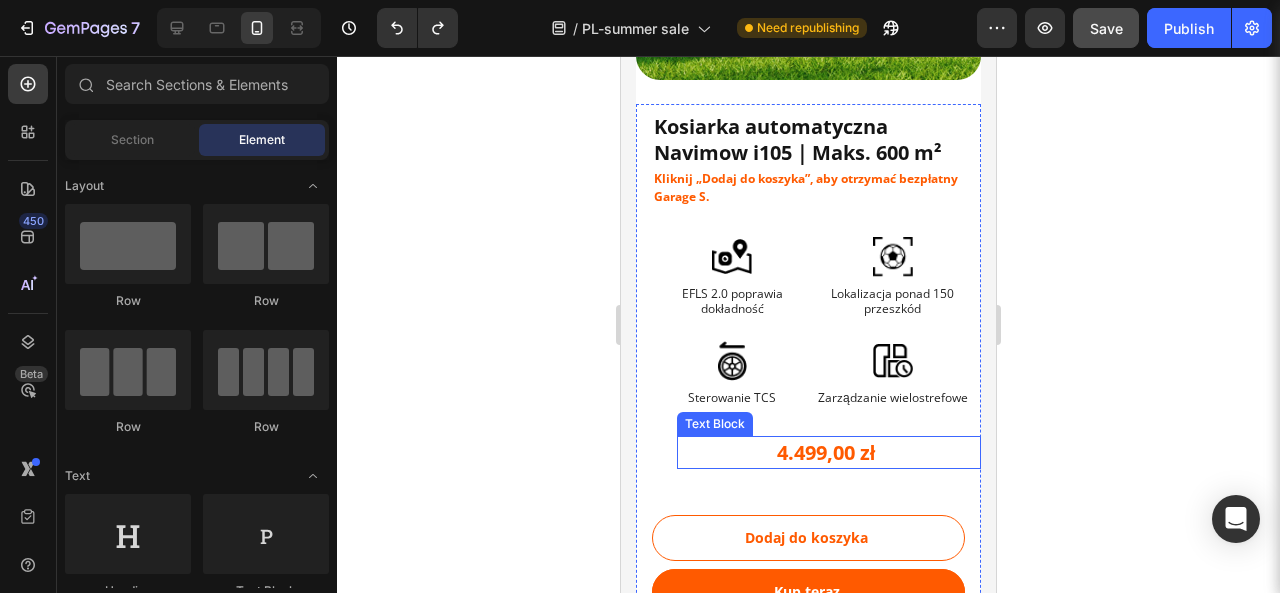 click on "4.499,00 zł" at bounding box center [826, 452] 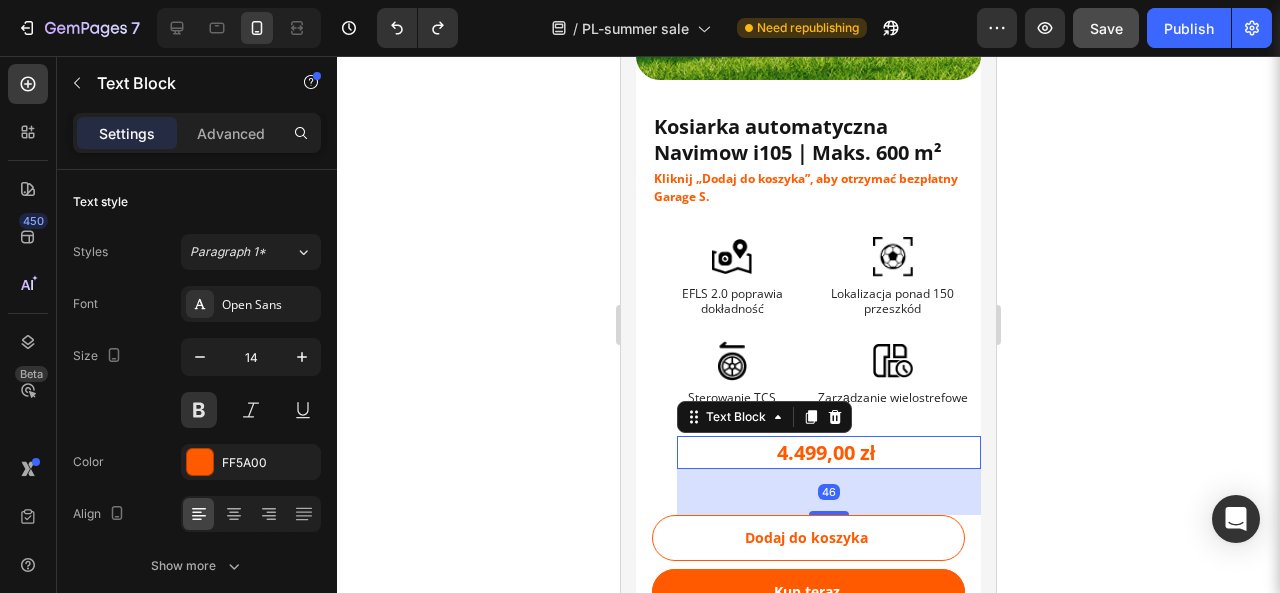 click on "4.499,00 zł" at bounding box center (829, 452) 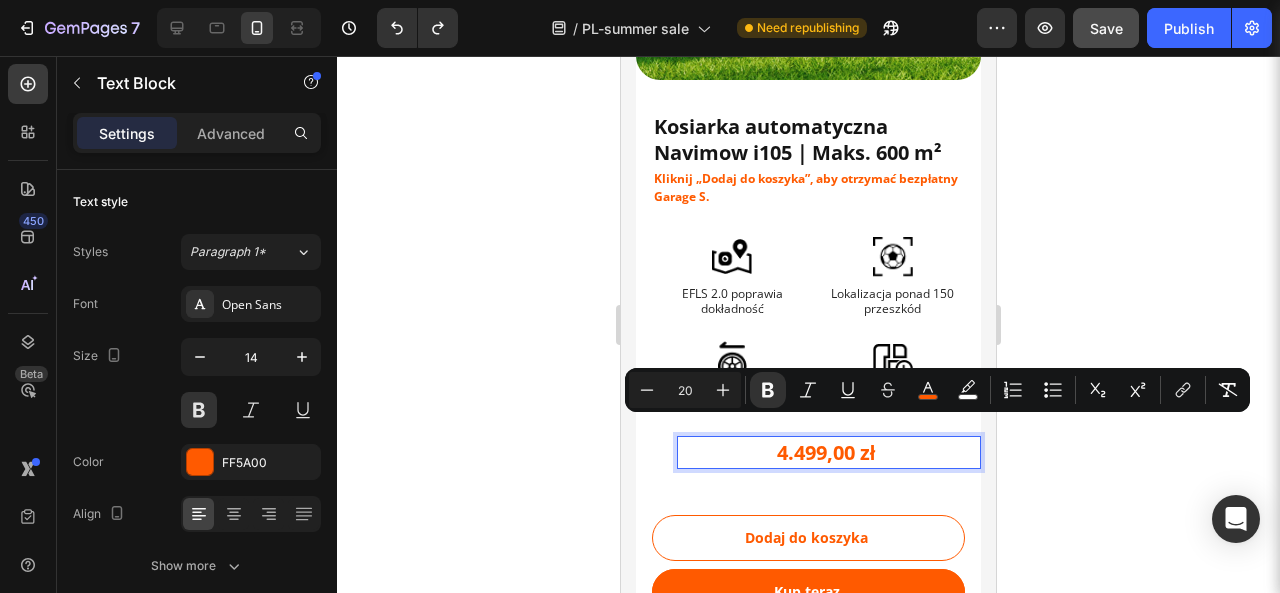 click on "4.499,00 zł" at bounding box center [829, 452] 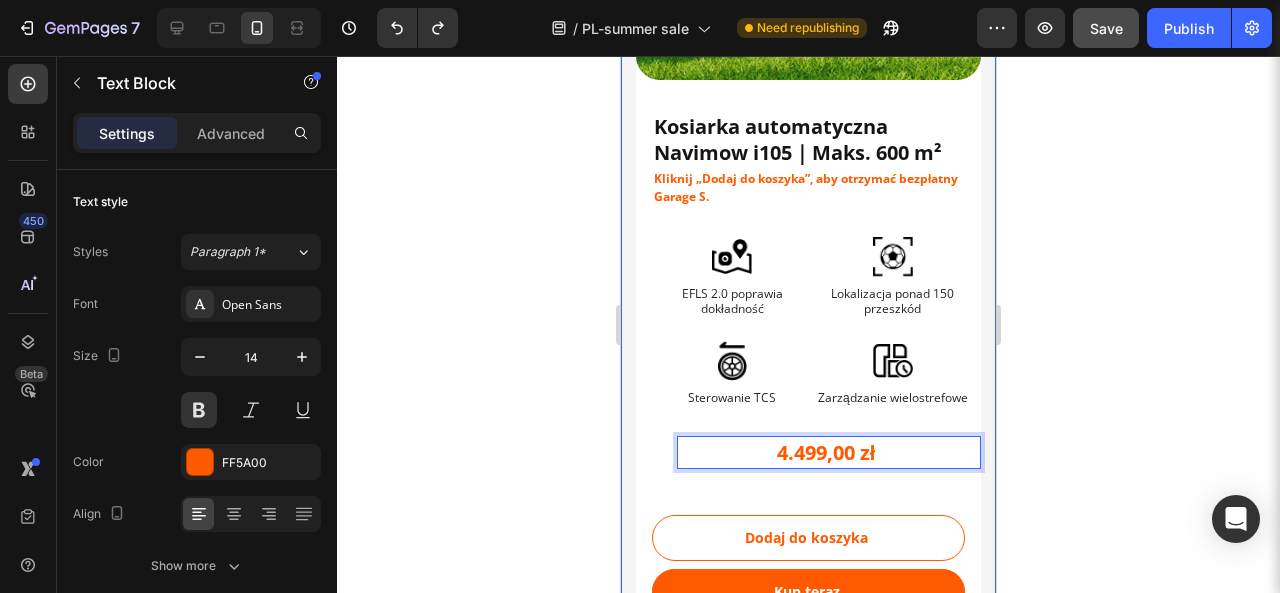 click 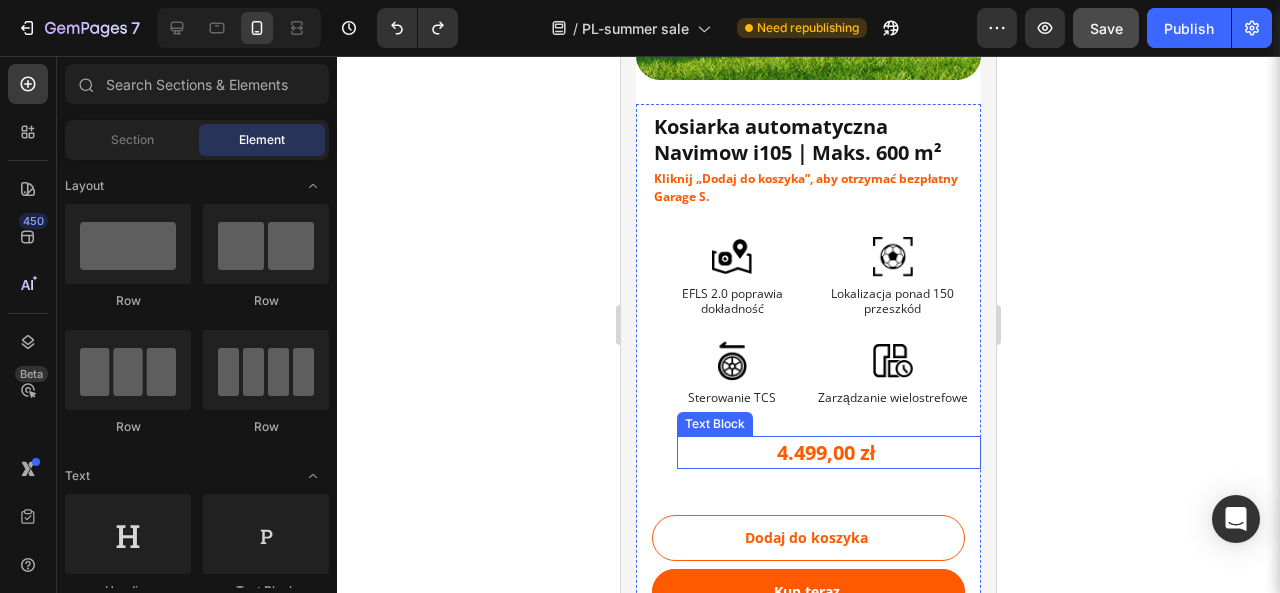 click on "4.499,00 zł" at bounding box center (829, 452) 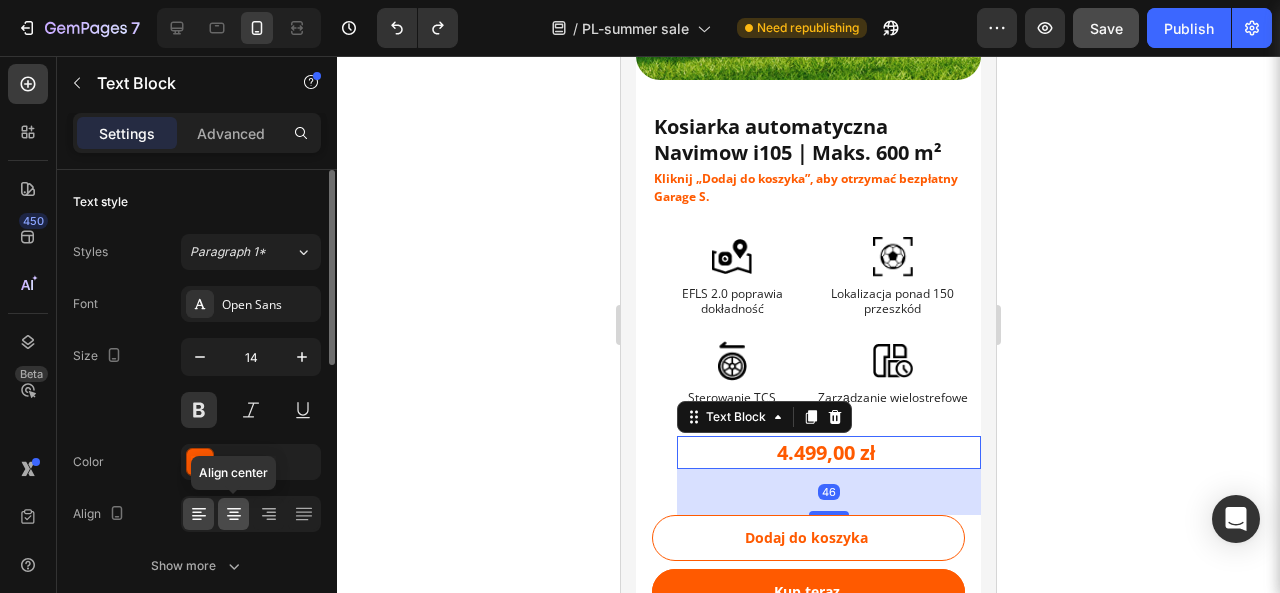 click 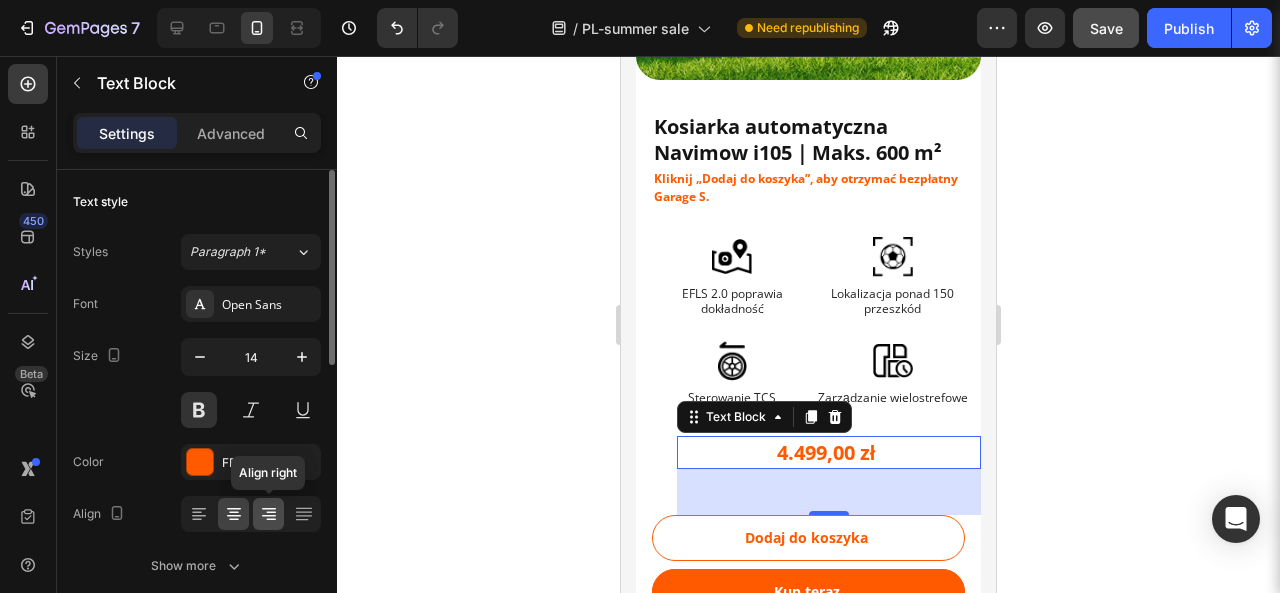 click 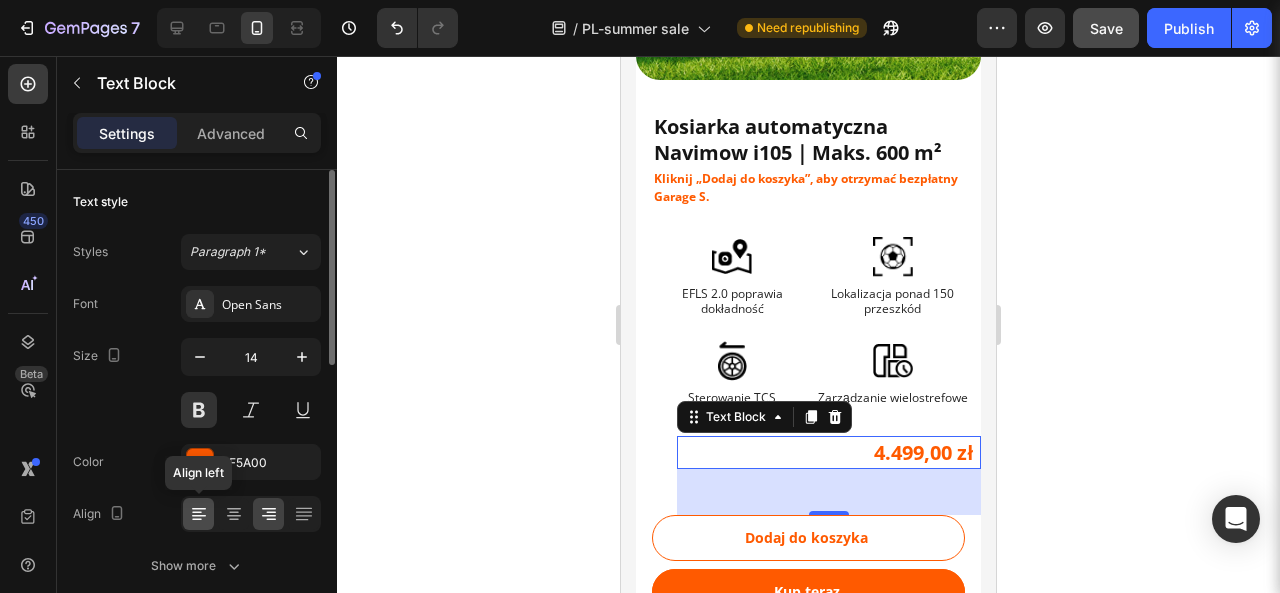 click 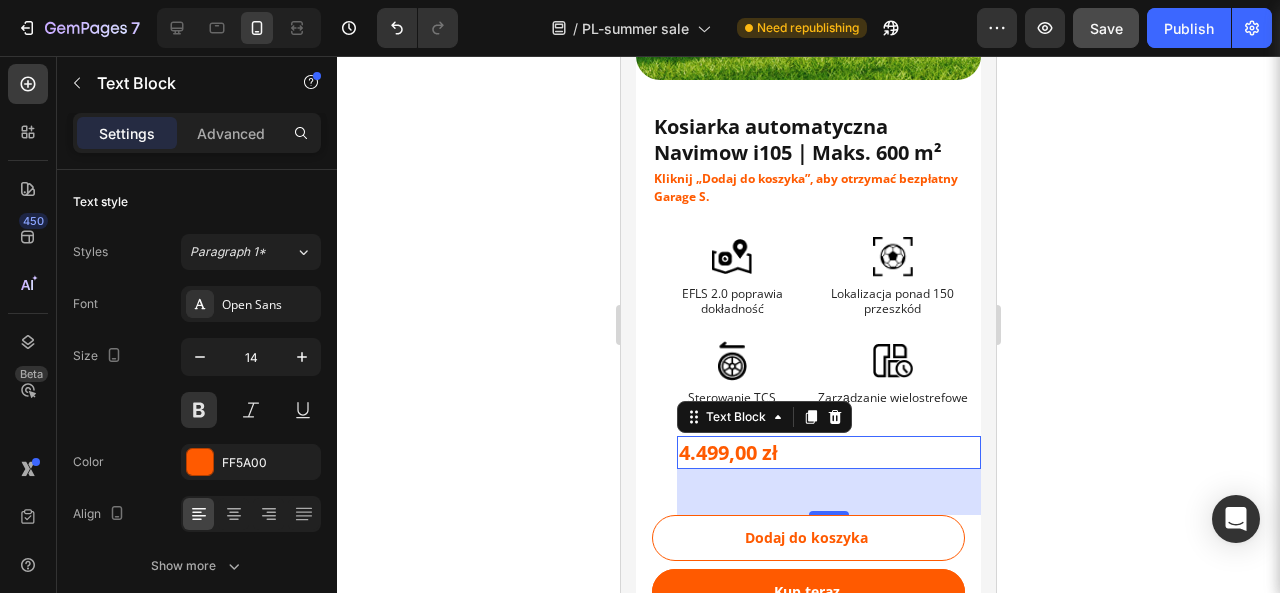 click 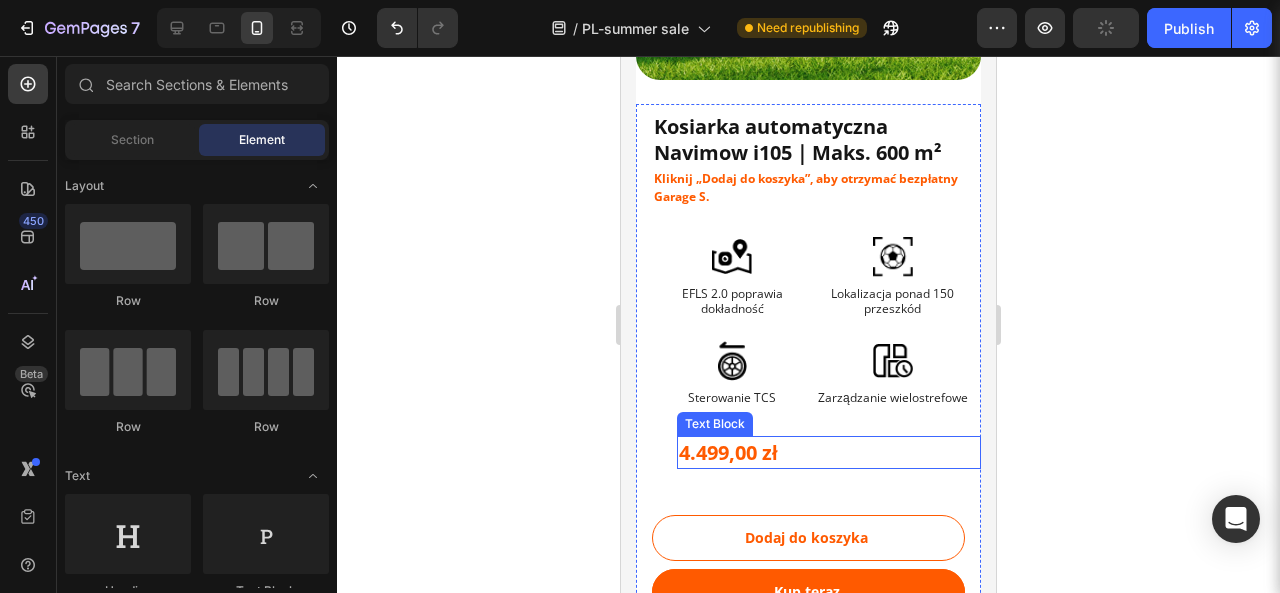 click on "4.499,00 zł" at bounding box center (728, 452) 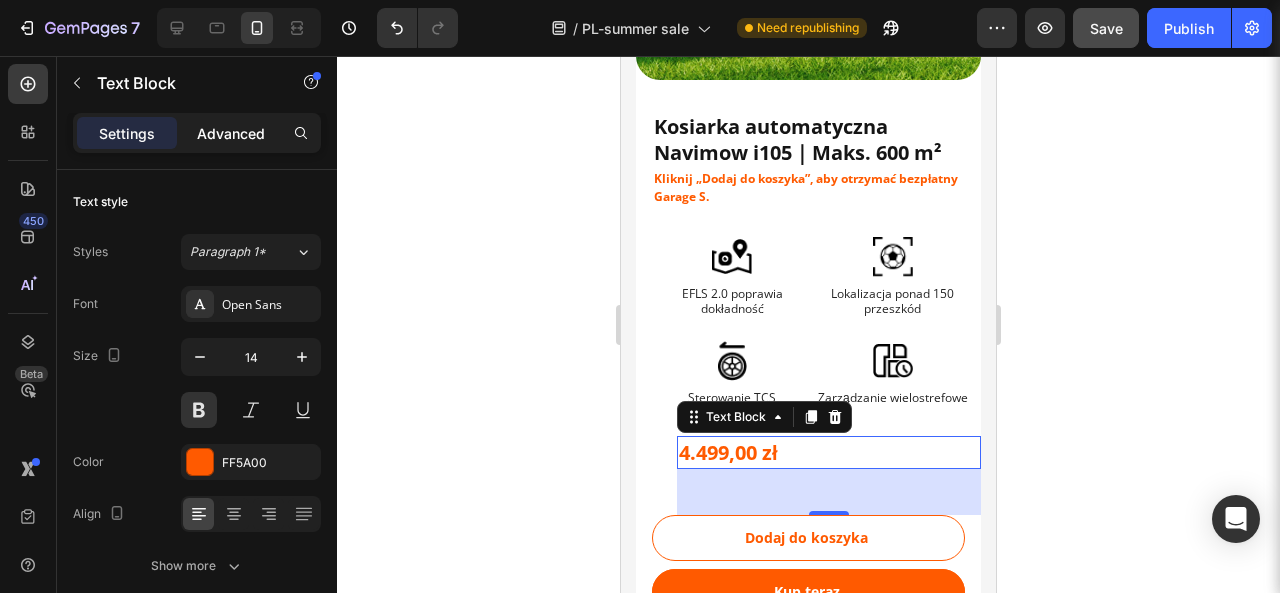 click on "Advanced" at bounding box center (231, 133) 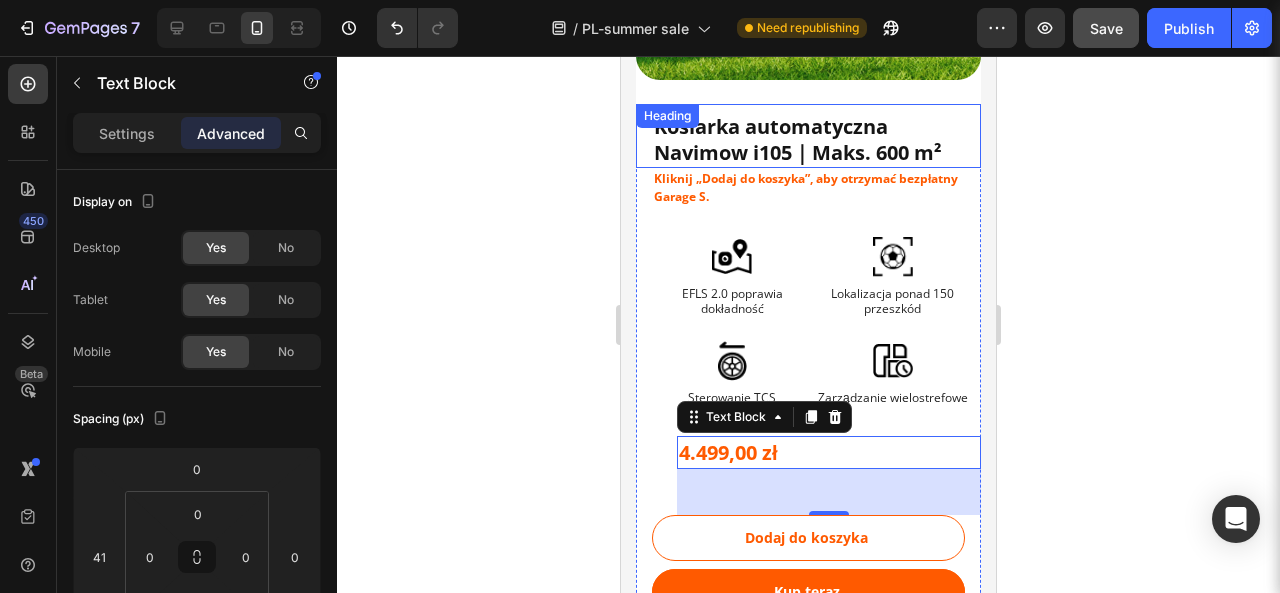 click on "Kosiarka automatyczna Navimow i105｜Maks. 600 m²" at bounding box center [798, 139] 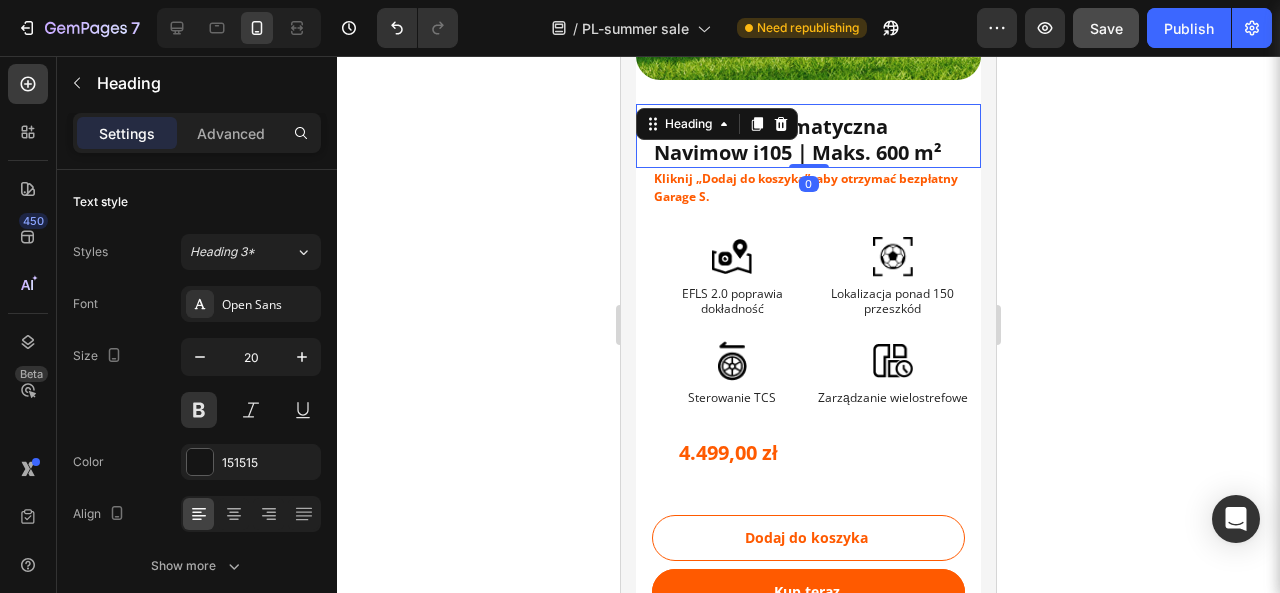 click on "Settings Advanced" at bounding box center [197, 133] 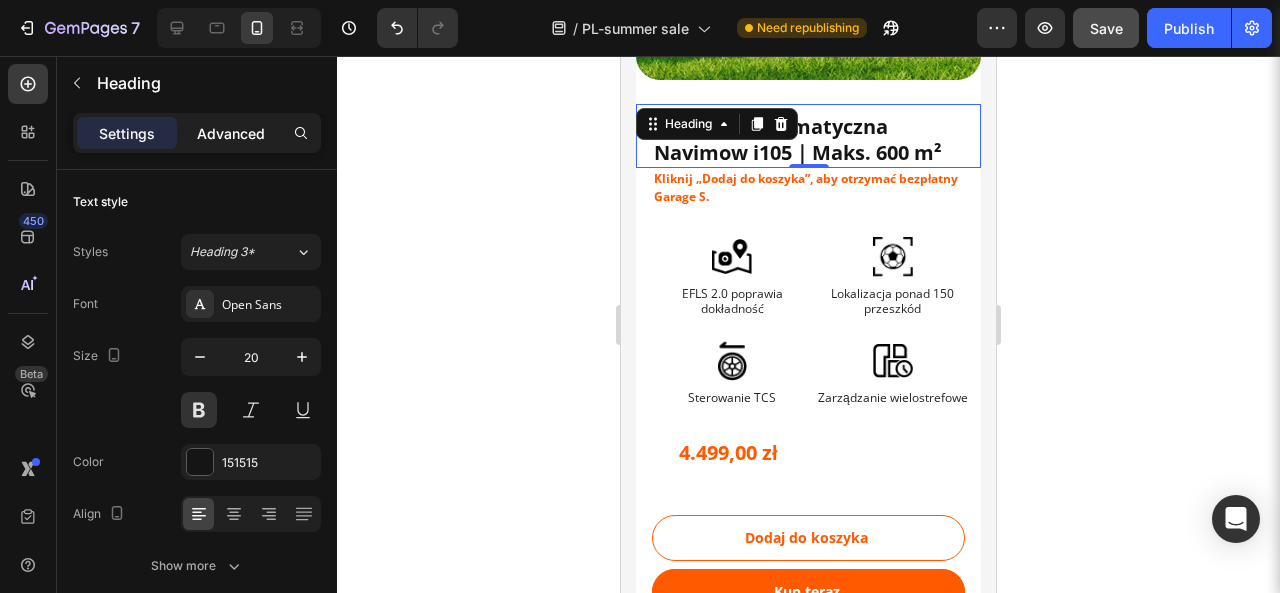 click on "Advanced" at bounding box center (231, 133) 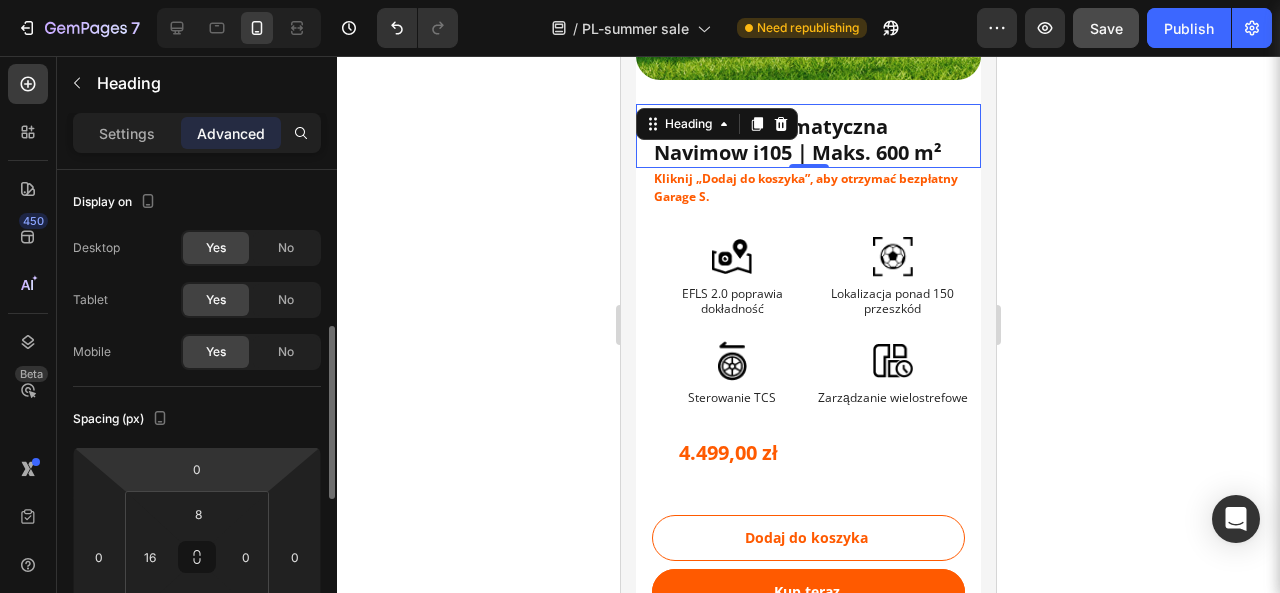 scroll, scrollTop: 115, scrollLeft: 0, axis: vertical 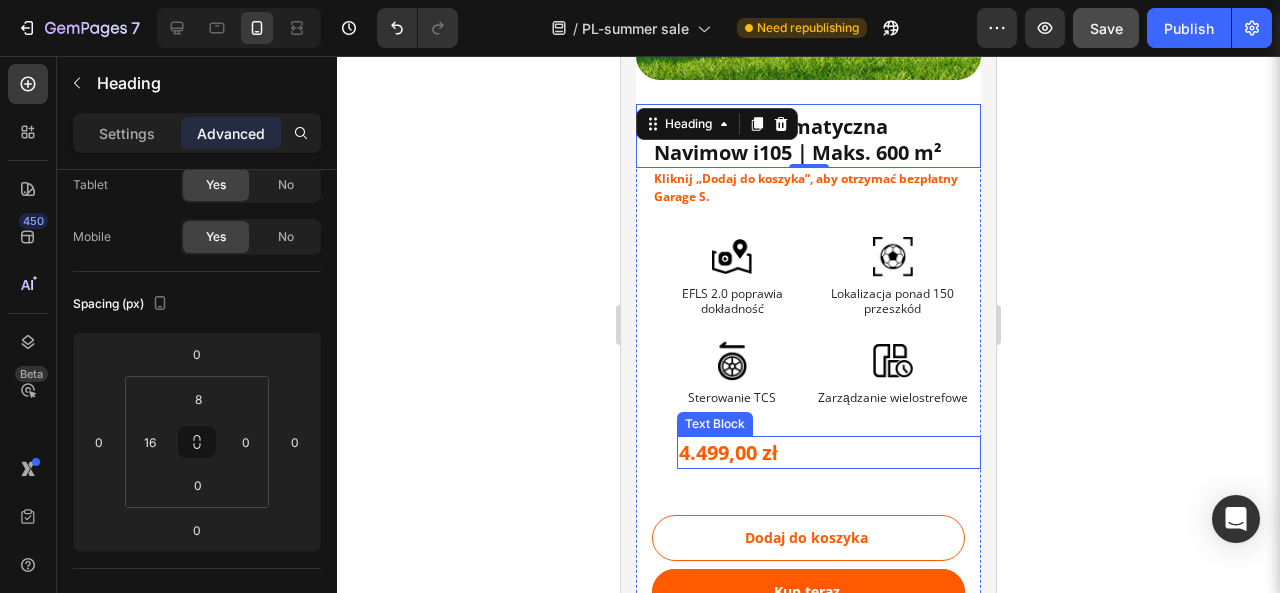 click on "4.499,00 zł" at bounding box center (829, 452) 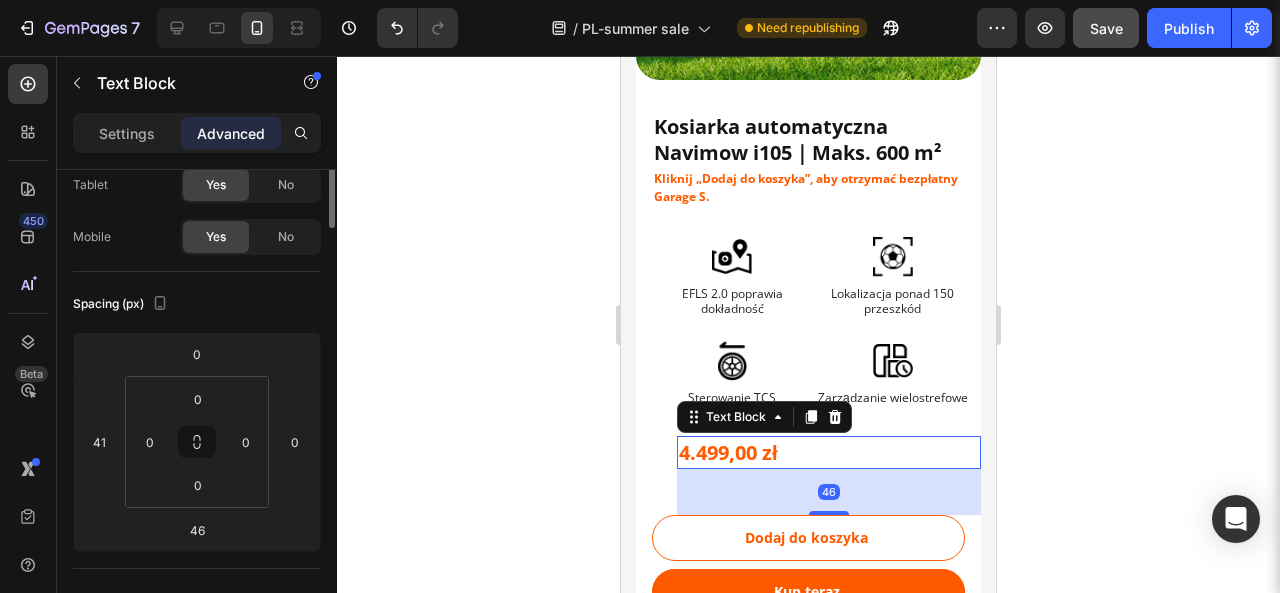 scroll, scrollTop: 0, scrollLeft: 0, axis: both 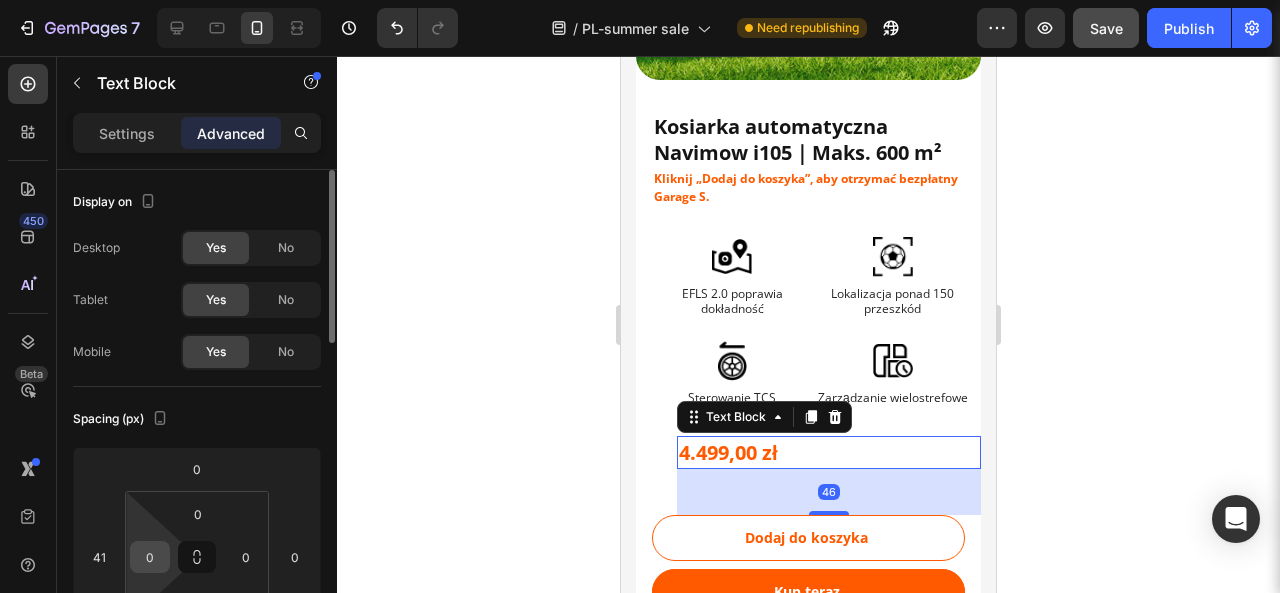 click on "0" at bounding box center [150, 557] 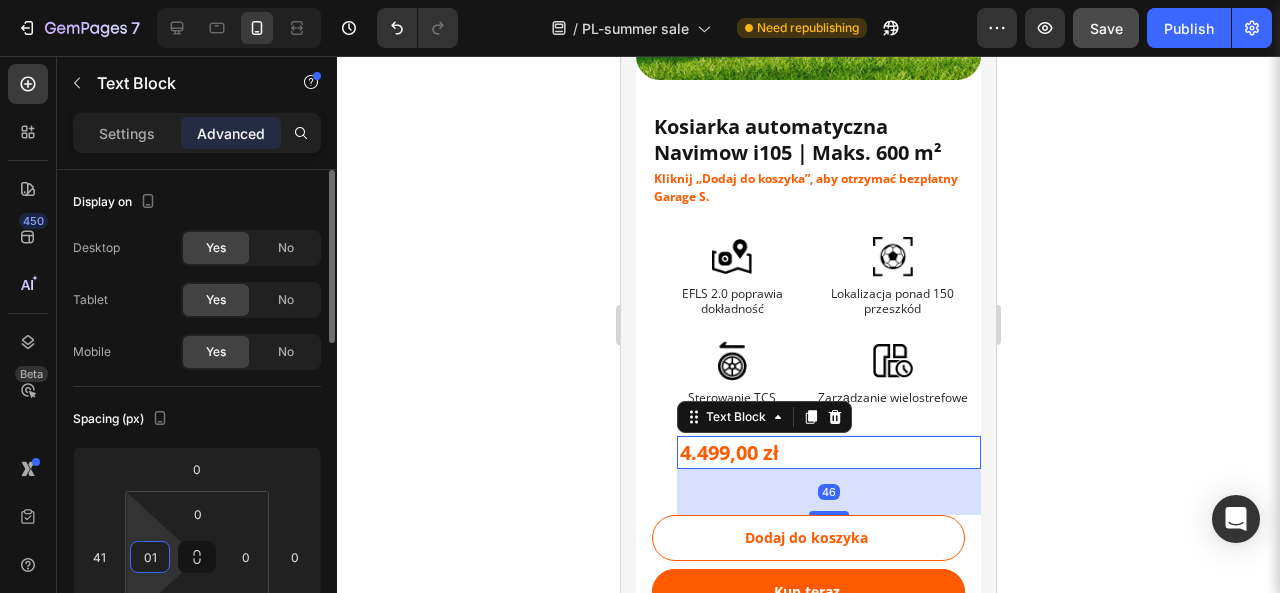 type on "6" 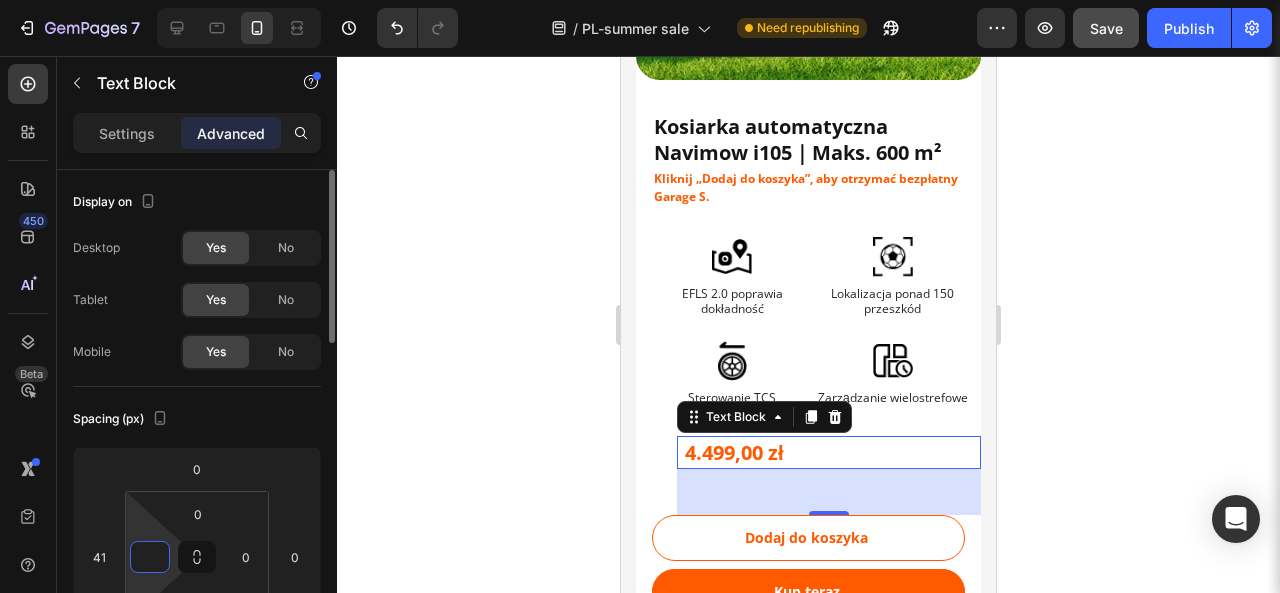 type on "0" 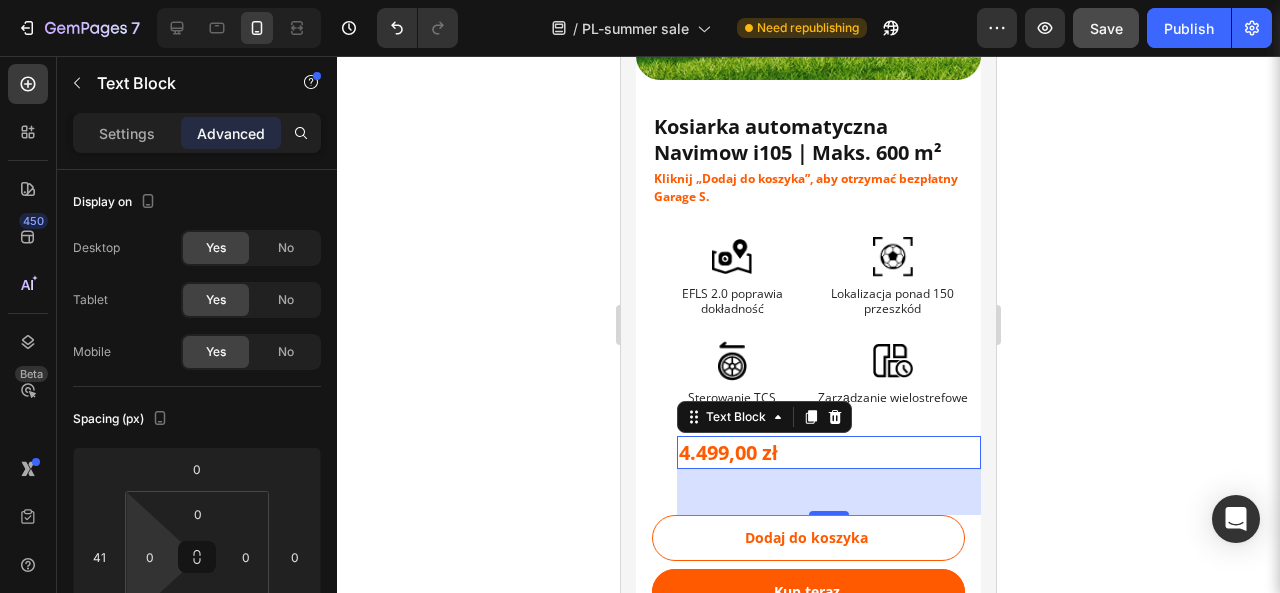 click 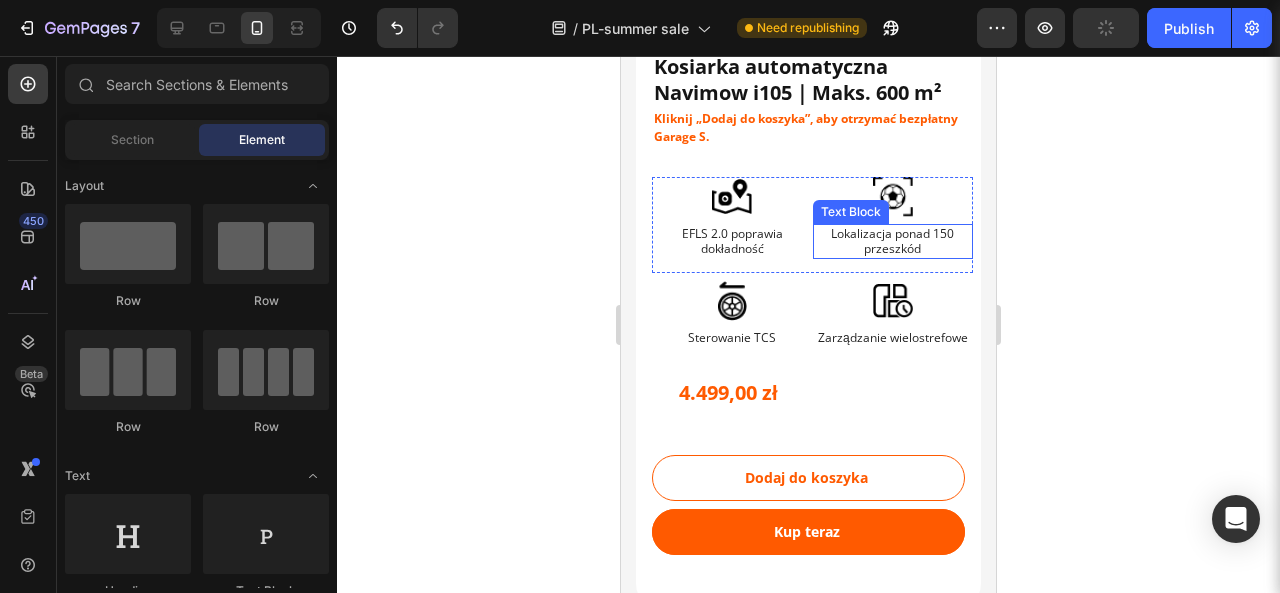 scroll, scrollTop: 1716, scrollLeft: 0, axis: vertical 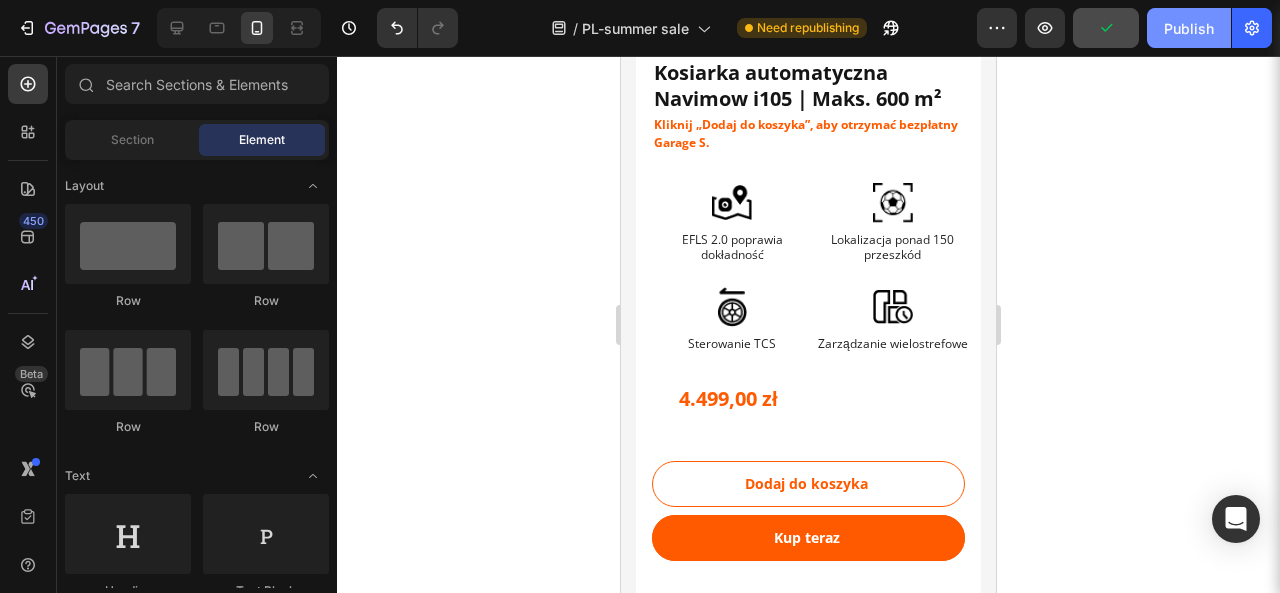 click on "Publish" at bounding box center [1189, 28] 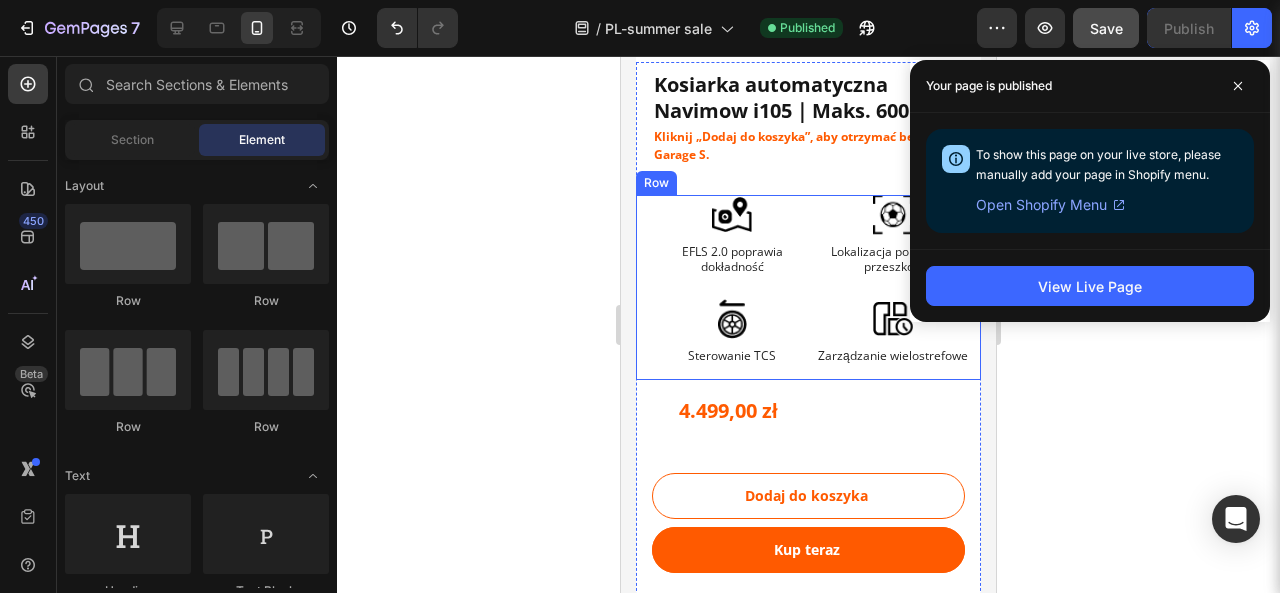 scroll, scrollTop: 1706, scrollLeft: 0, axis: vertical 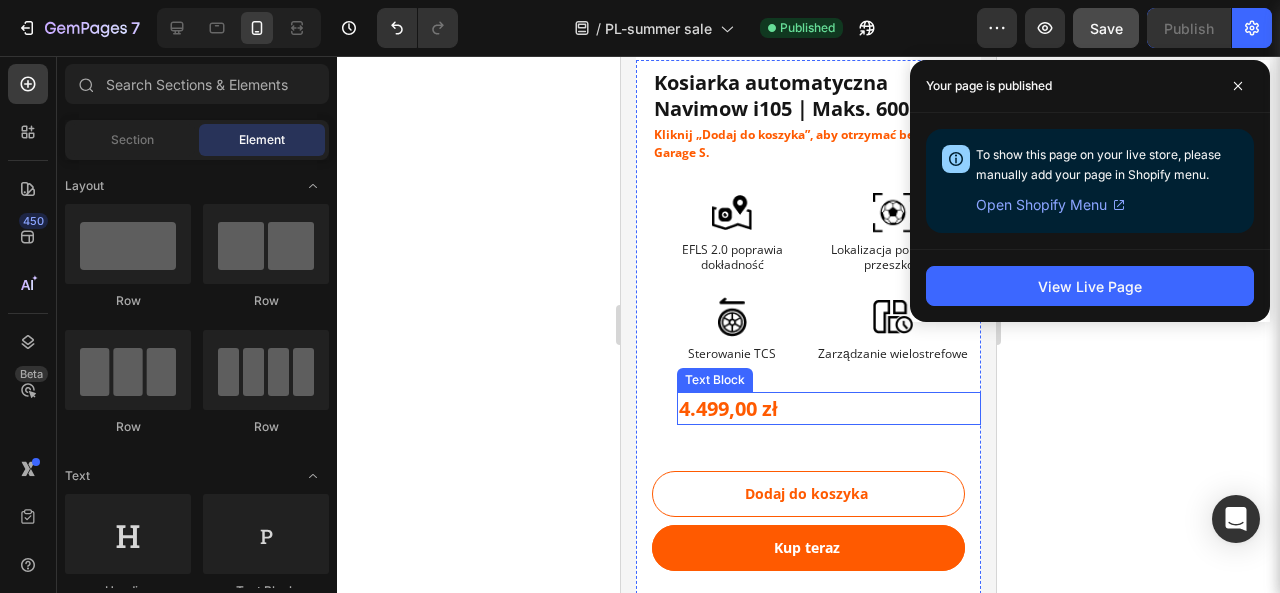 click on "4.499,00 zł" at bounding box center (728, 408) 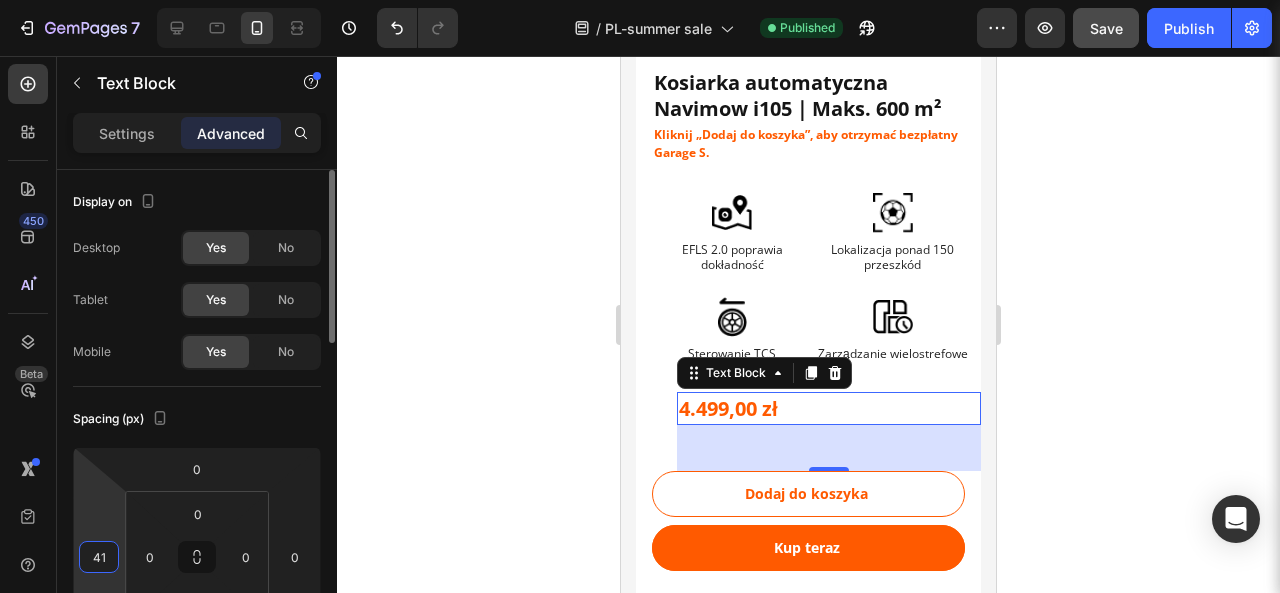 click on "41" at bounding box center [99, 557] 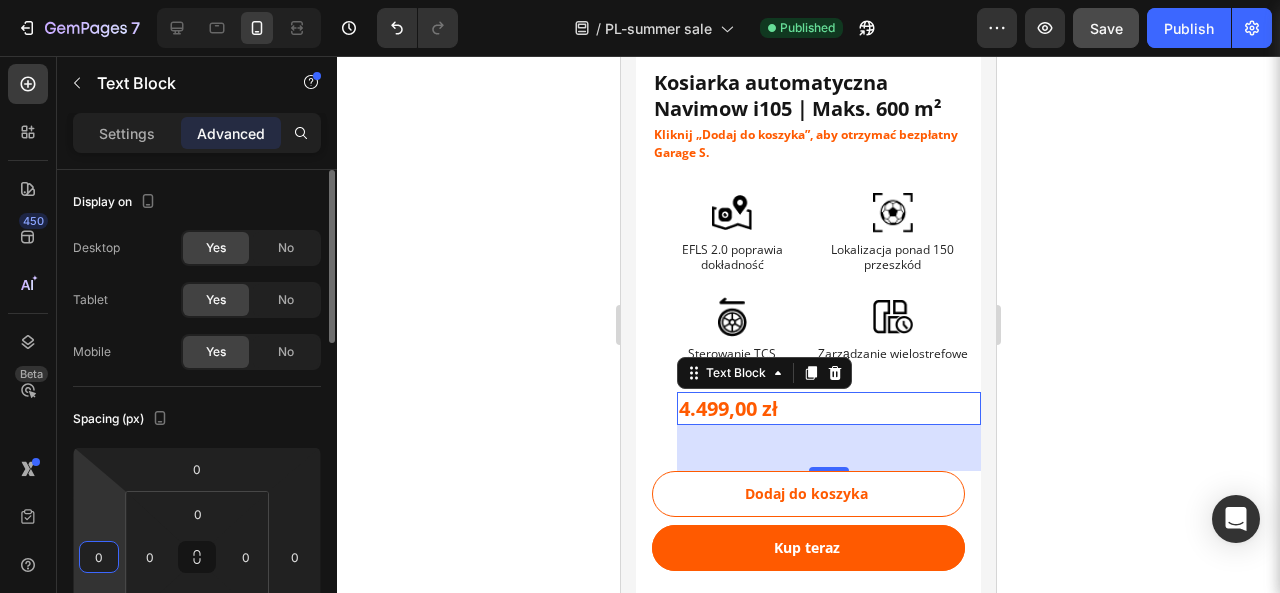 click on "Spacing (px)" at bounding box center (197, 419) 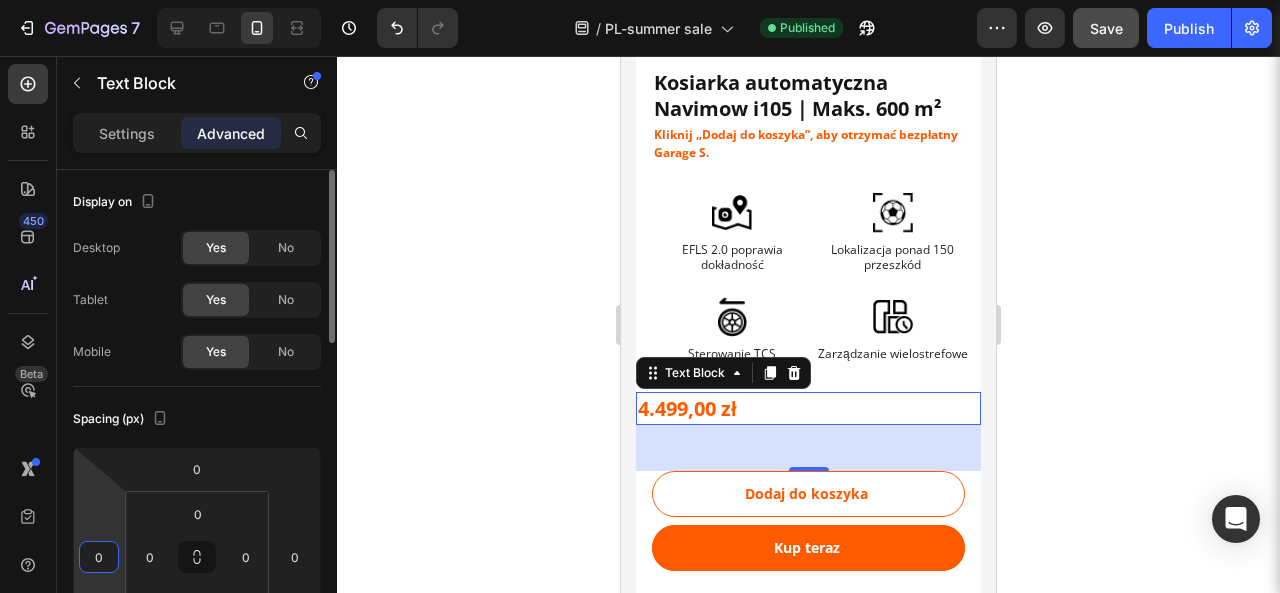 click on "0" at bounding box center [99, 557] 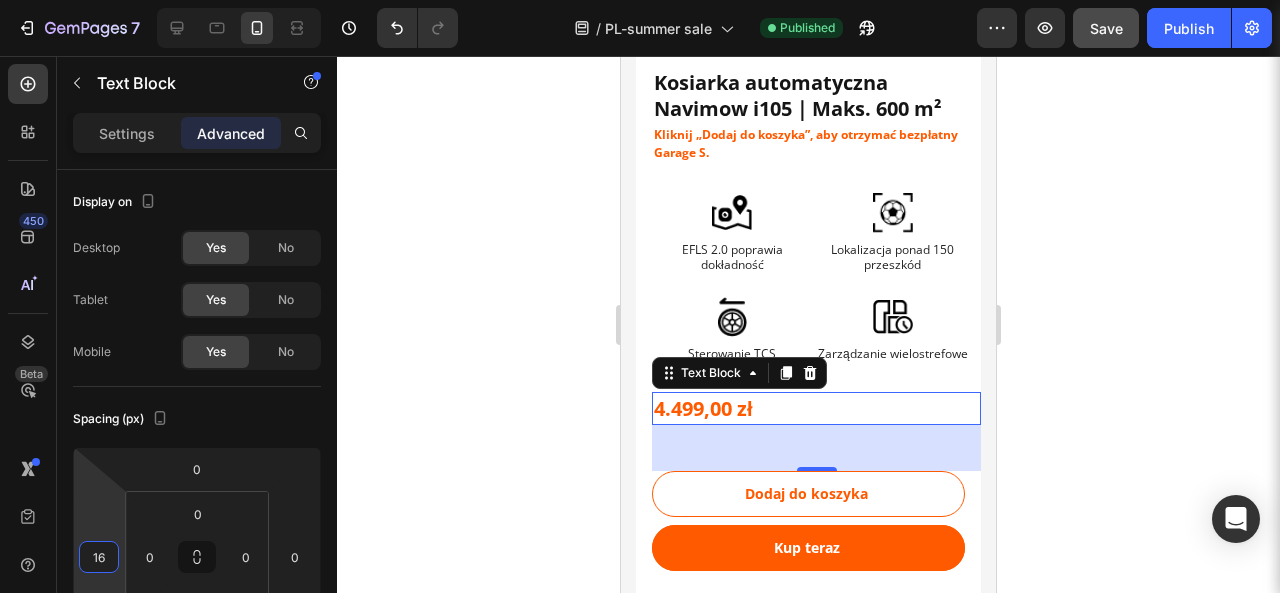 type on "16" 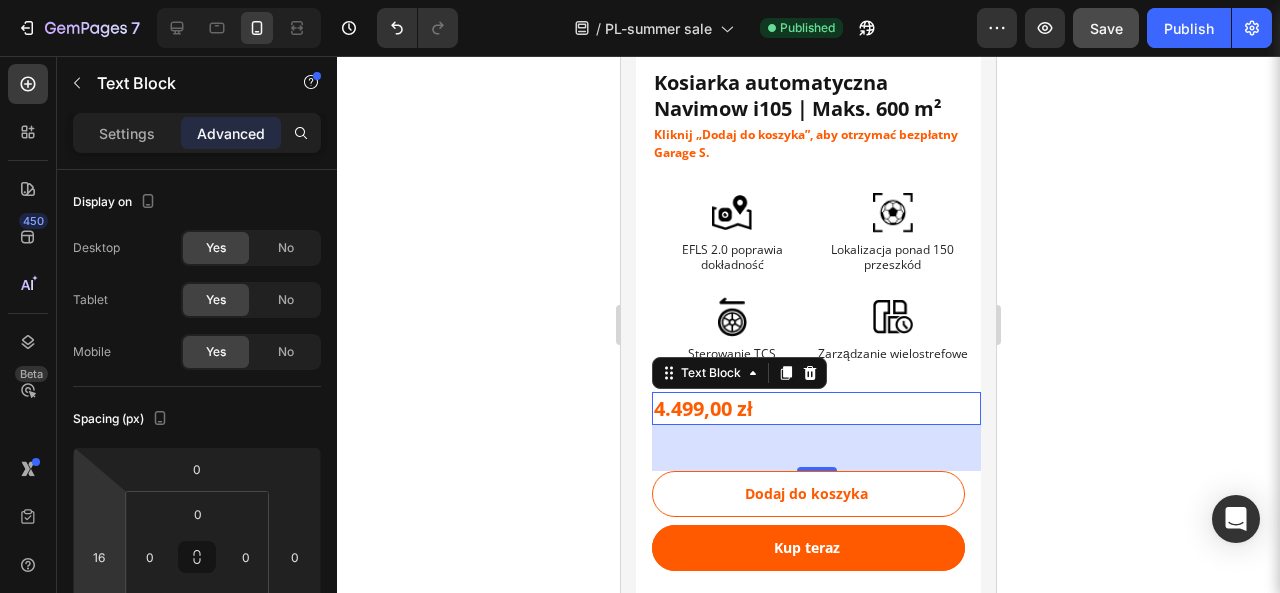 click 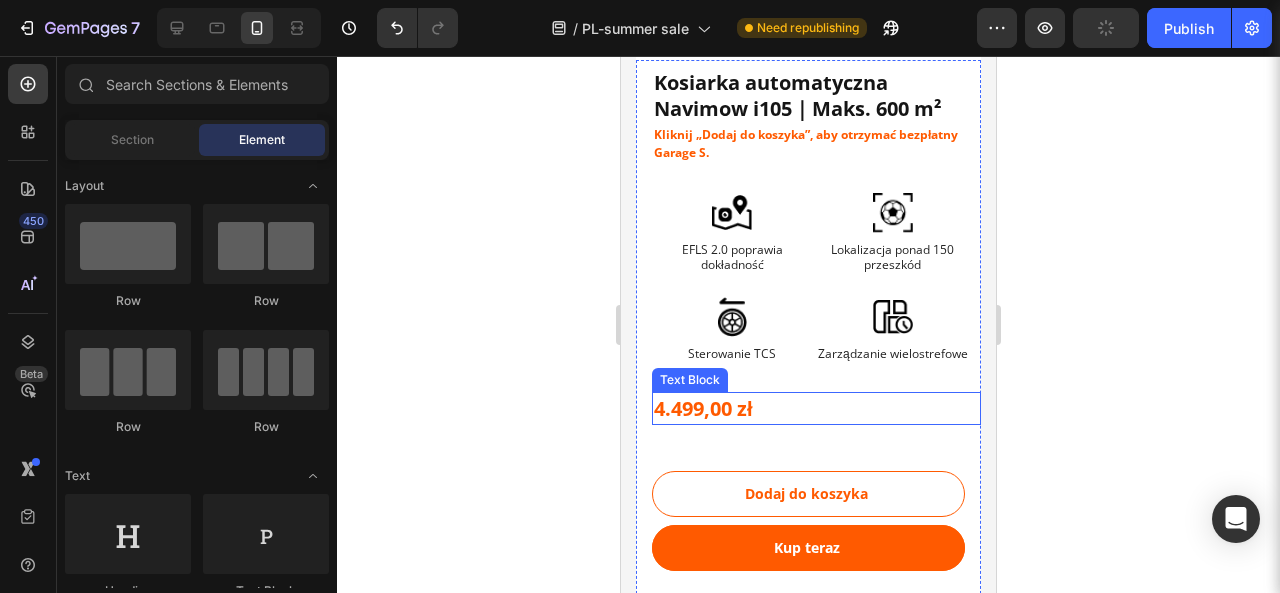 click at bounding box center [756, 406] 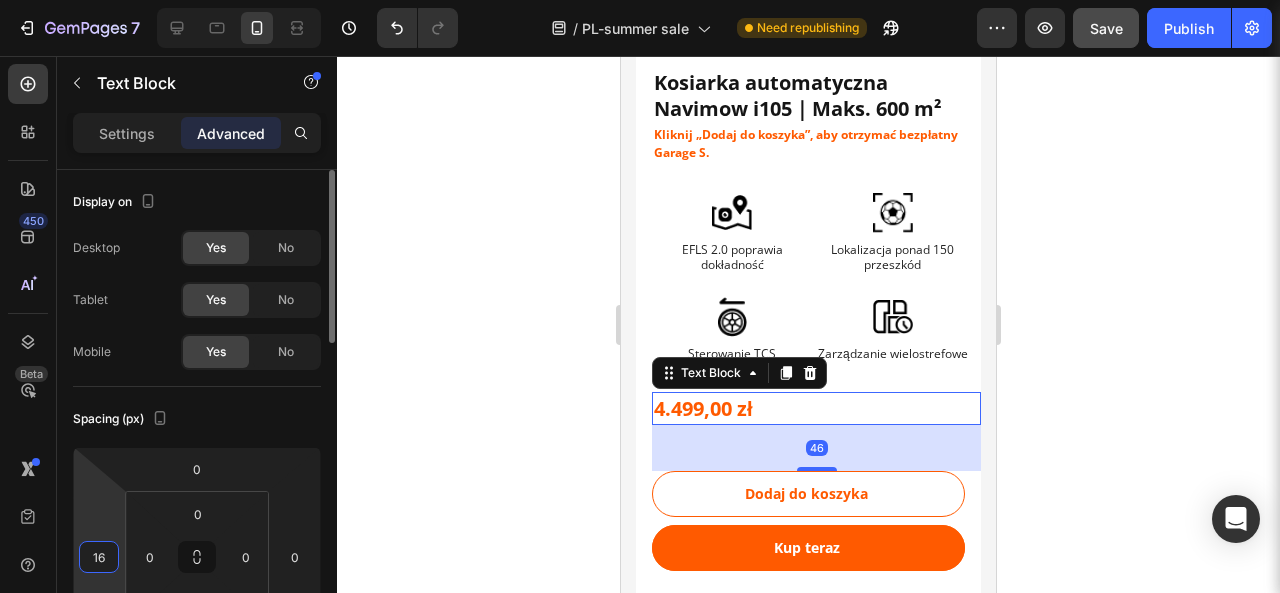 click on "16" at bounding box center (99, 557) 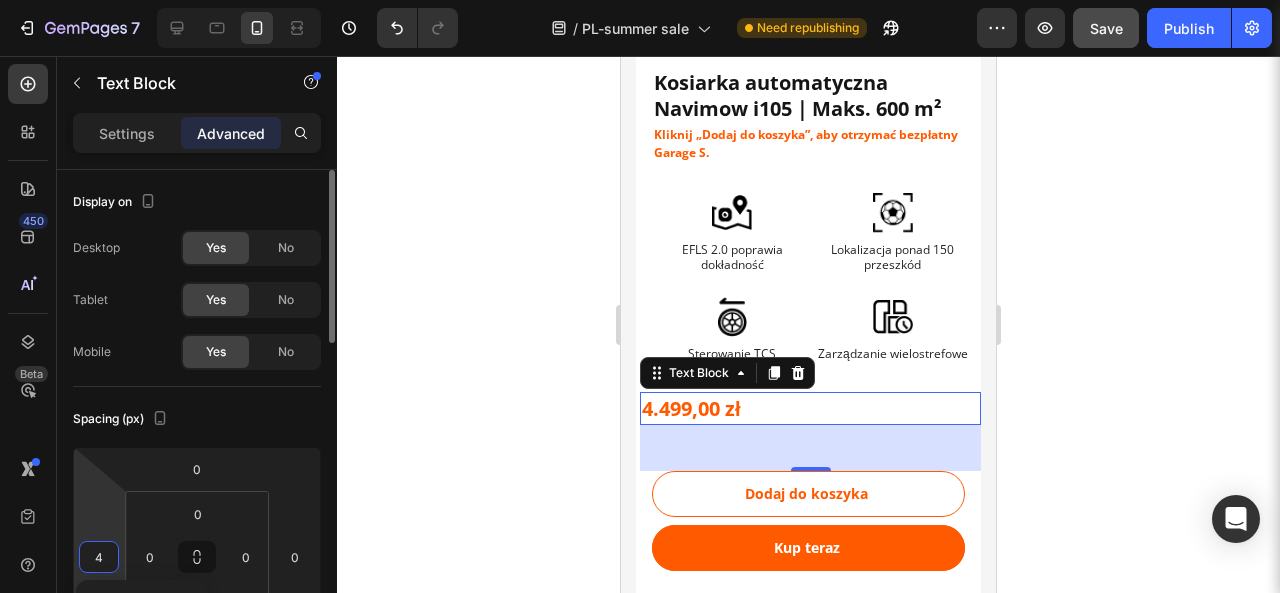 type on "41" 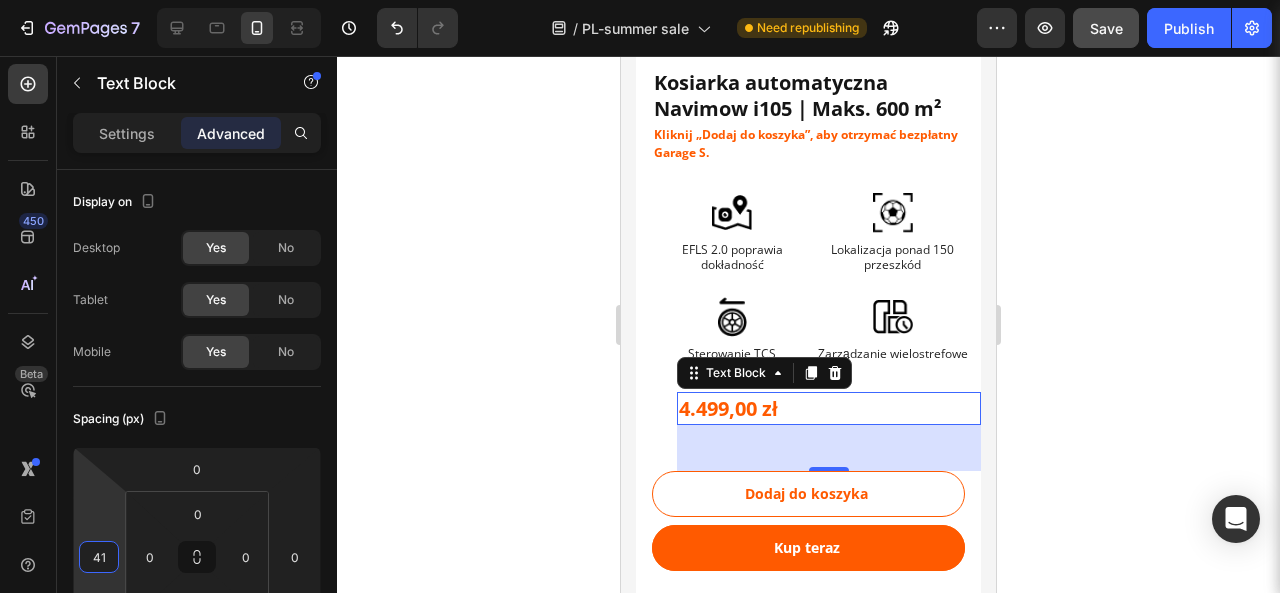 click 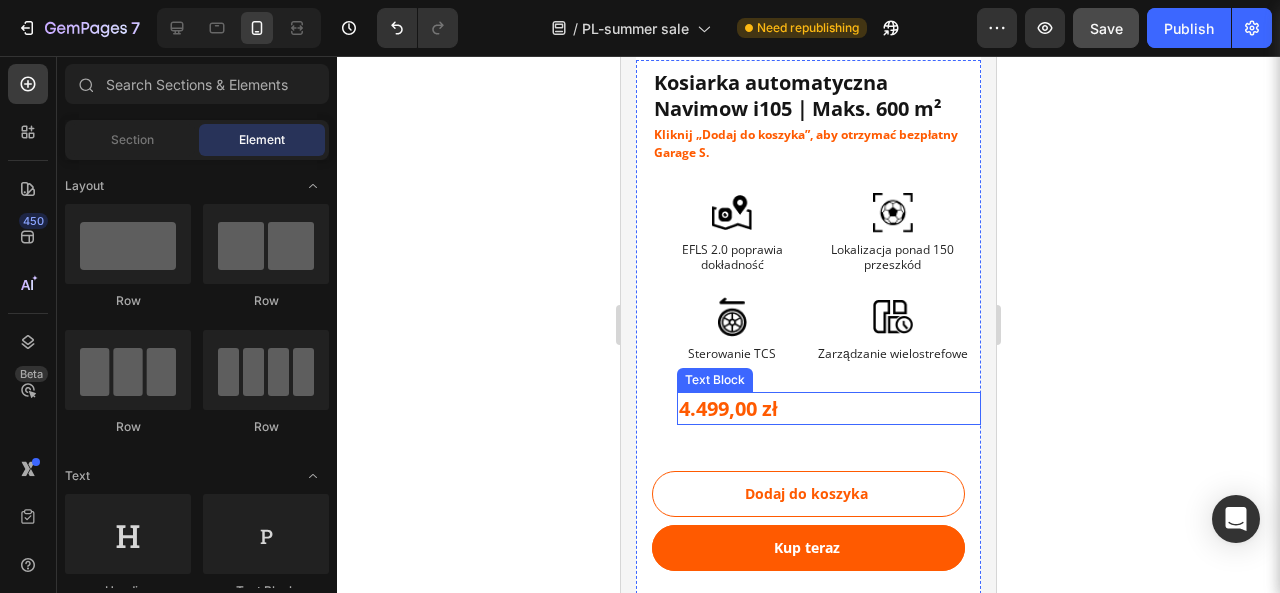 click on "4.499,00 zł" at bounding box center (829, 408) 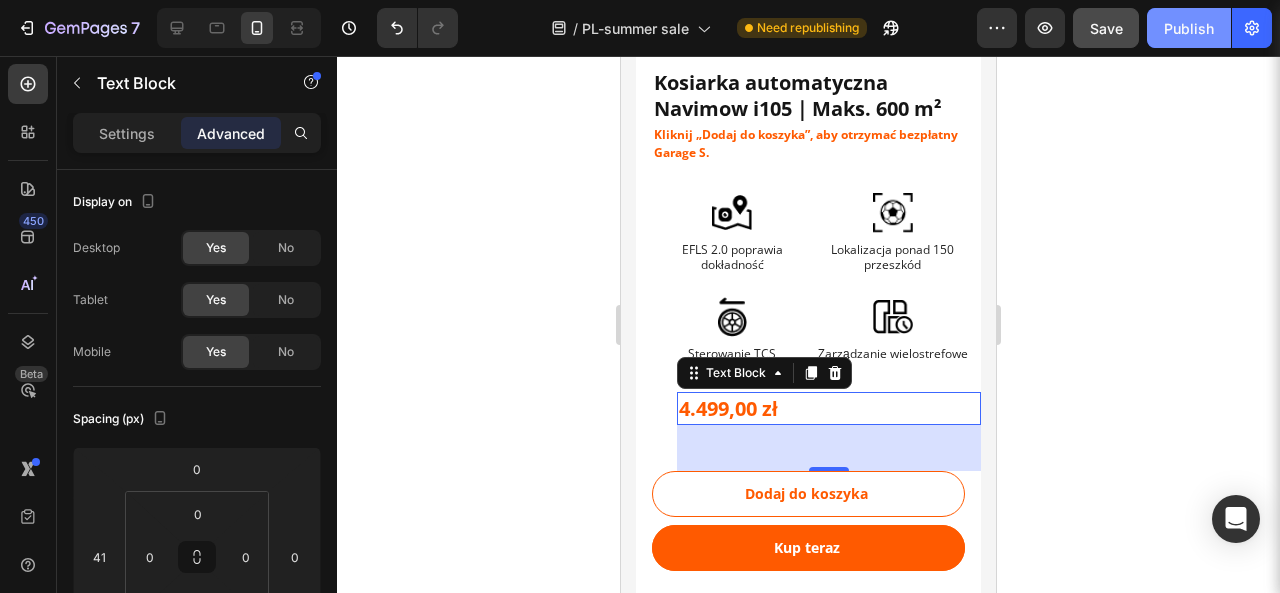 click on "Publish" at bounding box center [1189, 28] 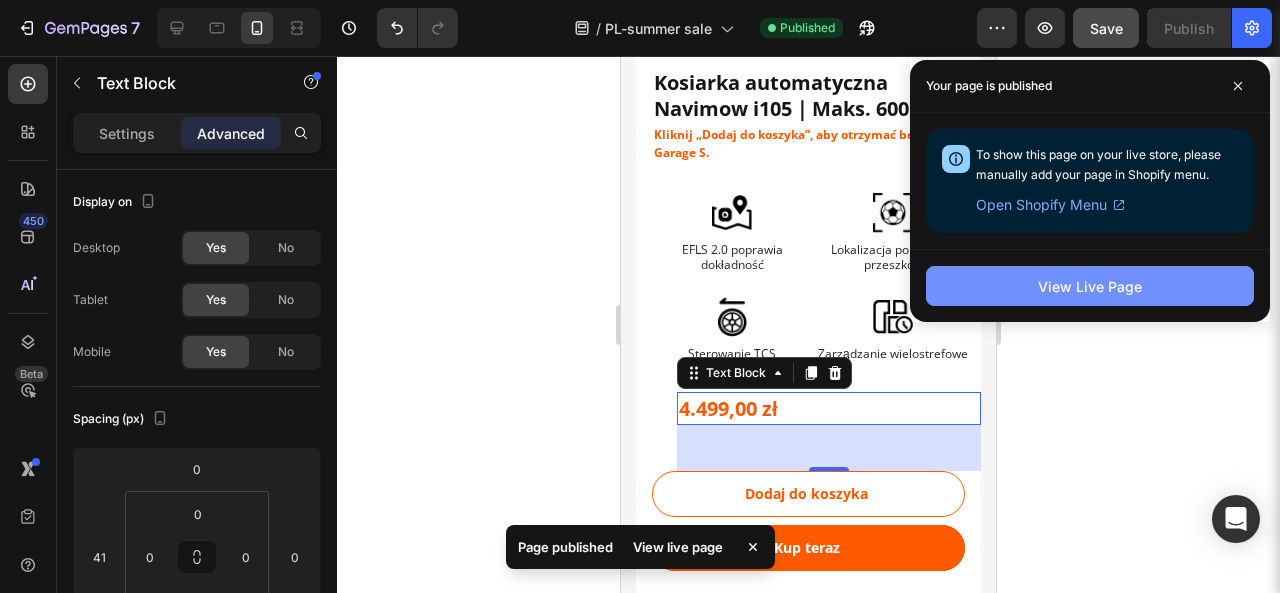 click on "View Live Page" at bounding box center (1090, 286) 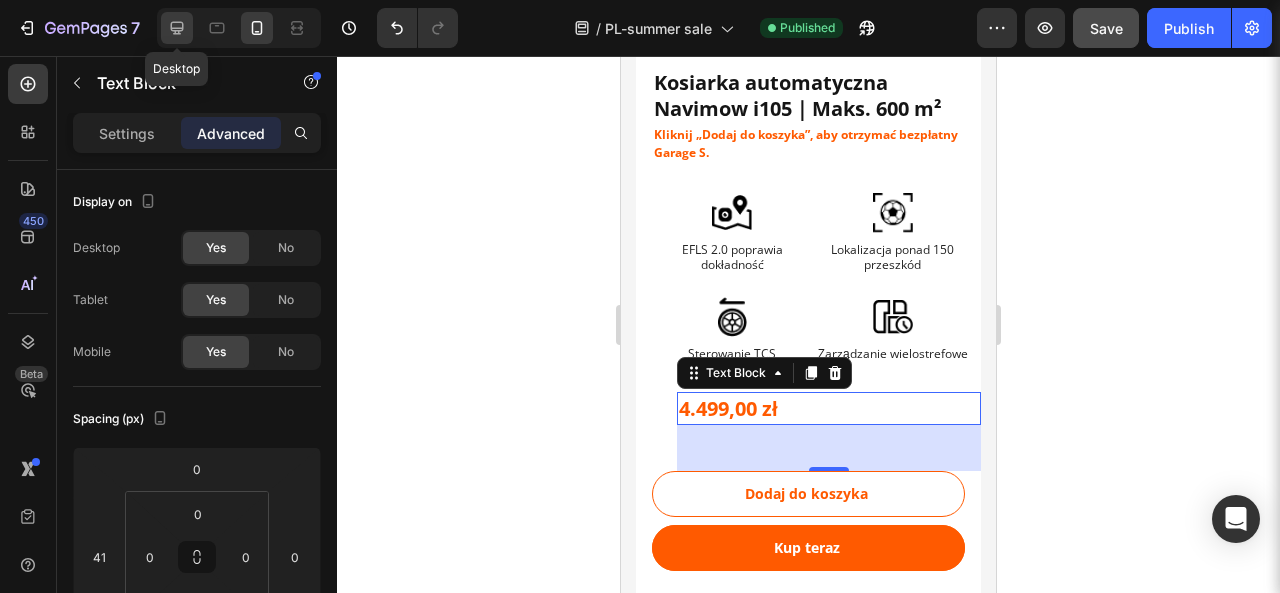 drag, startPoint x: 171, startPoint y: 28, endPoint x: 132, endPoint y: 123, distance: 102.69372 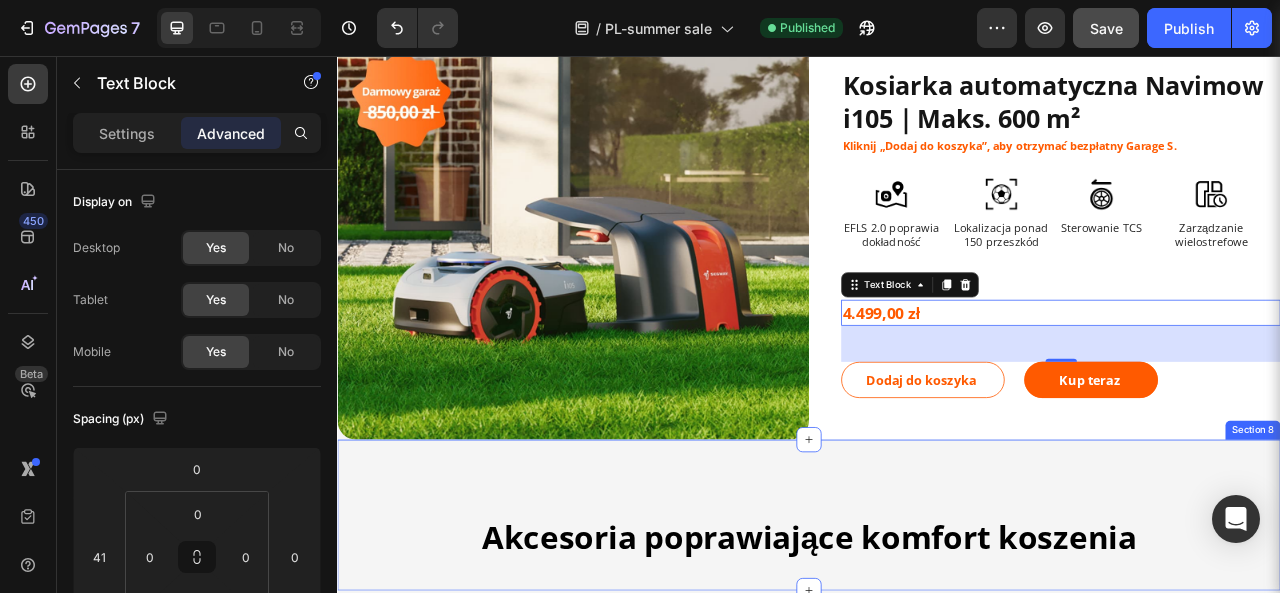 scroll, scrollTop: 1594, scrollLeft: 0, axis: vertical 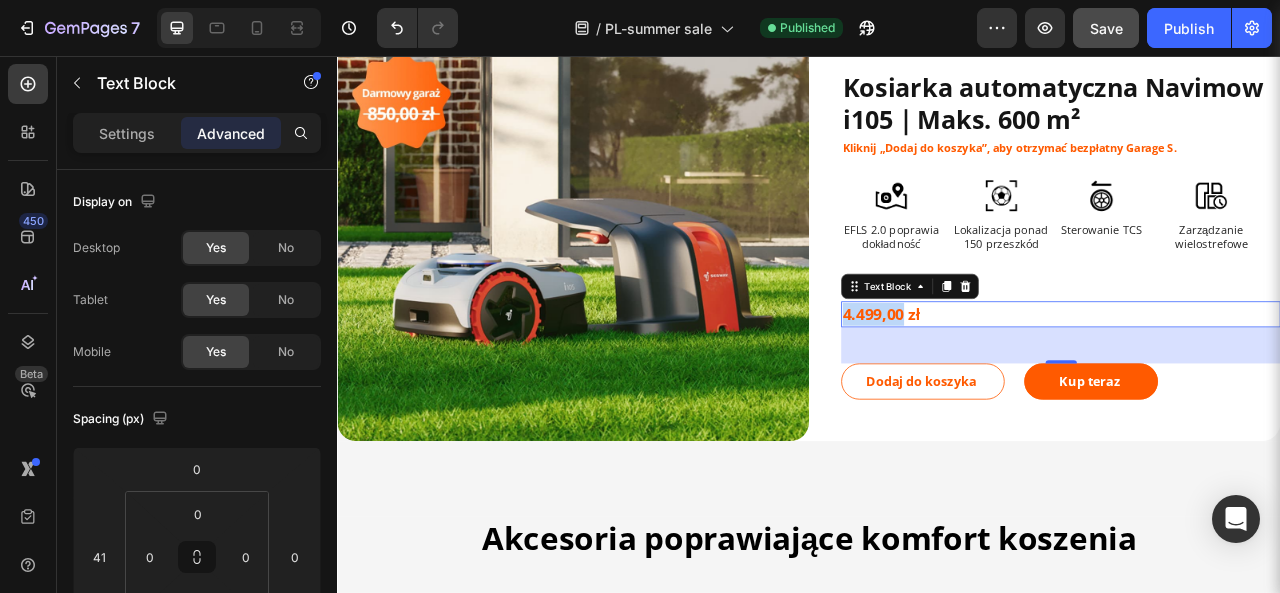 click on "4.499,00 zł" at bounding box center [1029, 384] 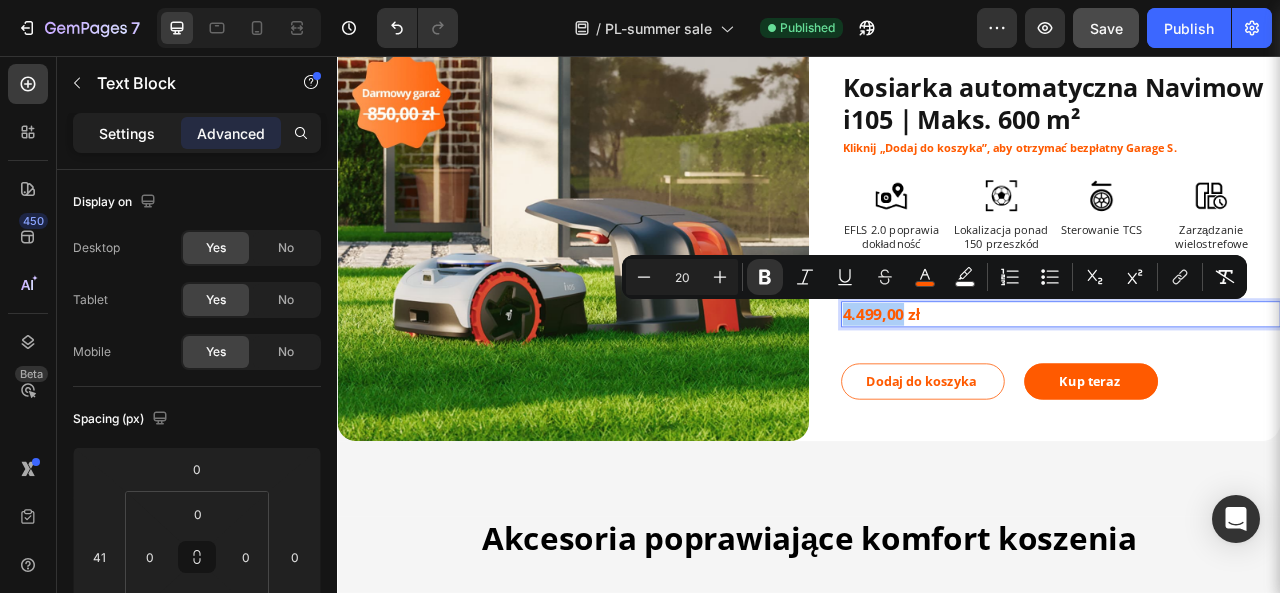 click on "Settings" at bounding box center [127, 133] 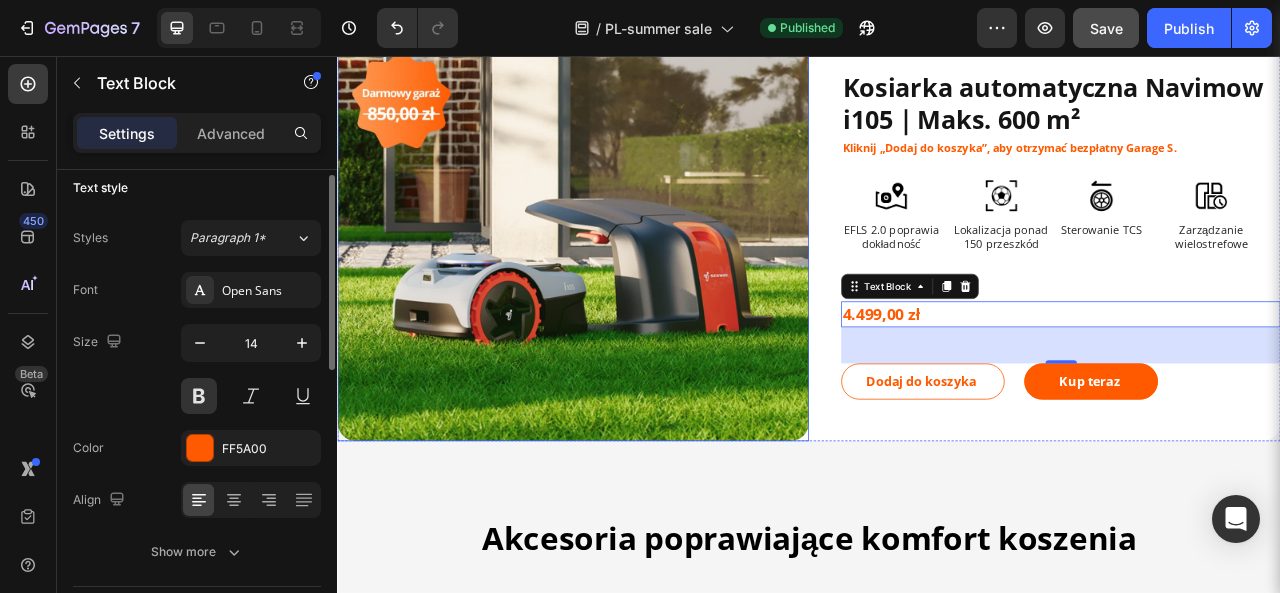 scroll, scrollTop: 14, scrollLeft: 0, axis: vertical 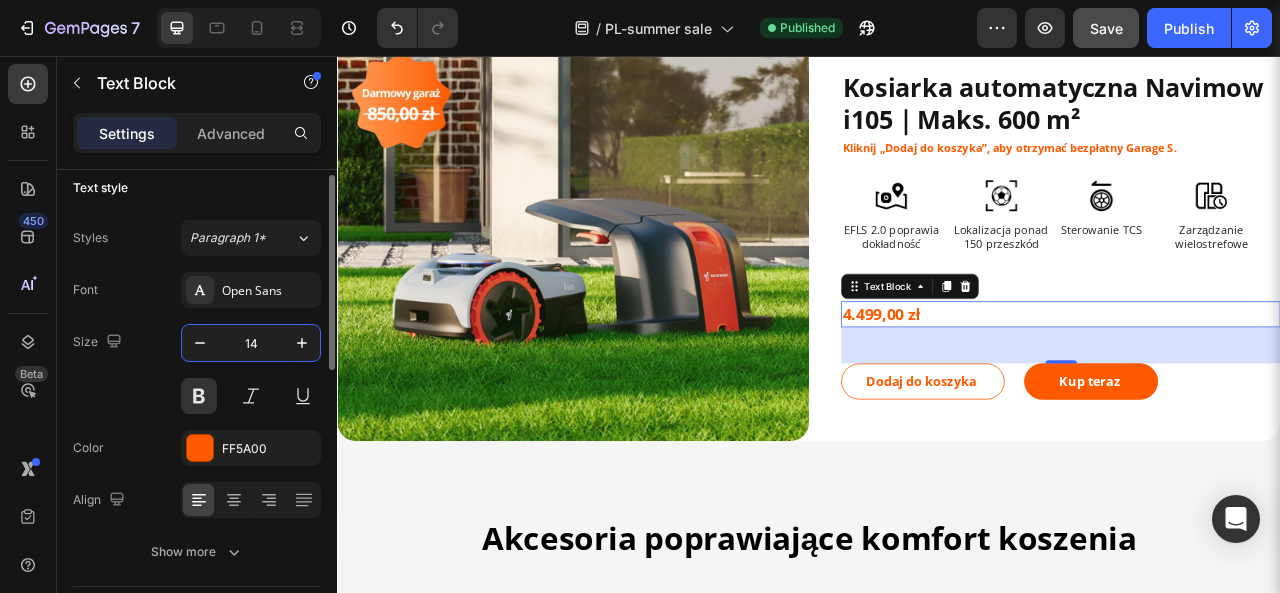 click on "14" at bounding box center (251, 343) 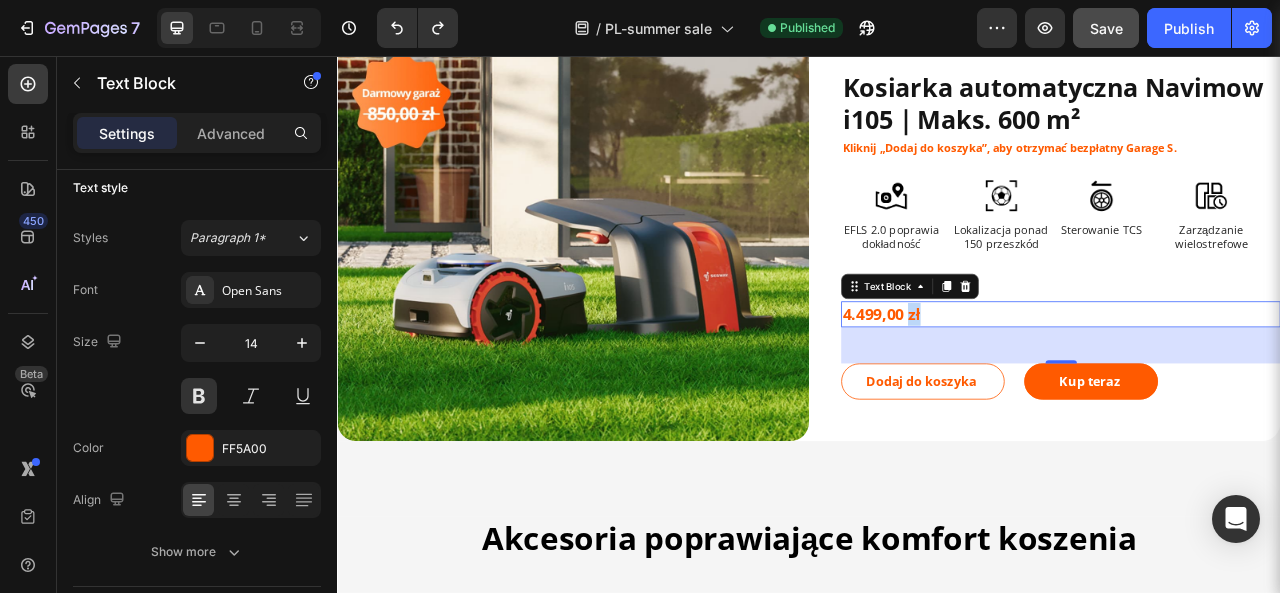 click on "4.499,00 zł" at bounding box center [1029, 384] 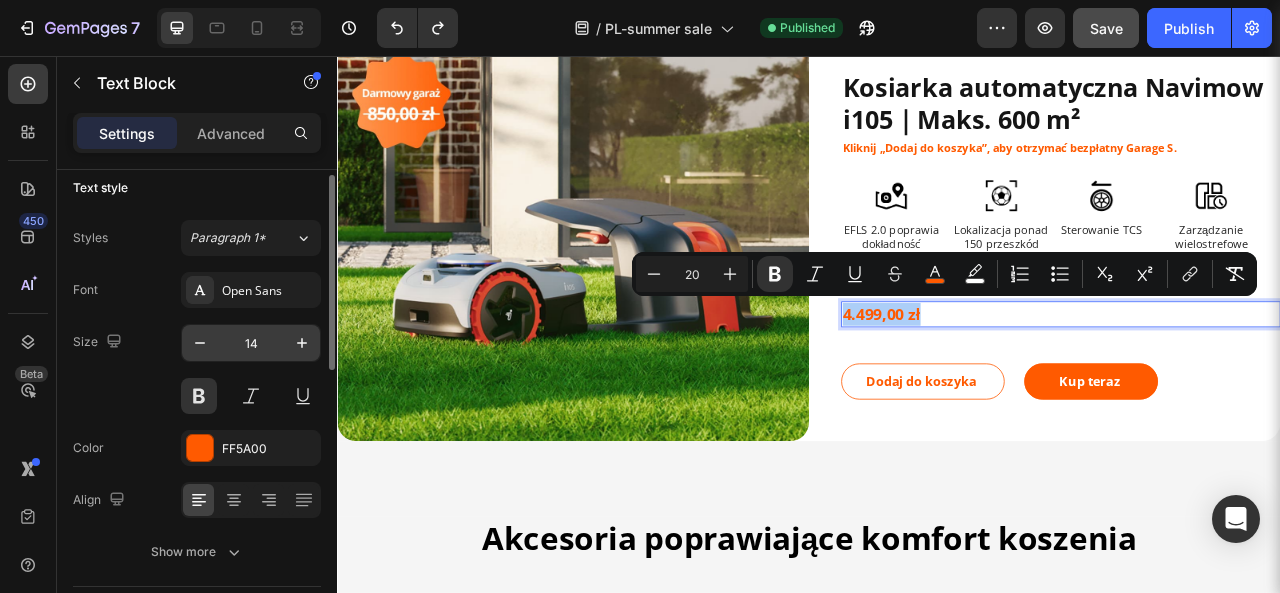 click on "14" at bounding box center (251, 343) 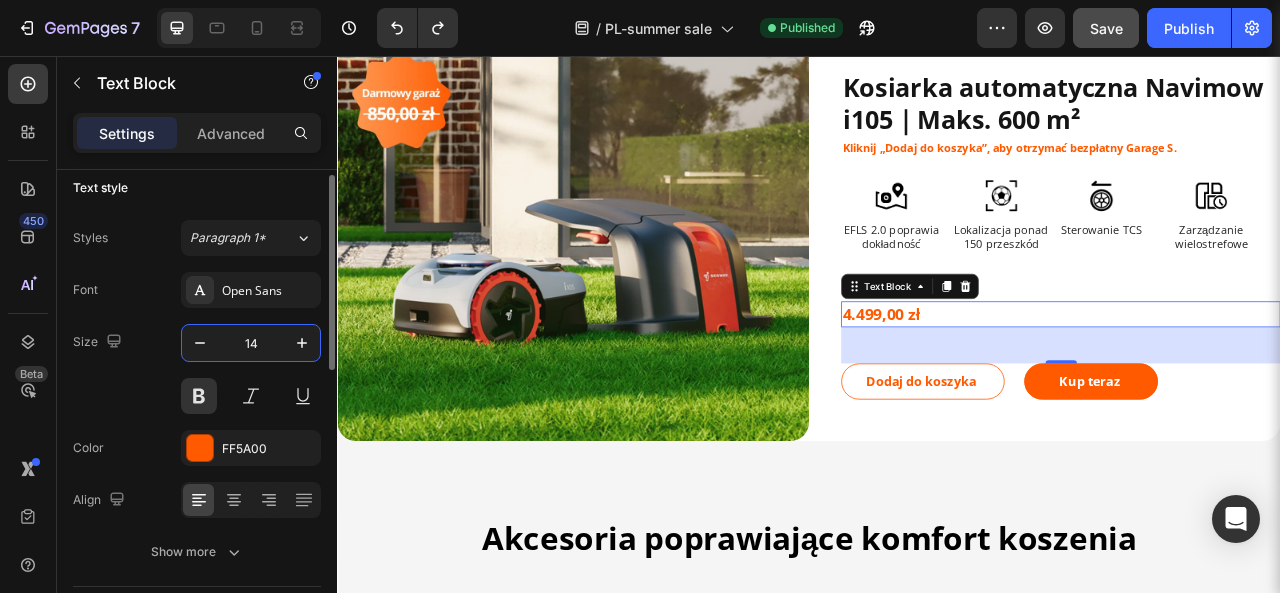 type on "1" 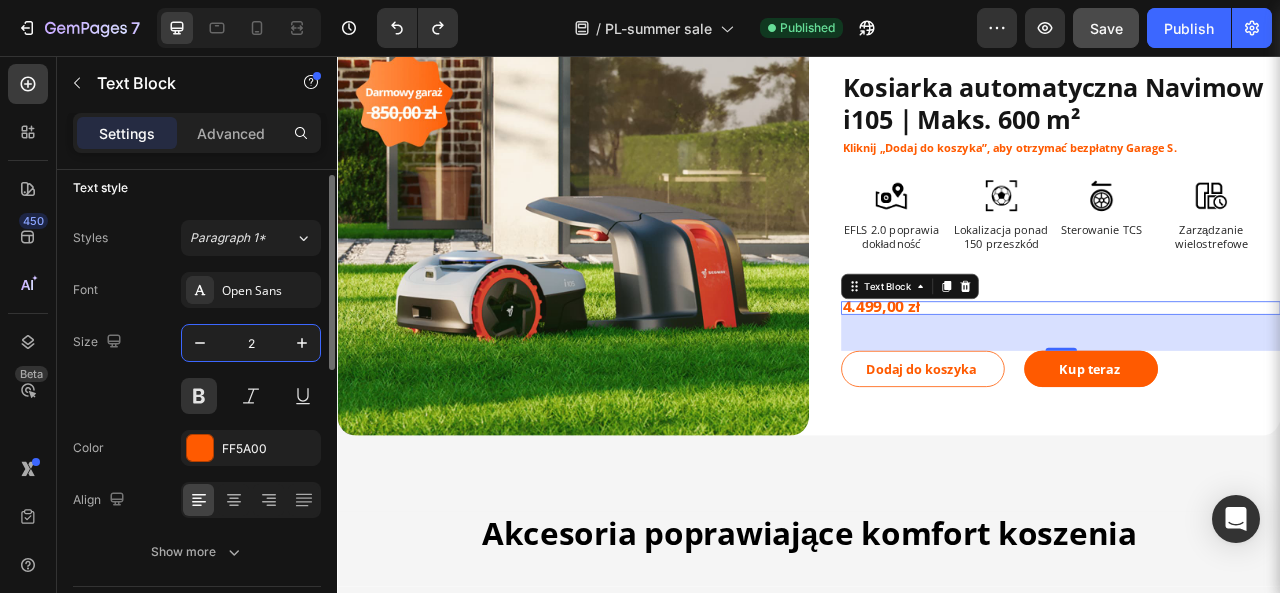 type on "24" 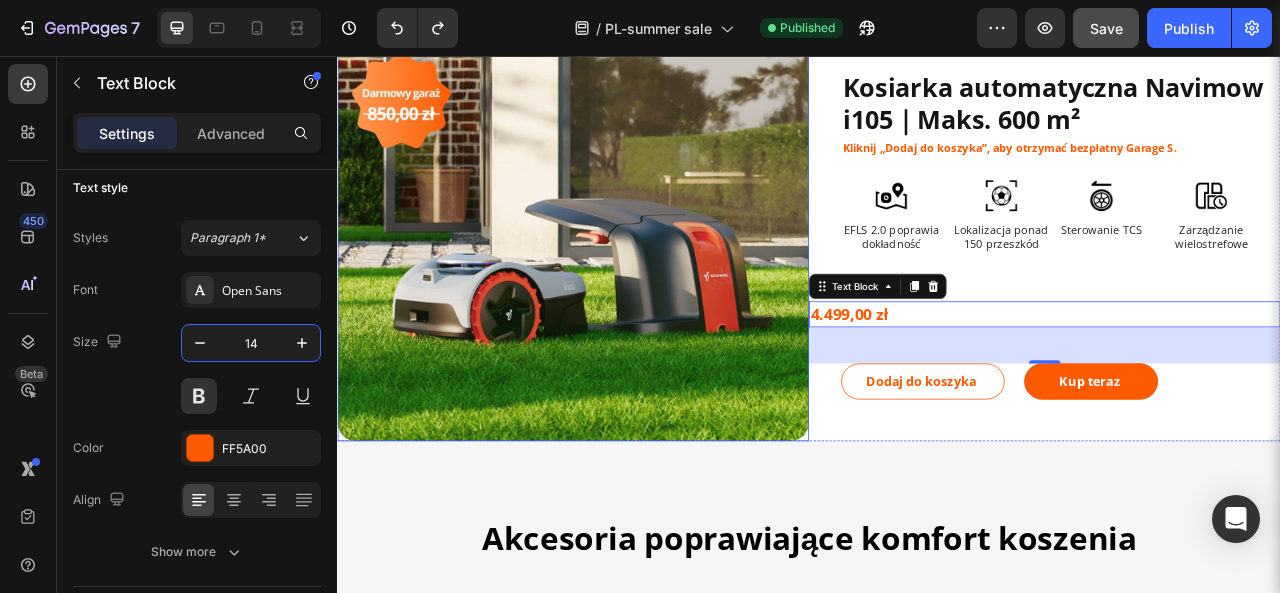 type on "1424" 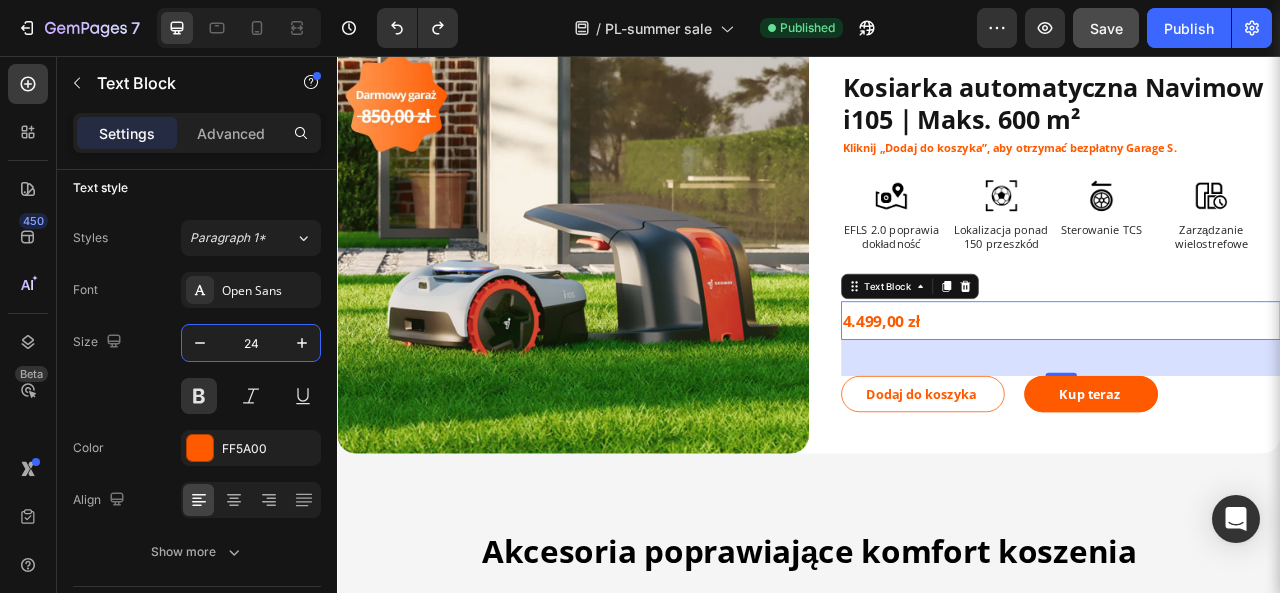 type on "24" 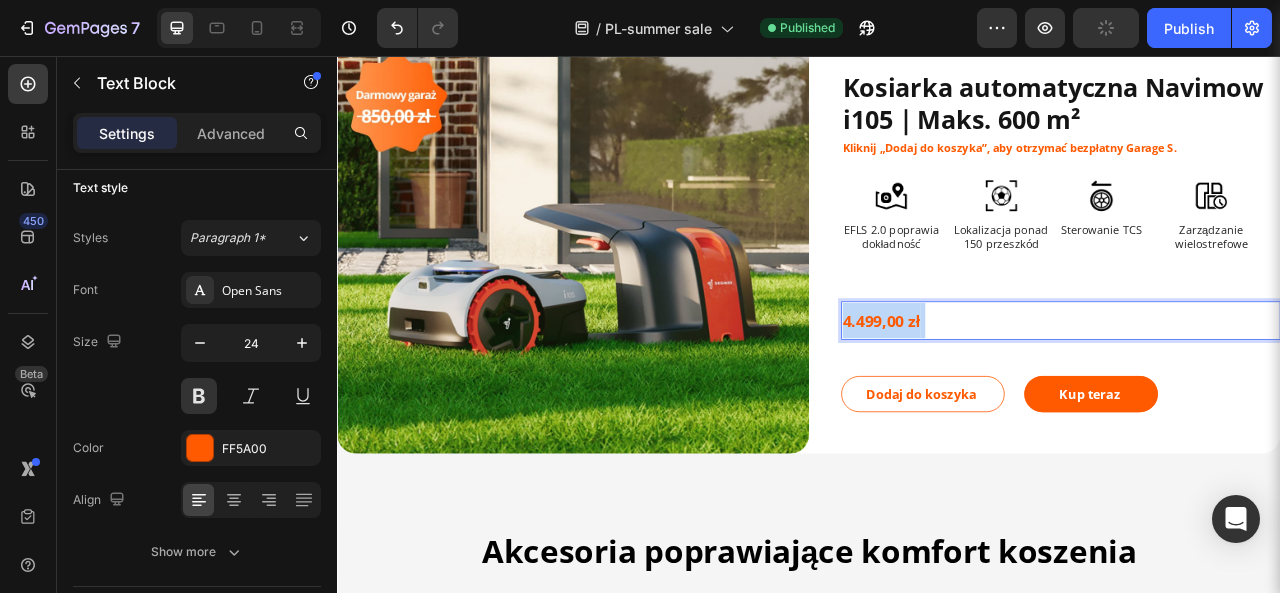 drag, startPoint x: 1081, startPoint y: 386, endPoint x: 974, endPoint y: 400, distance: 107.912 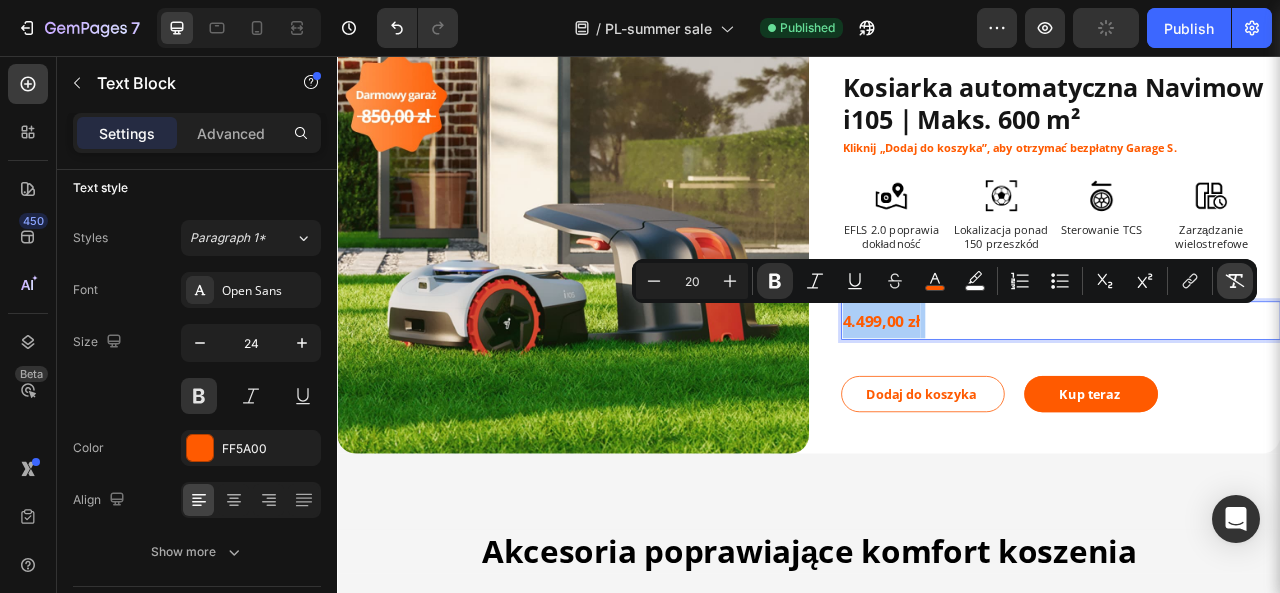 click 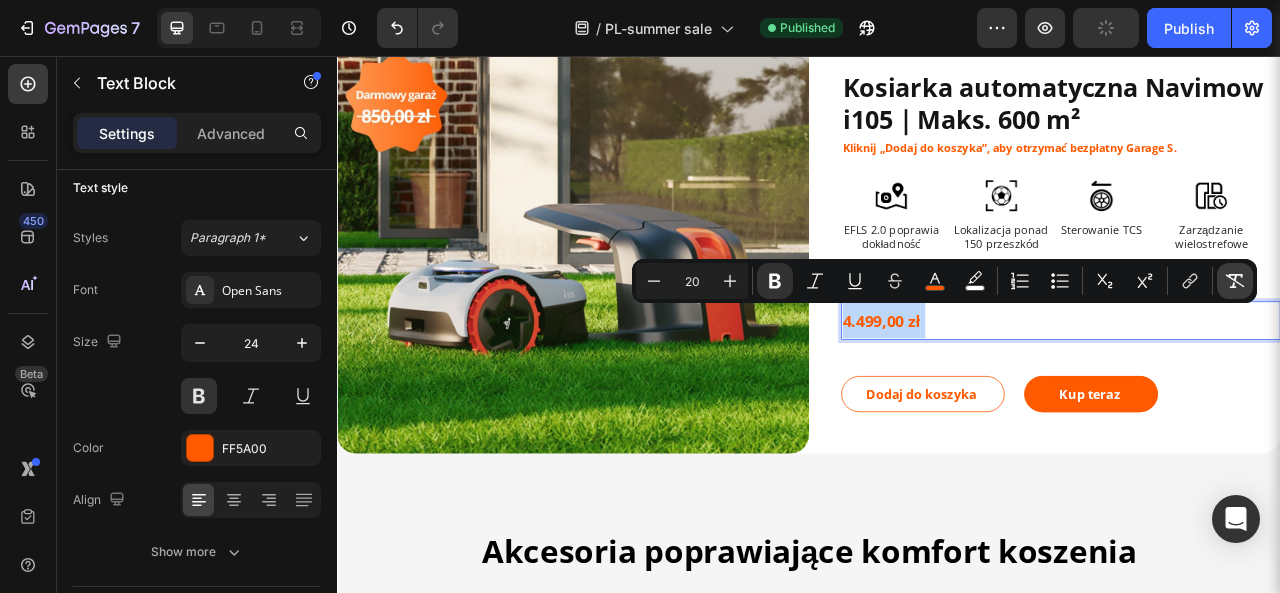type on "24" 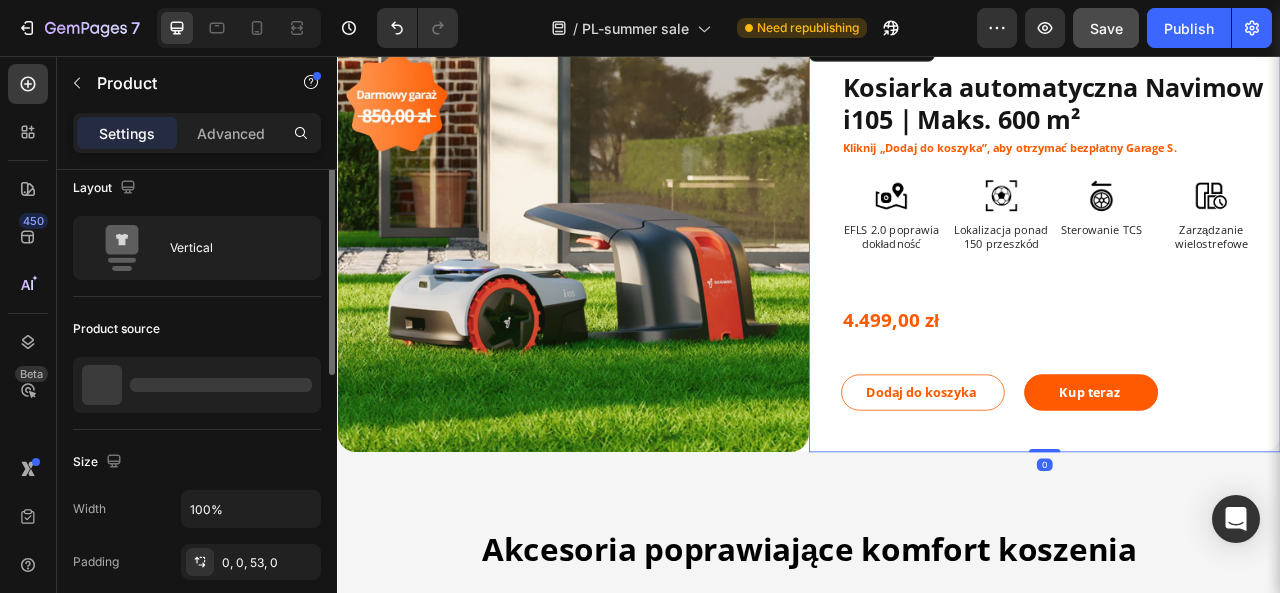click on "Kosiarka automatyczna Navimow i105｜Maks. 600 m² Heading Kliknij „Dodaj do koszyka”, aby otrzymać bezpłatny Garage S. Text block Row Image EFLS 2.0 poprawia dokładność Text Block Image Lokalizacja ponad 150 przeszkód Text Block Row Image Sterowanie TCS Text Block Image Zarządzanie wielostrefowe Text Block Row Row 4.499,00 zł  Text Block Dodaj do koszyka (P) Cart Button Kup teraz (P) Cart Button Row" at bounding box center [1237, 267] 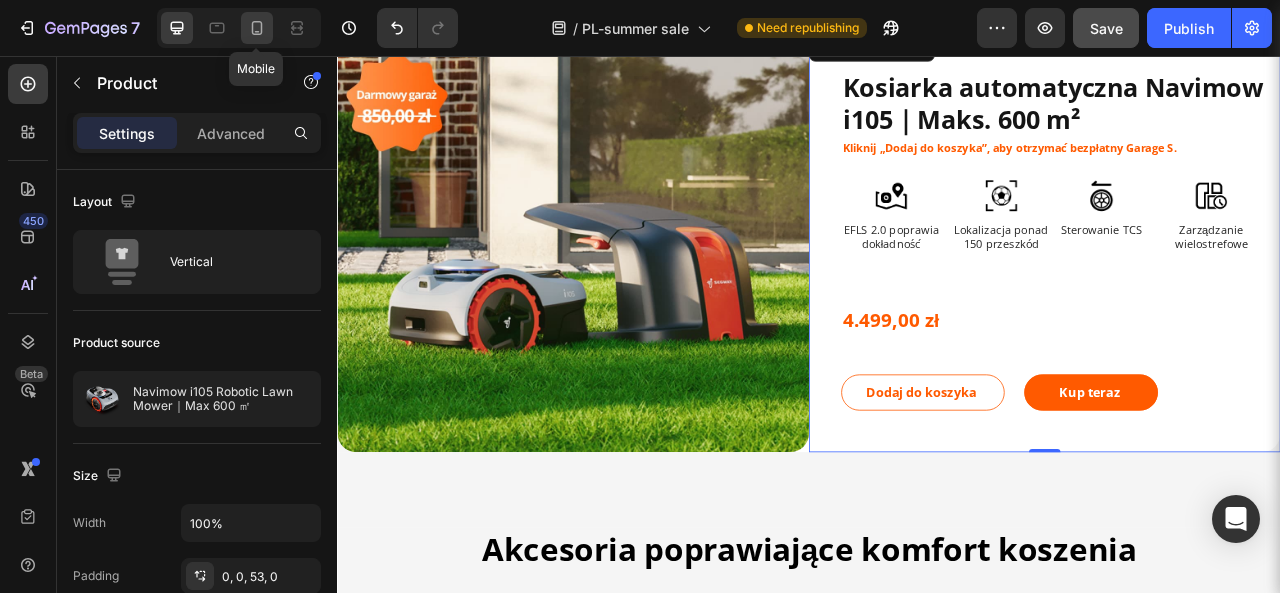 click 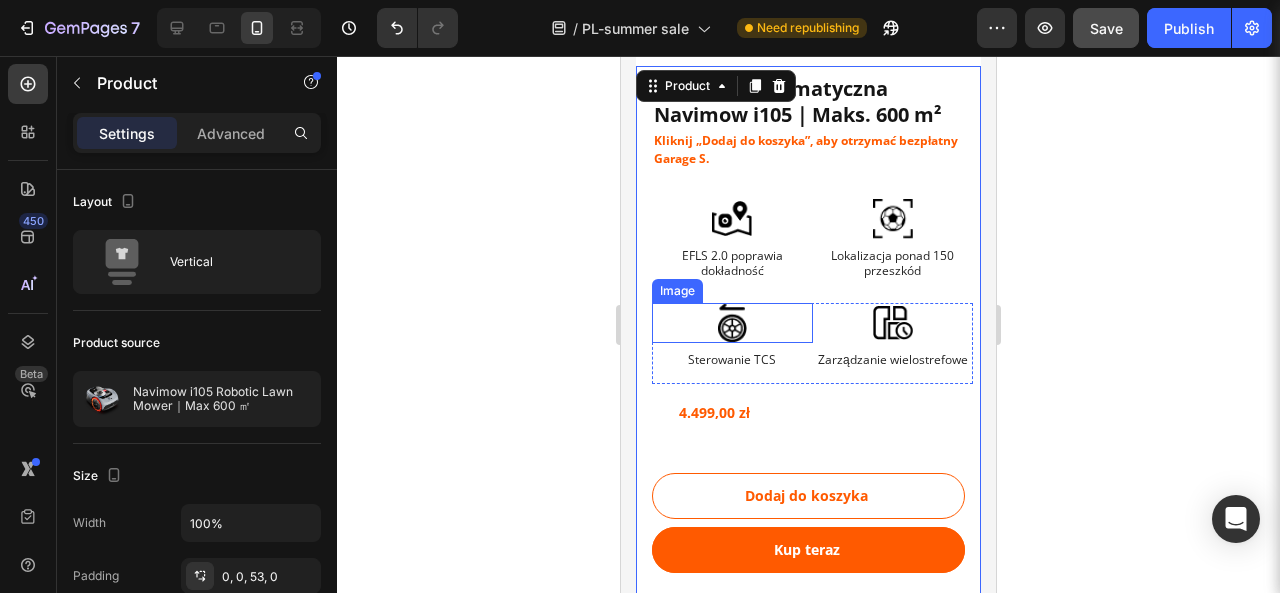 scroll, scrollTop: 1718, scrollLeft: 0, axis: vertical 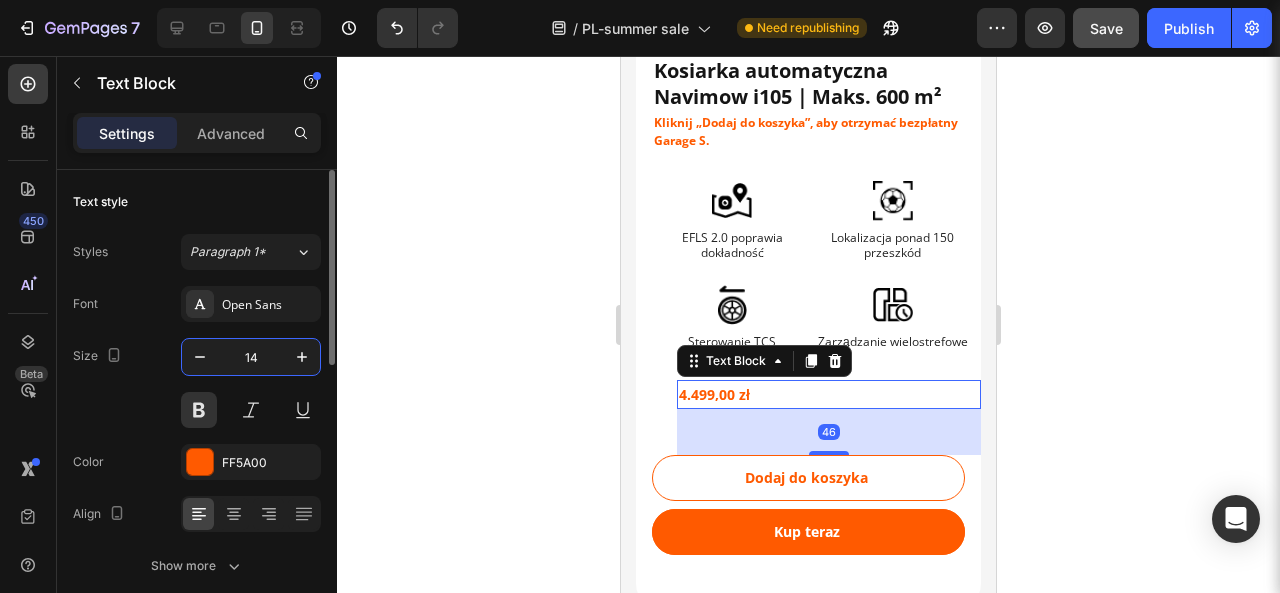 click on "14" at bounding box center (251, 357) 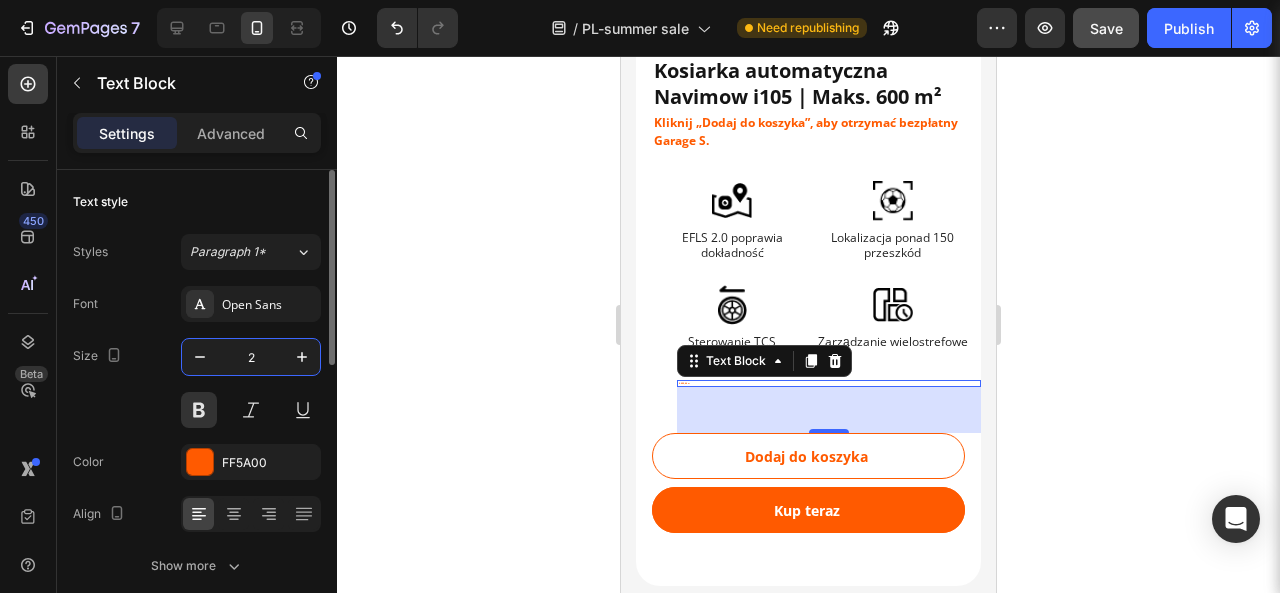 type on "20" 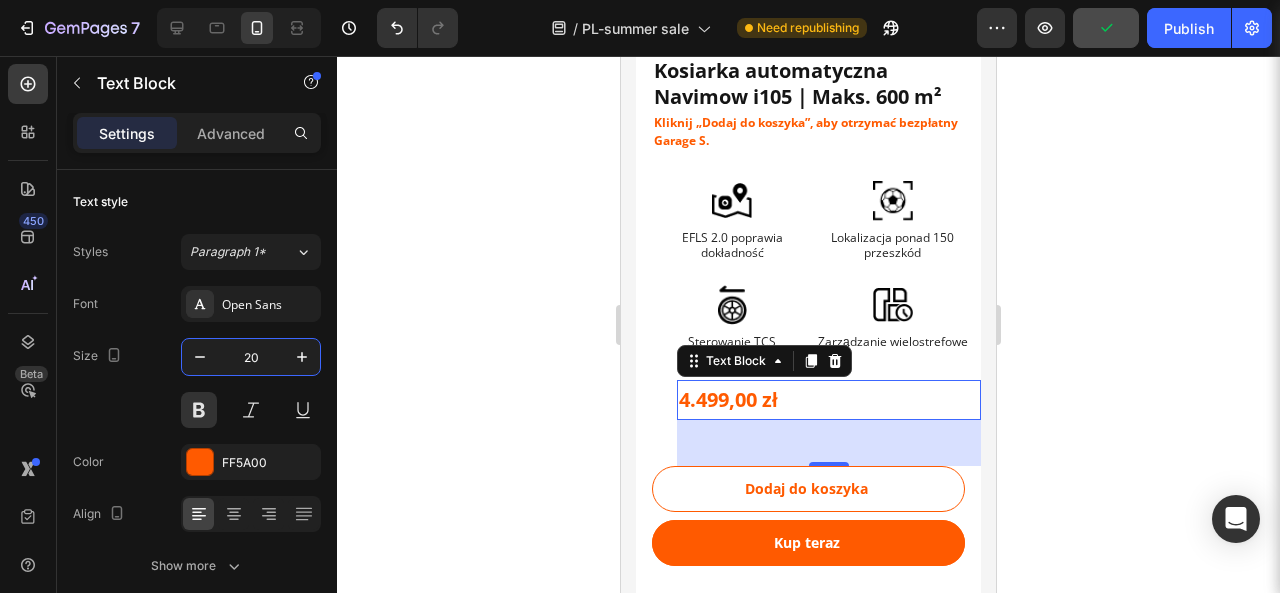 click 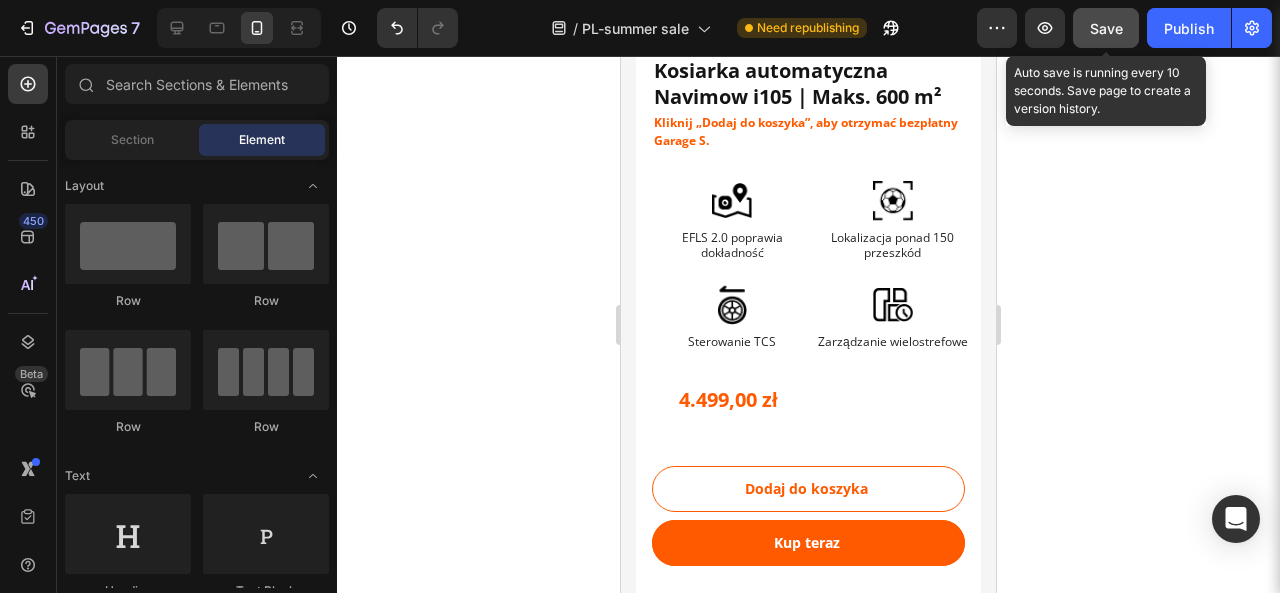 click on "Save" at bounding box center [1106, 28] 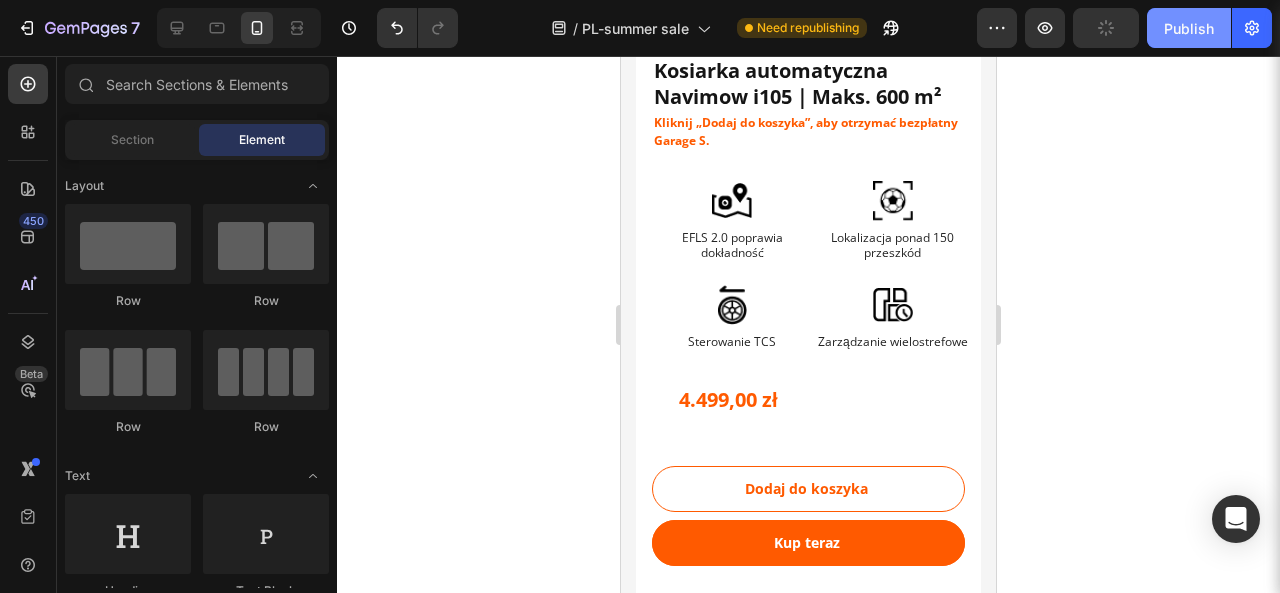 click on "Publish" at bounding box center [1189, 28] 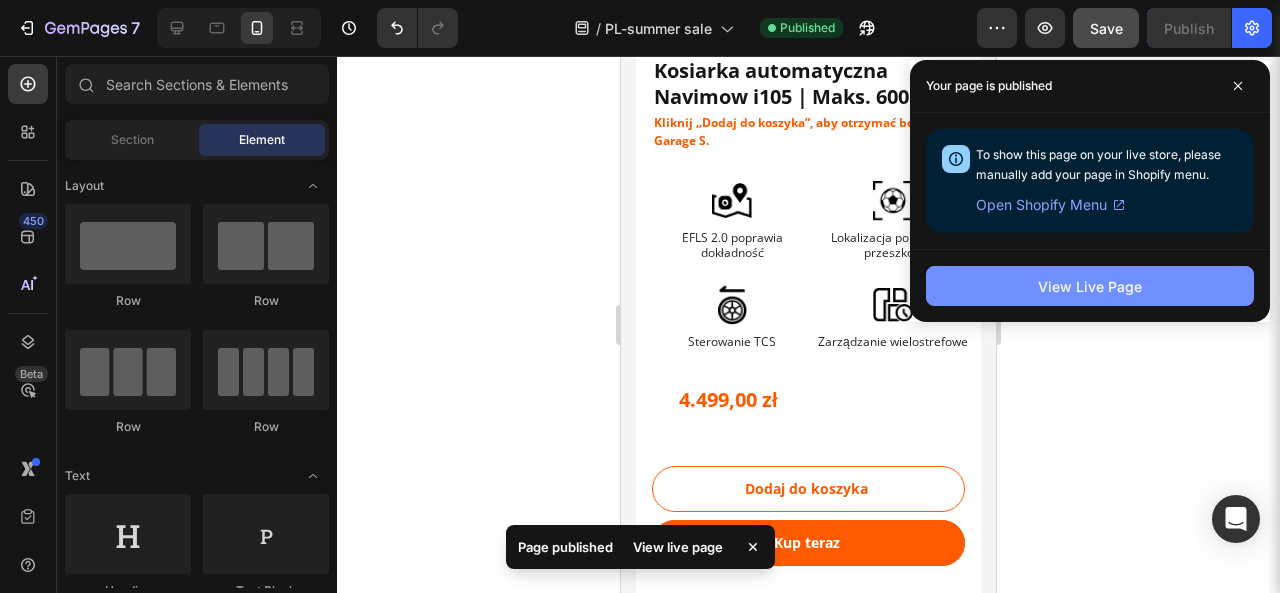 click on "View Live Page" at bounding box center (1090, 286) 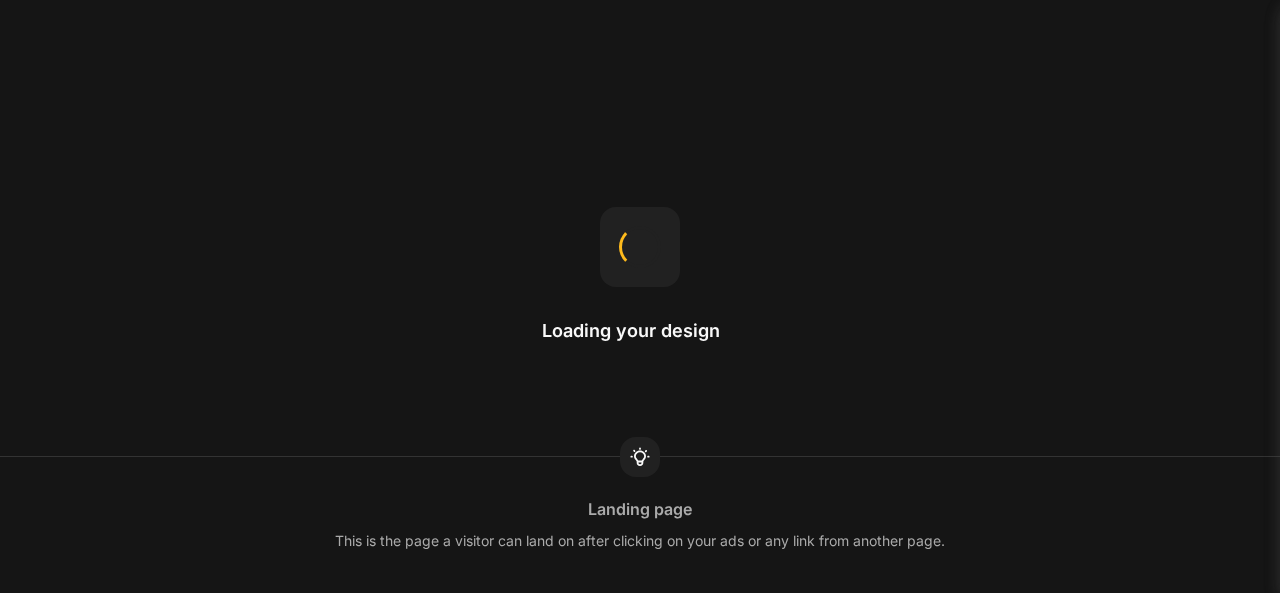 scroll, scrollTop: 0, scrollLeft: 0, axis: both 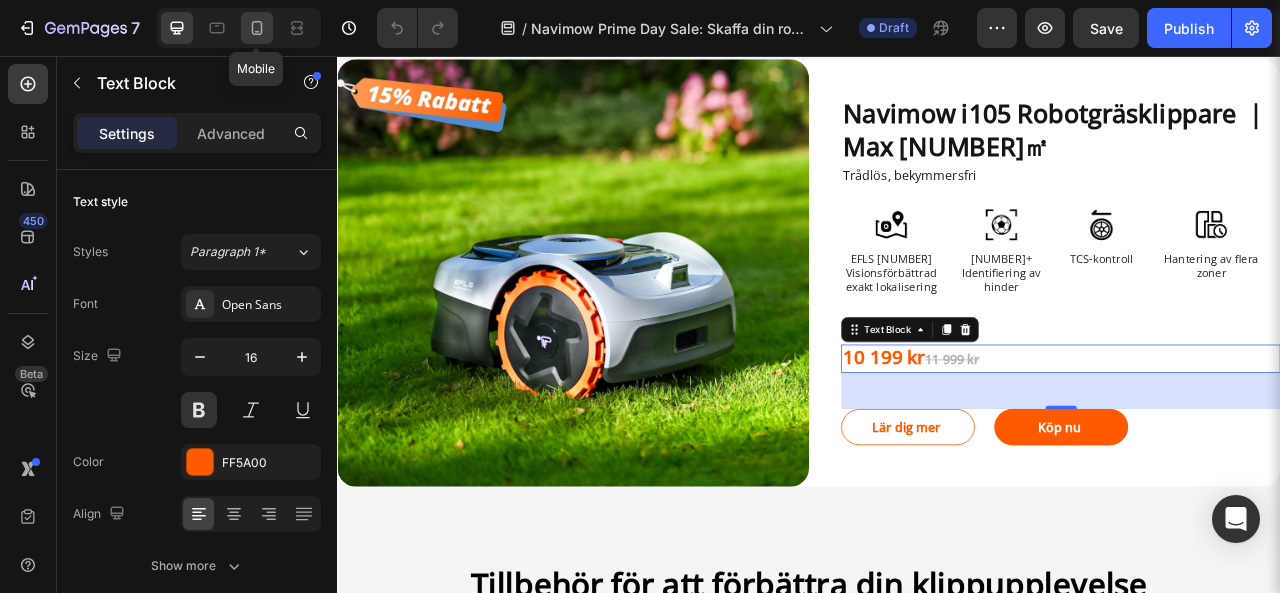 click 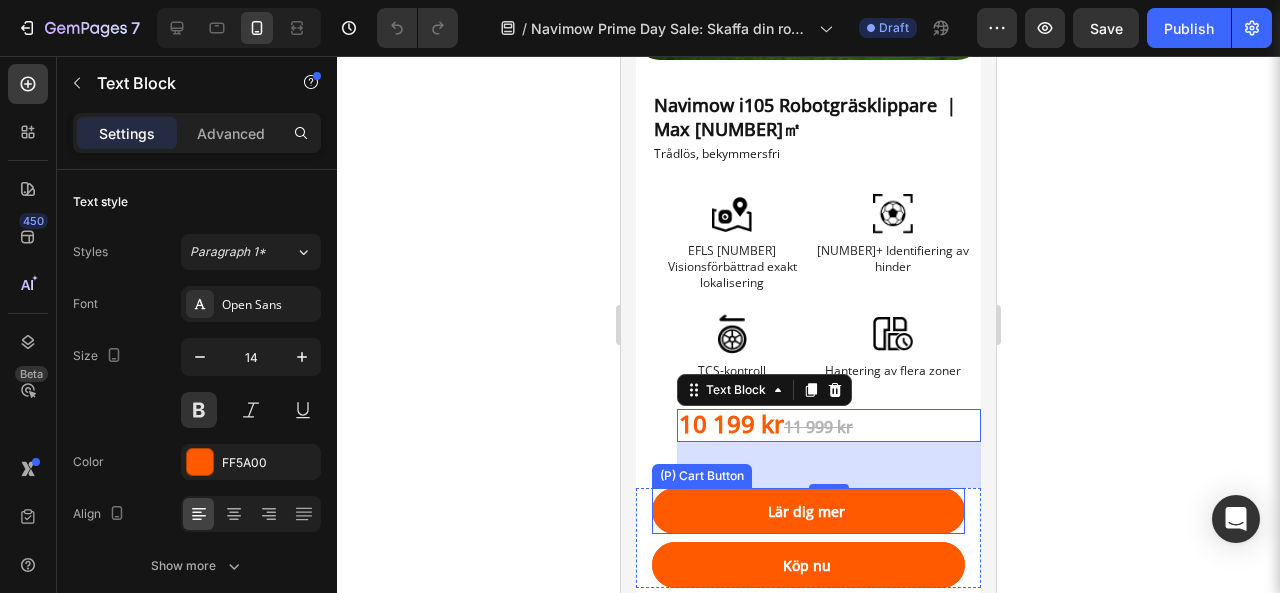 scroll, scrollTop: 868, scrollLeft: 0, axis: vertical 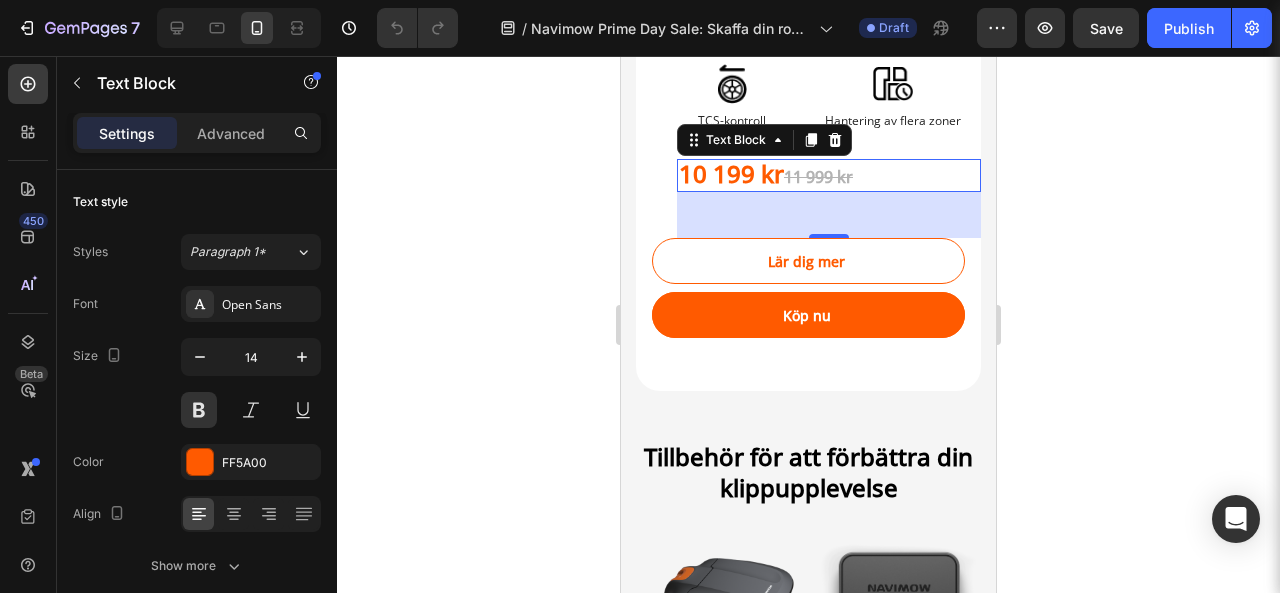 click 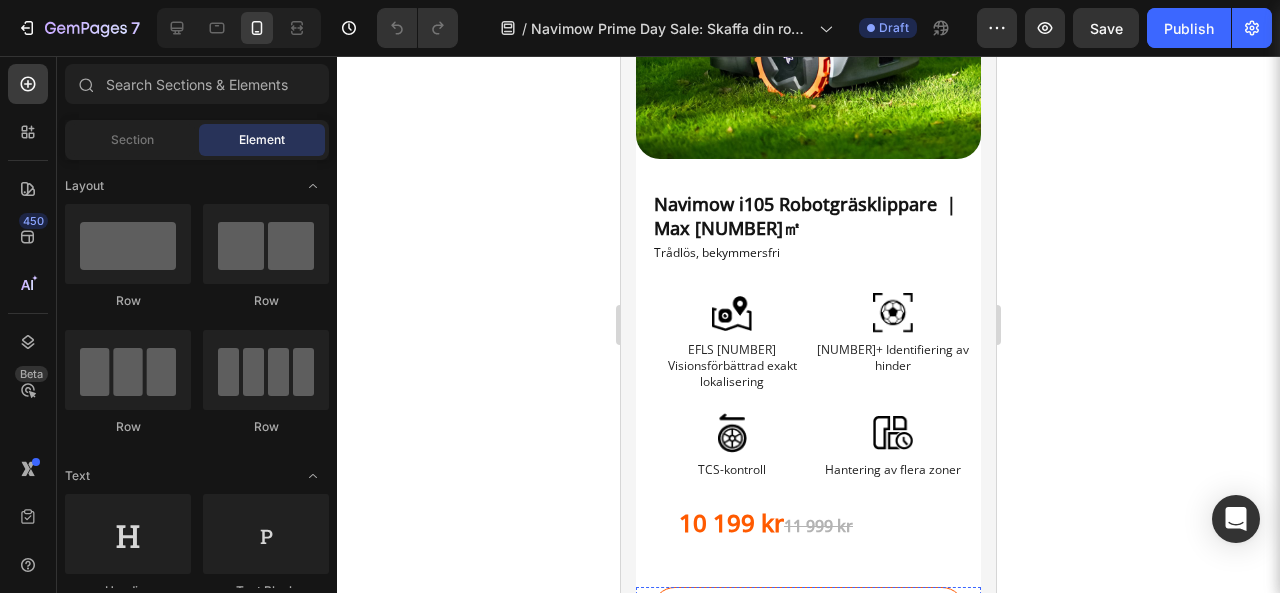 scroll, scrollTop: 612, scrollLeft: 0, axis: vertical 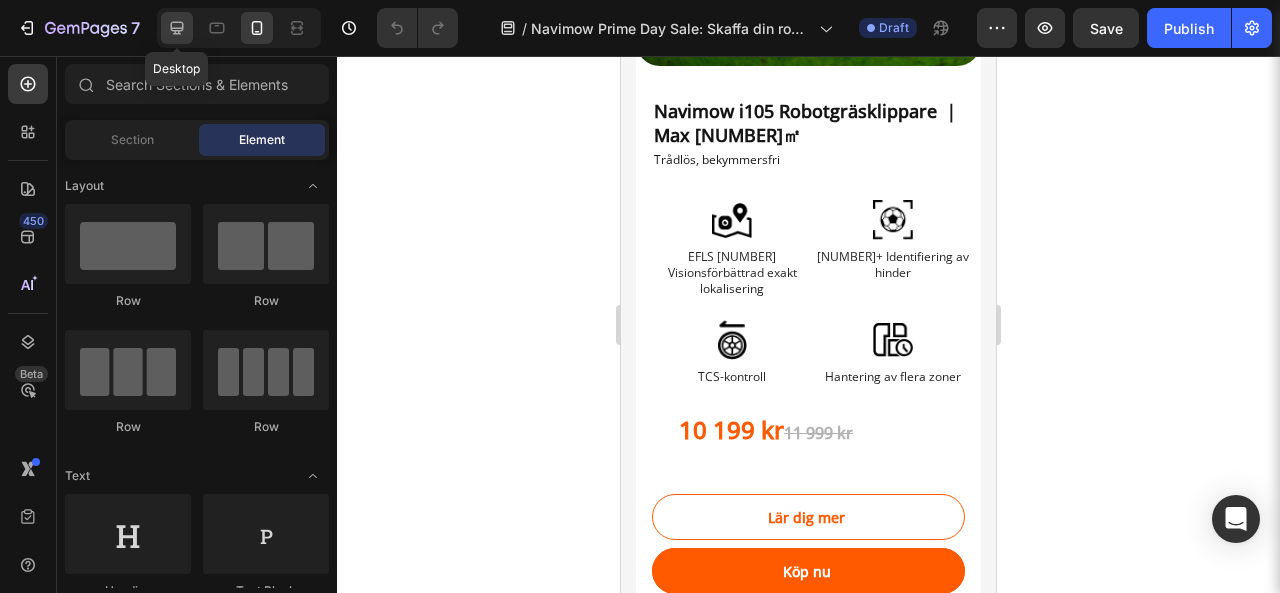 click 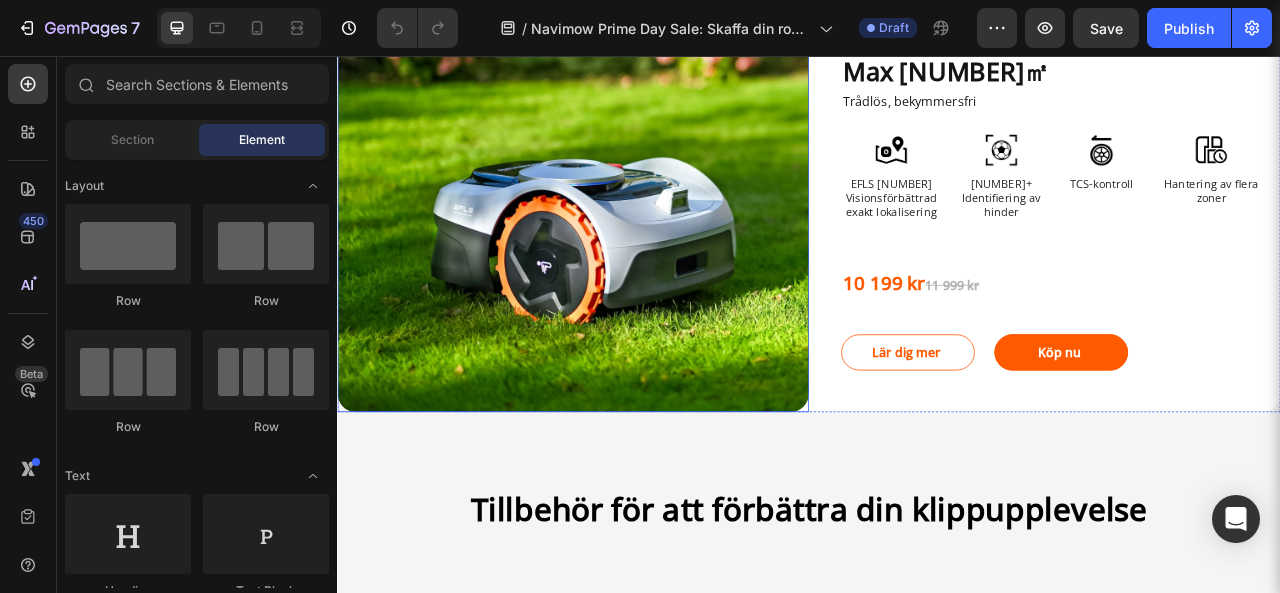 scroll, scrollTop: 424, scrollLeft: 0, axis: vertical 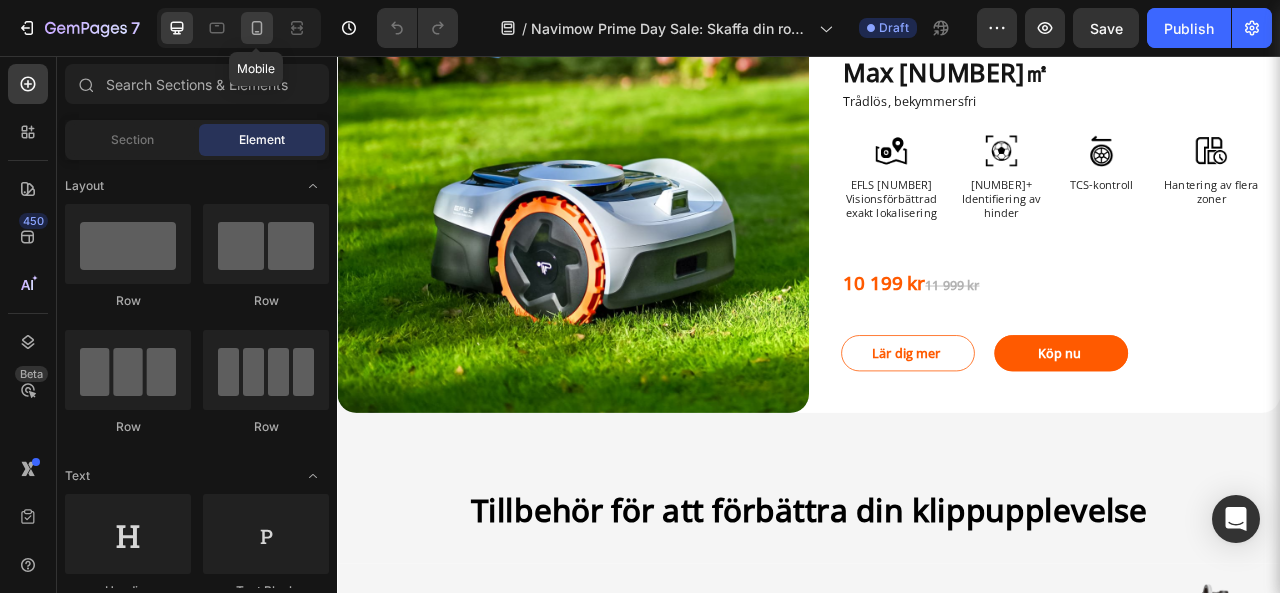 click 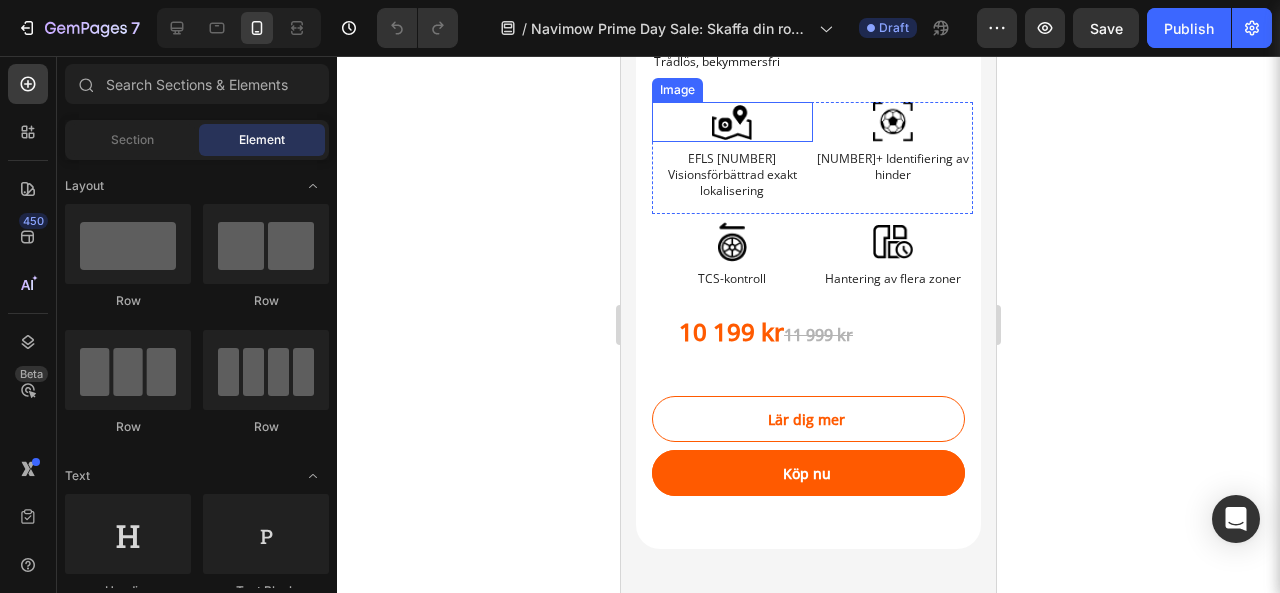 scroll, scrollTop: 710, scrollLeft: 0, axis: vertical 